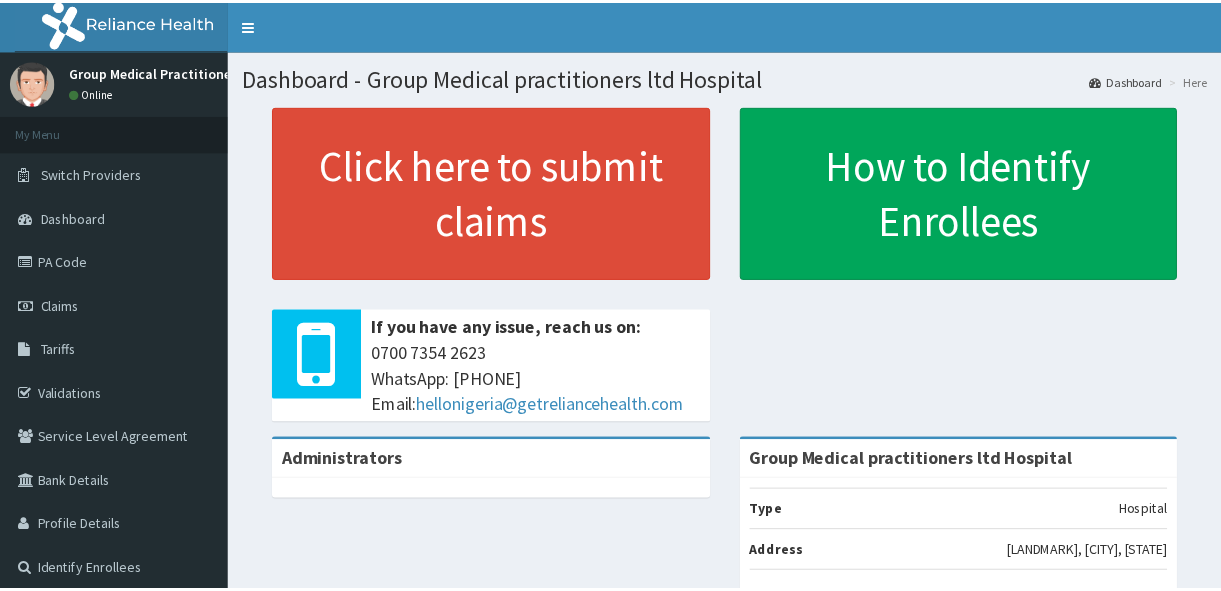 scroll, scrollTop: 0, scrollLeft: 0, axis: both 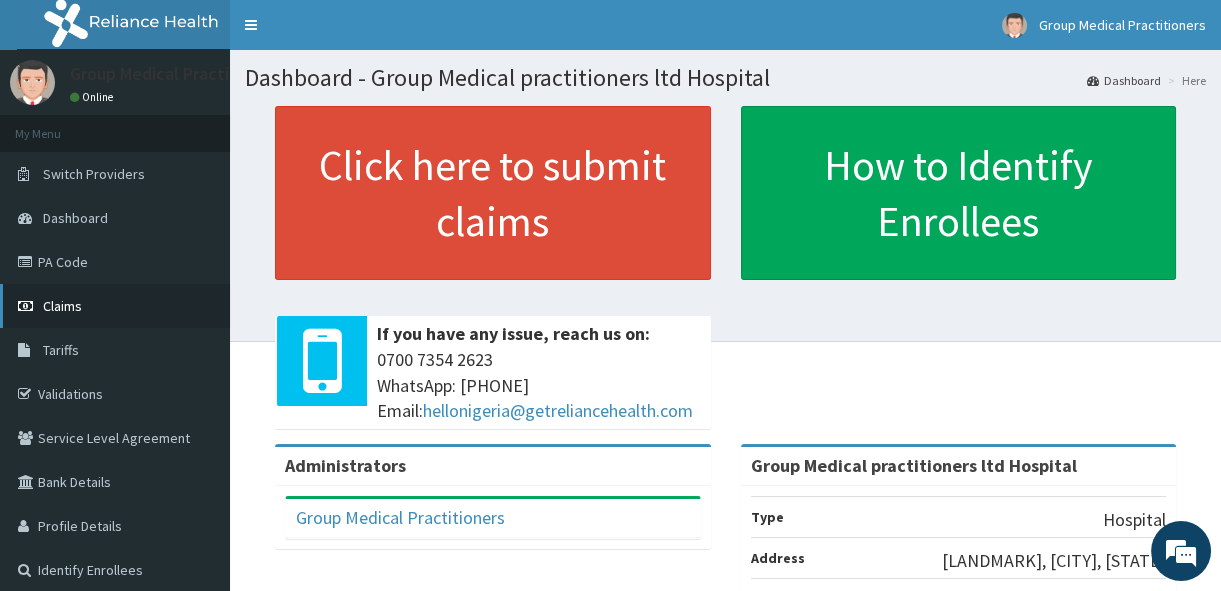 click on "Claims" at bounding box center (115, 306) 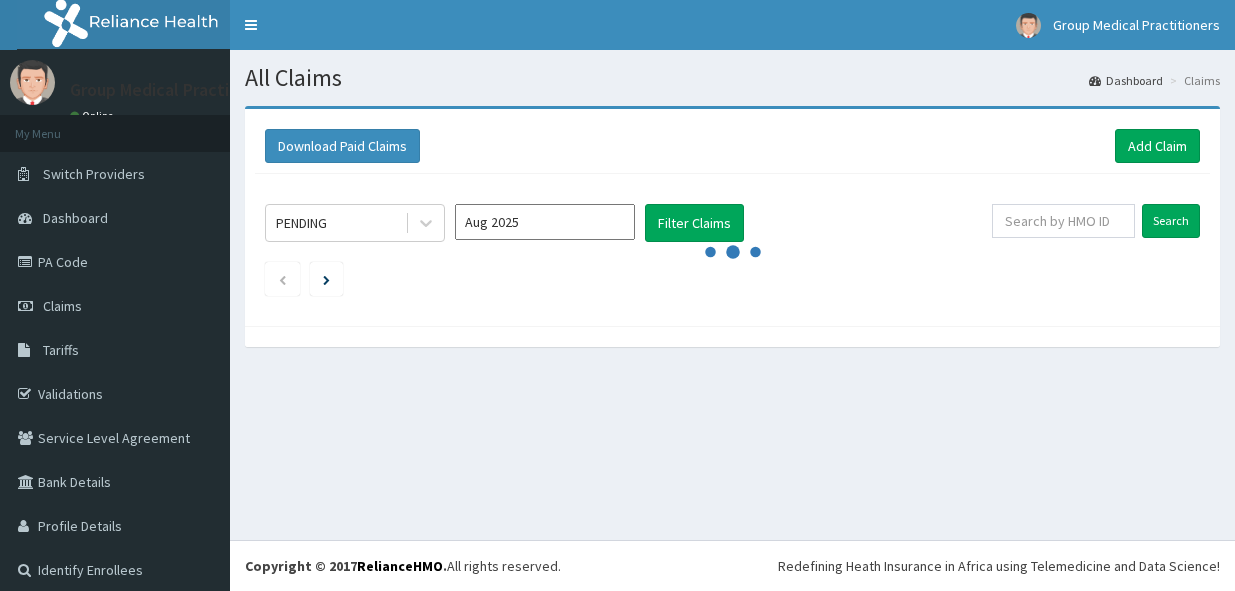 scroll, scrollTop: 0, scrollLeft: 0, axis: both 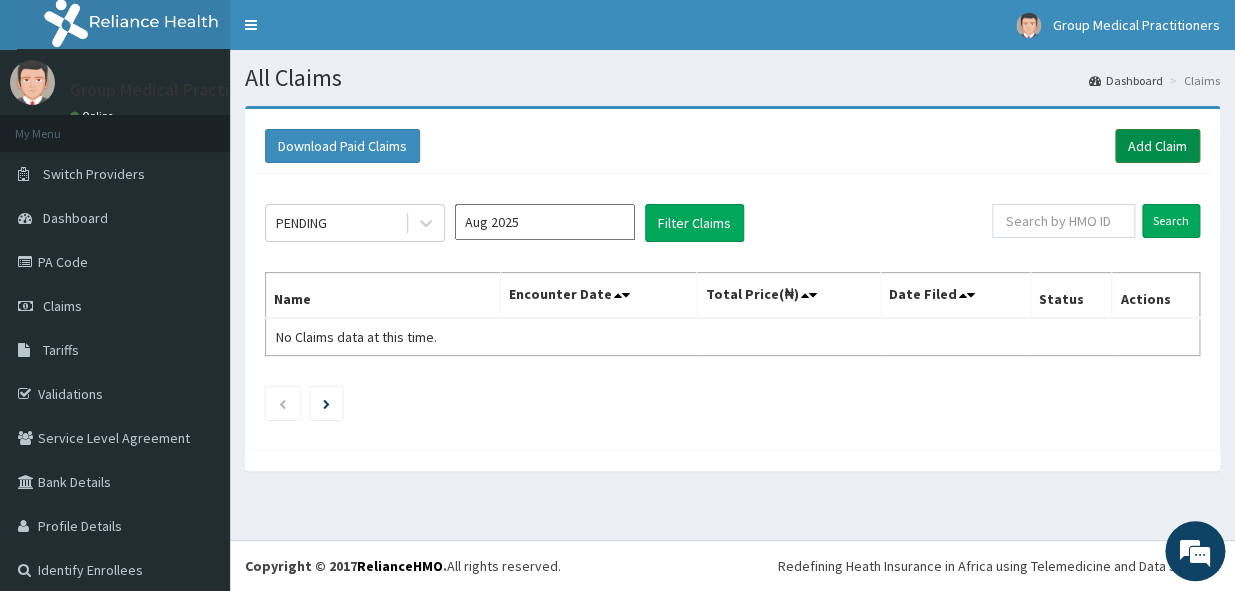click on "Add Claim" at bounding box center (1157, 146) 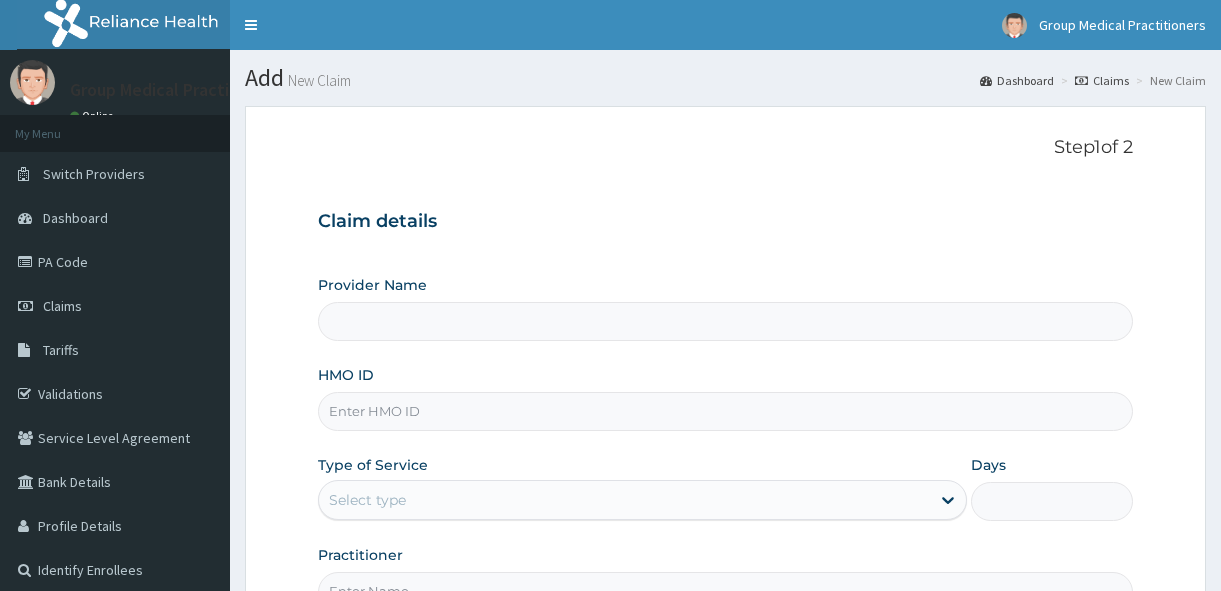 scroll, scrollTop: 0, scrollLeft: 0, axis: both 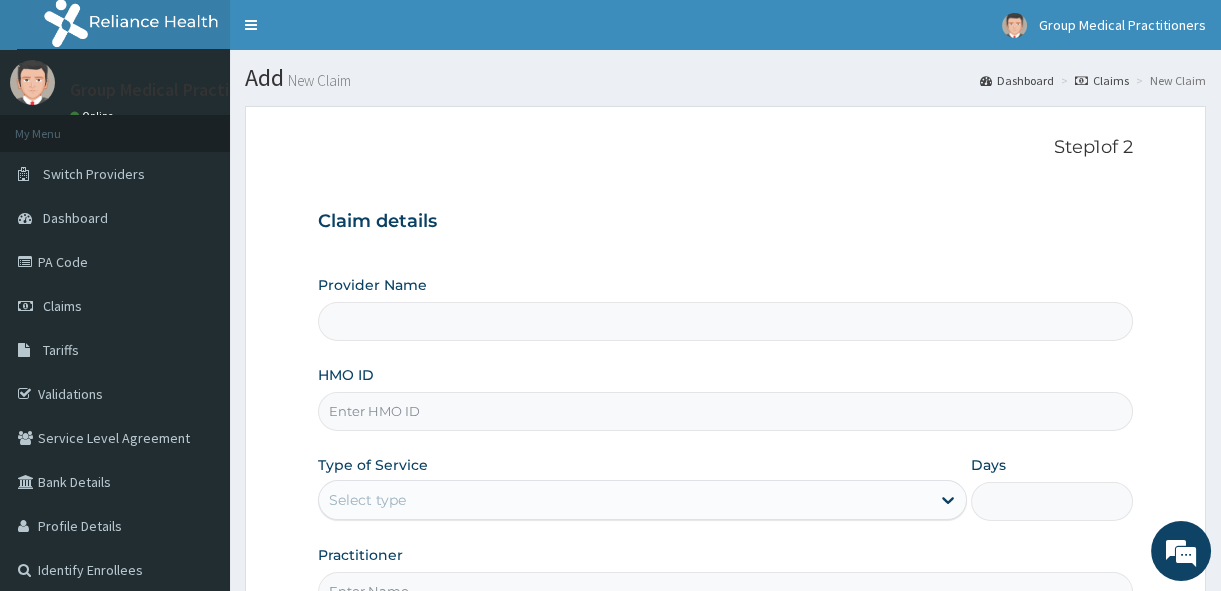 type on "Group Medical practitioners ltd Hospital" 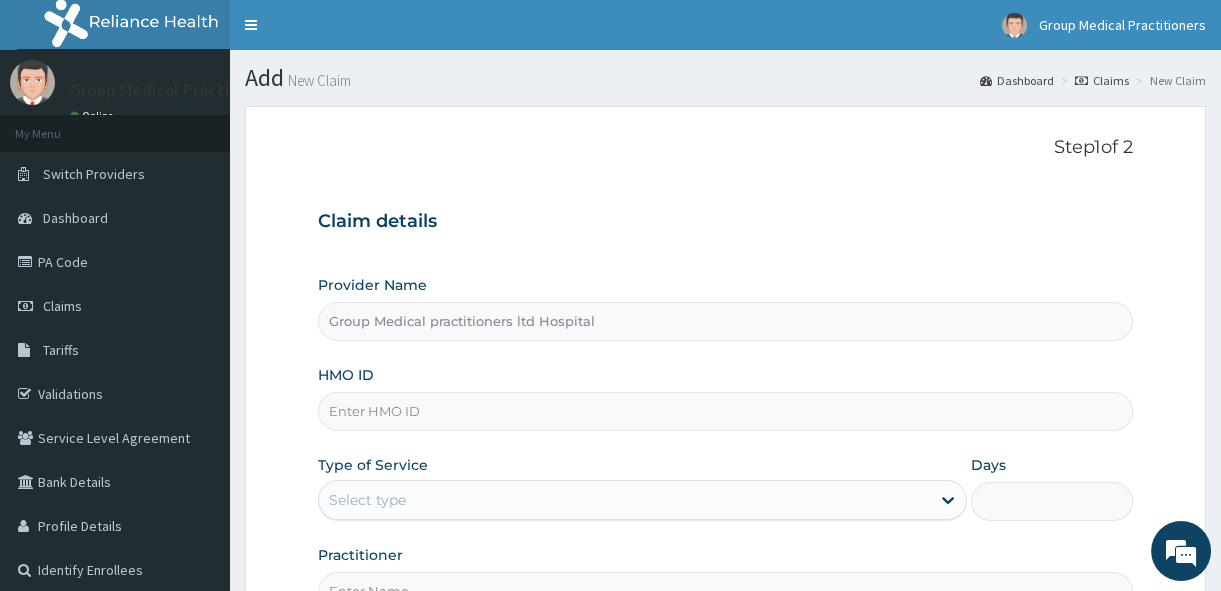 scroll, scrollTop: 0, scrollLeft: 0, axis: both 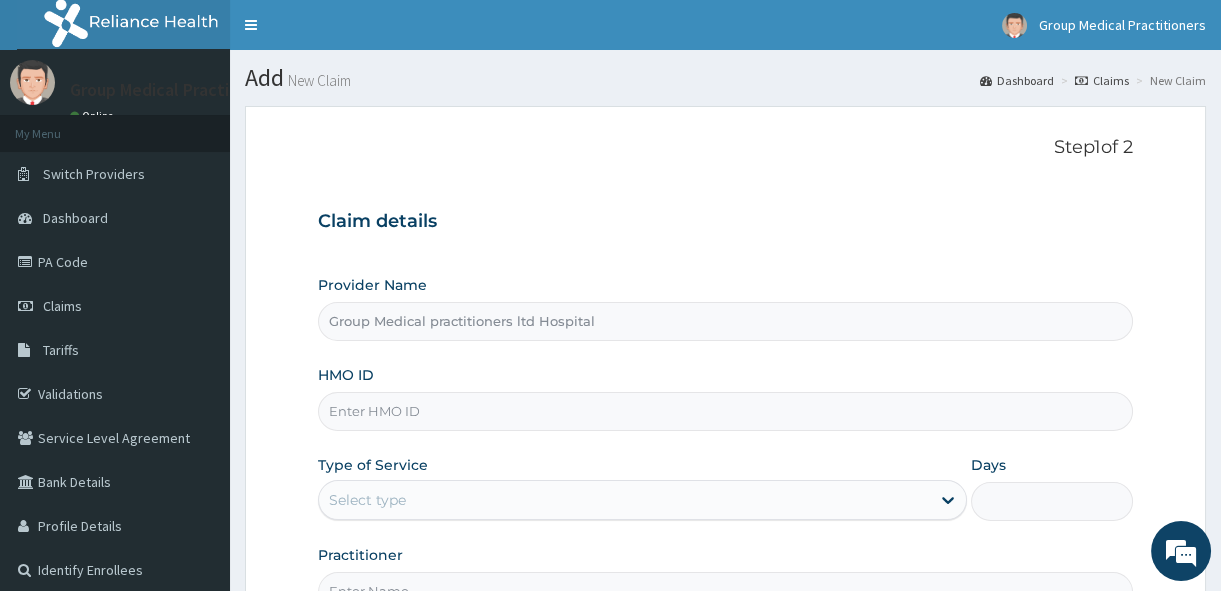 click on "HMO ID" at bounding box center [725, 411] 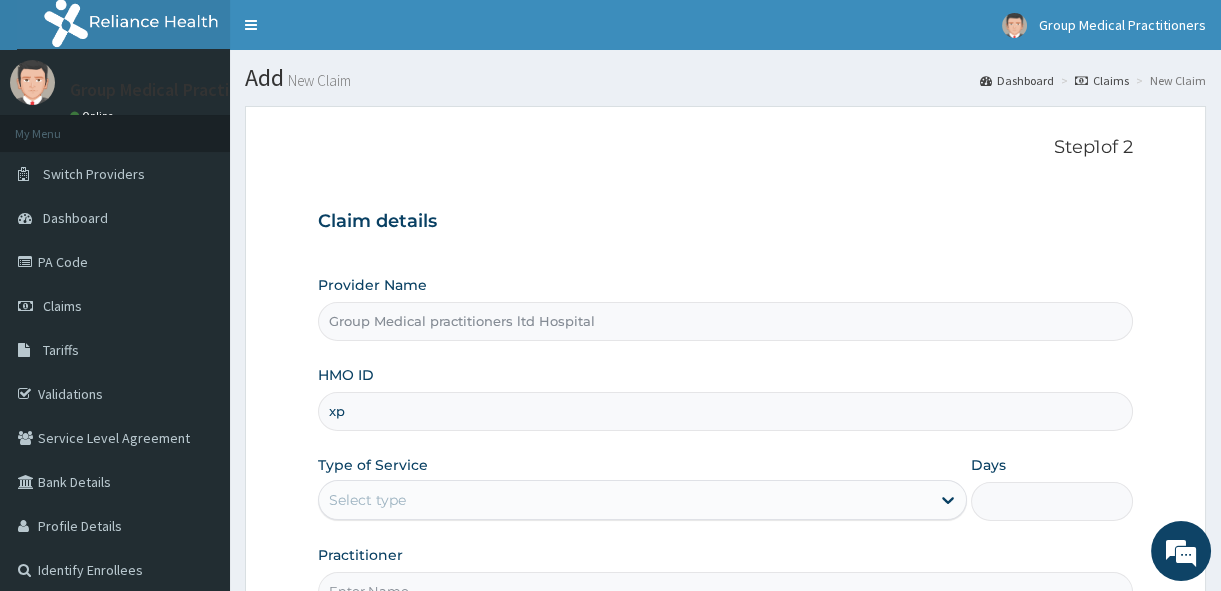 type on "x" 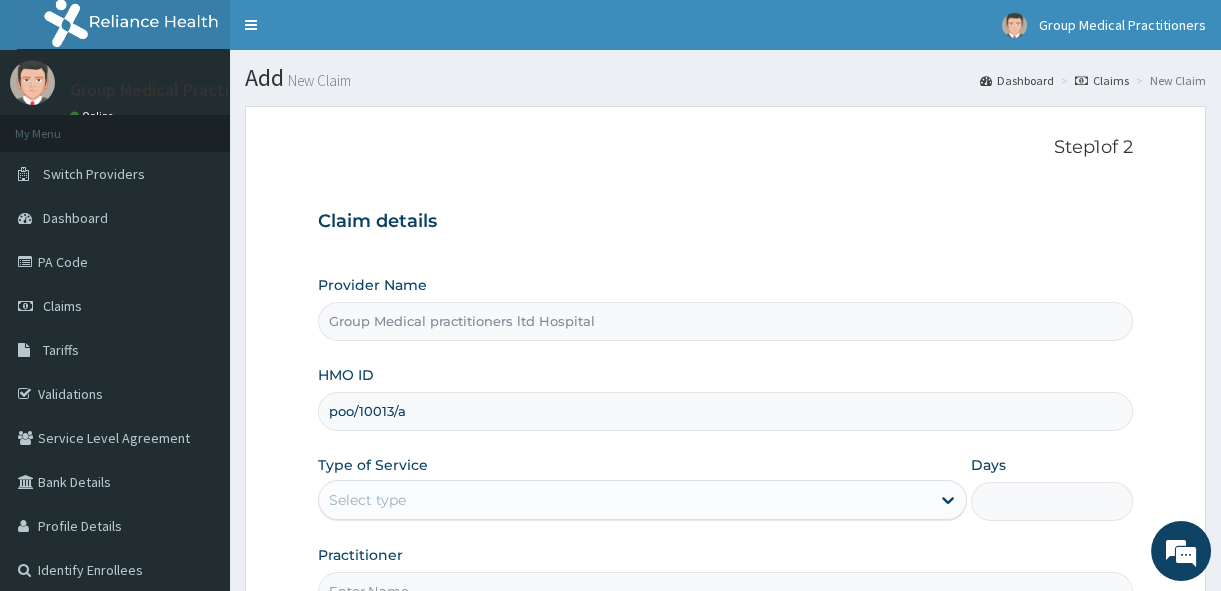 type on "poo/10013/a" 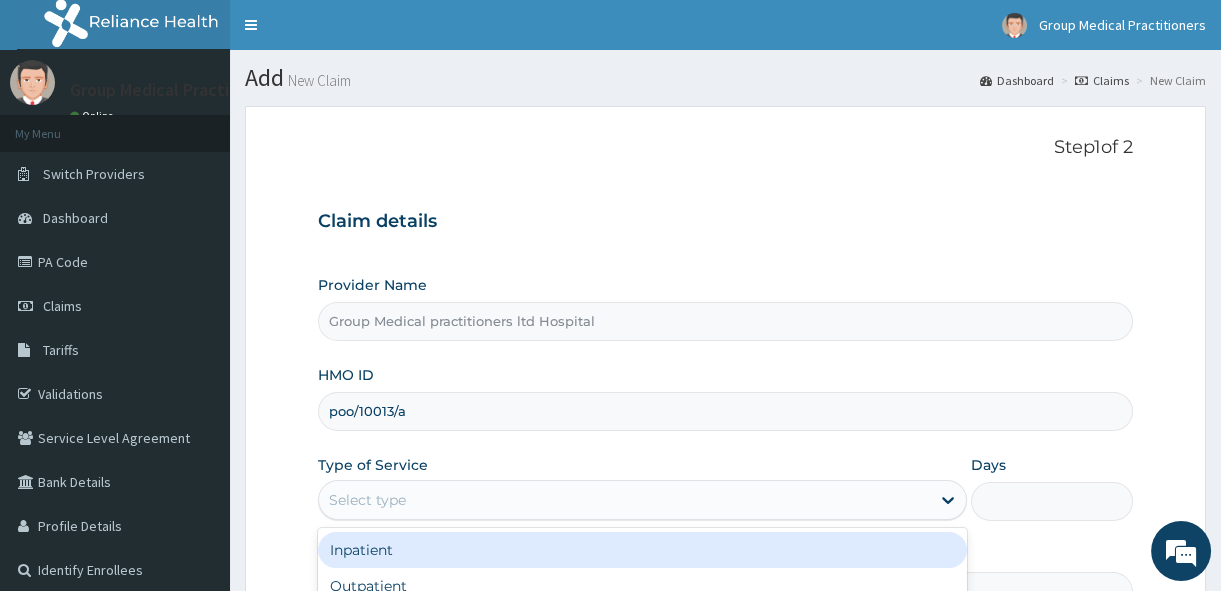 click on "Select type" at bounding box center [367, 500] 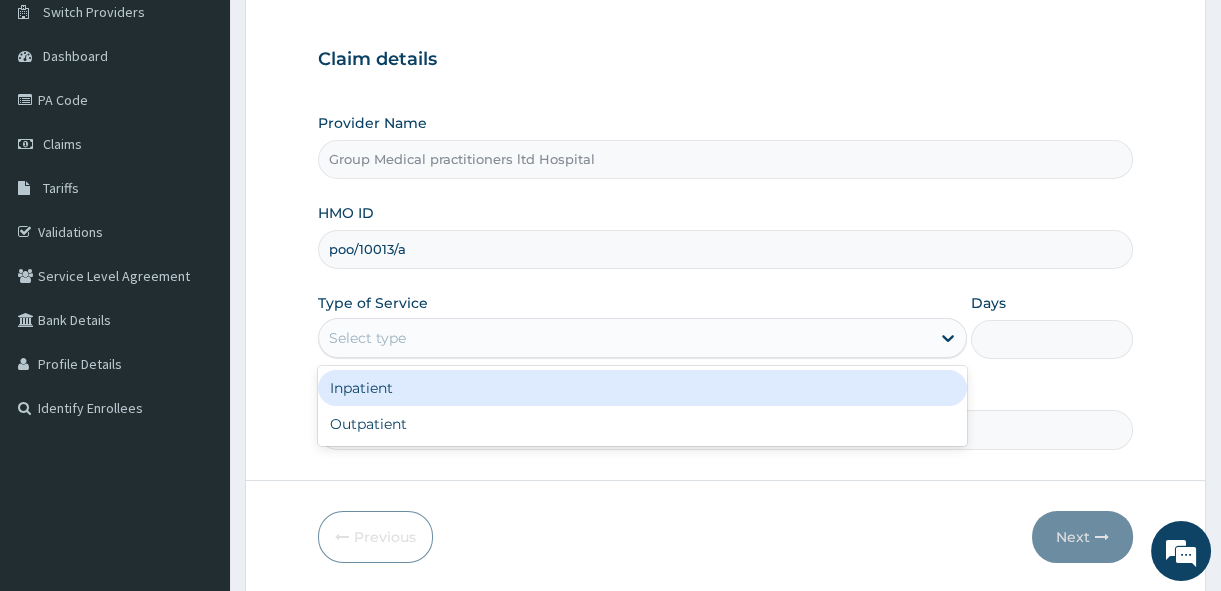 scroll, scrollTop: 181, scrollLeft: 0, axis: vertical 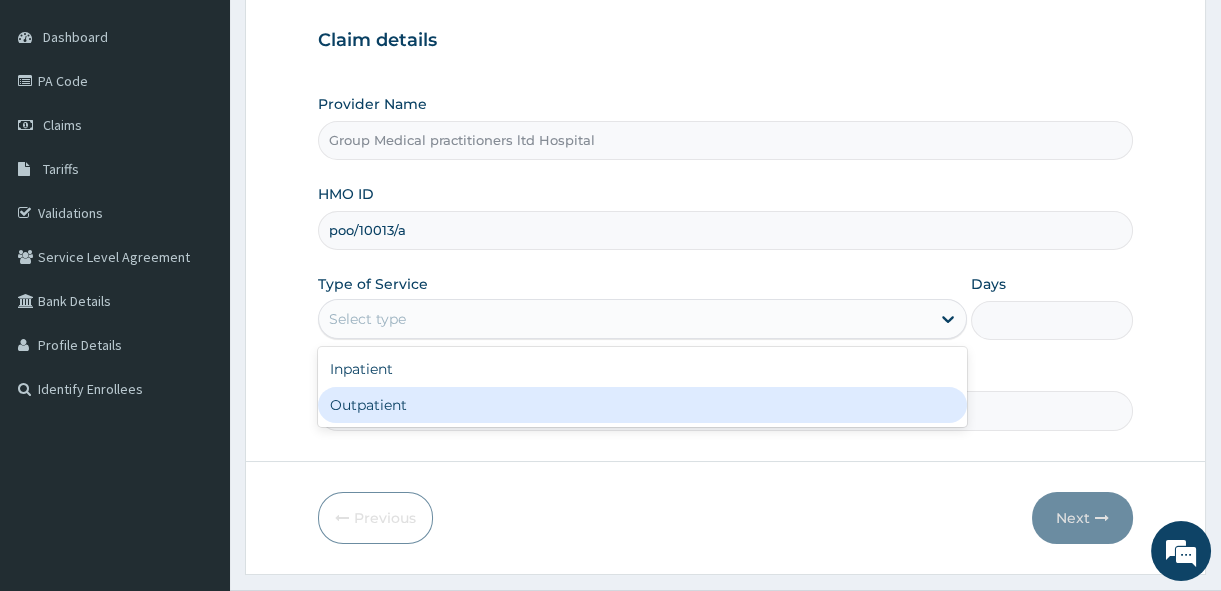 click on "Outpatient" at bounding box center (642, 405) 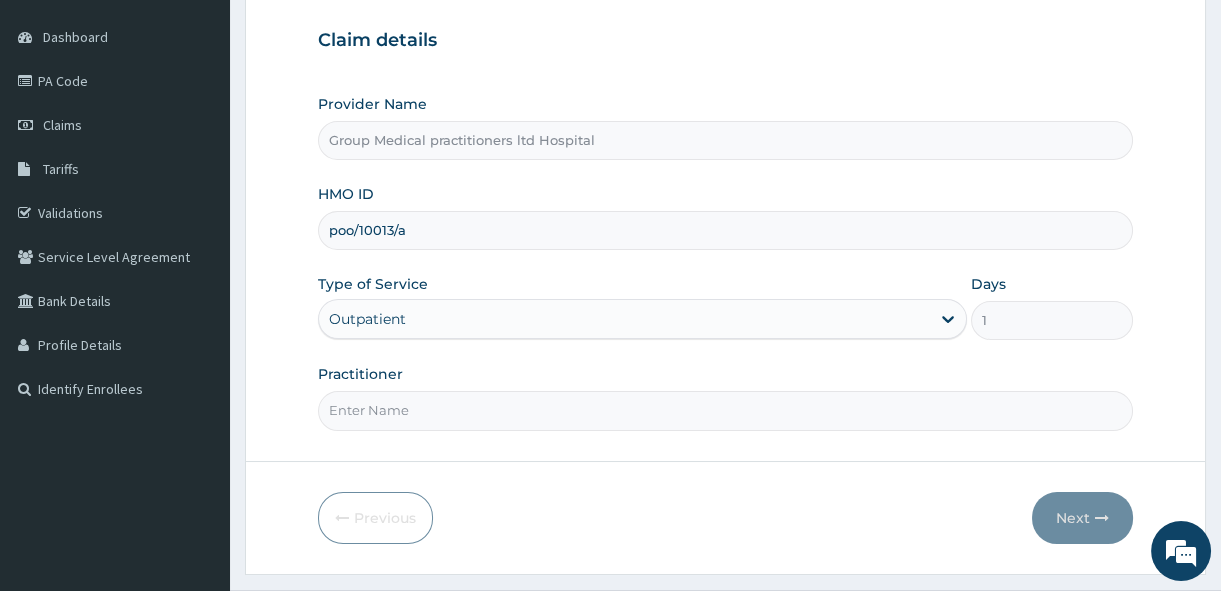 click on "Practitioner" at bounding box center (725, 410) 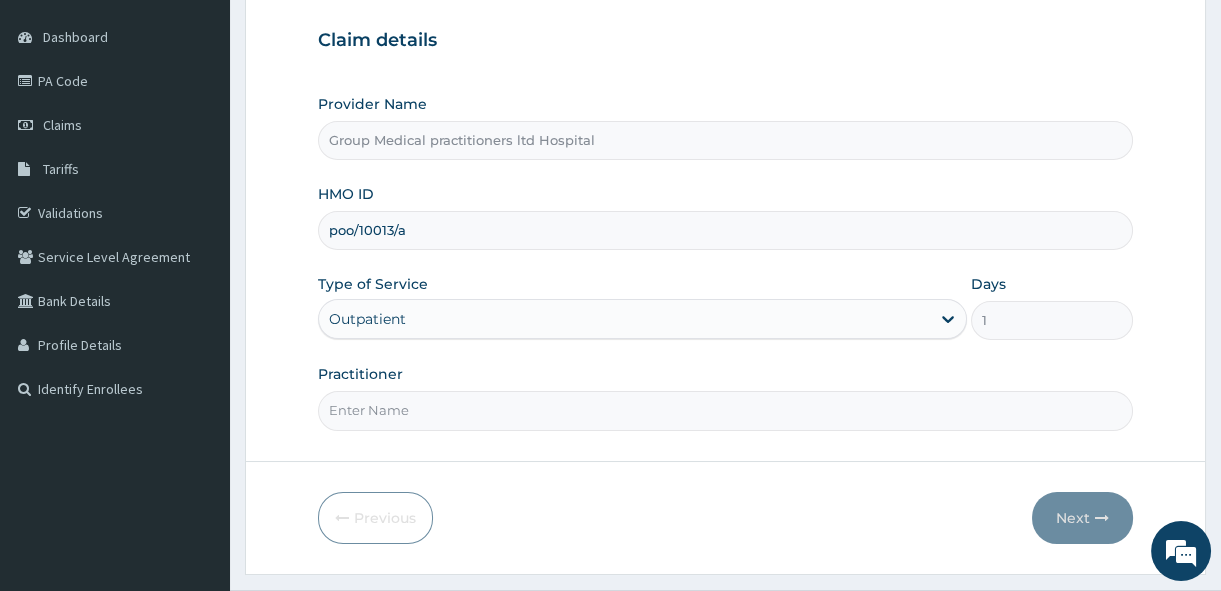 type on "MEDICAL PRACTITIONERS" 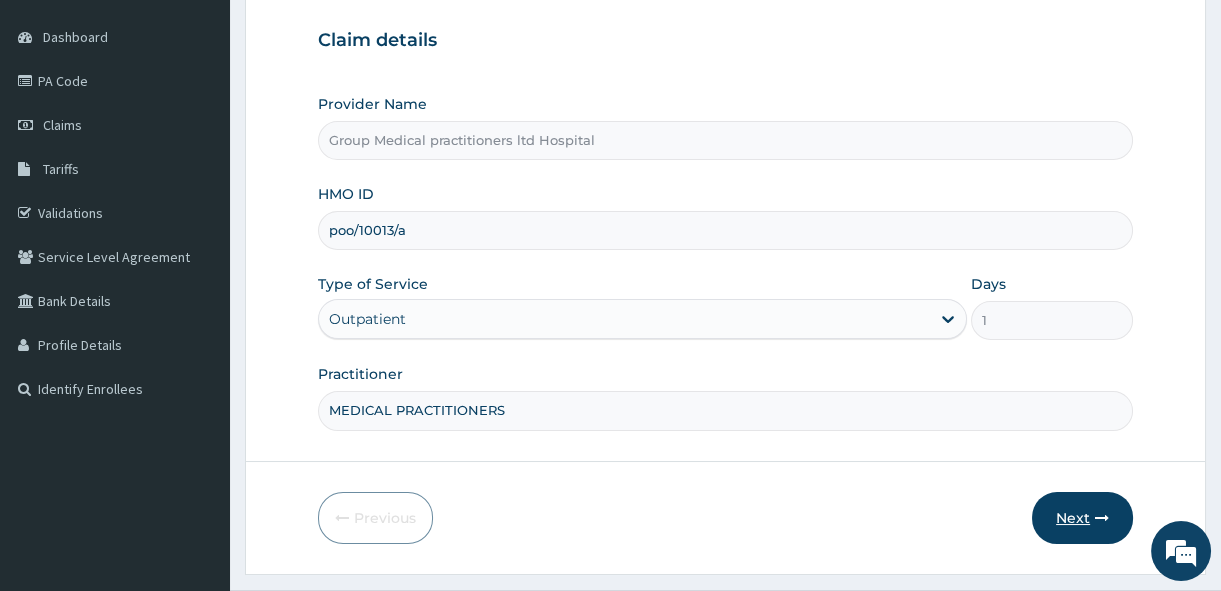 click on "Next" at bounding box center (1082, 518) 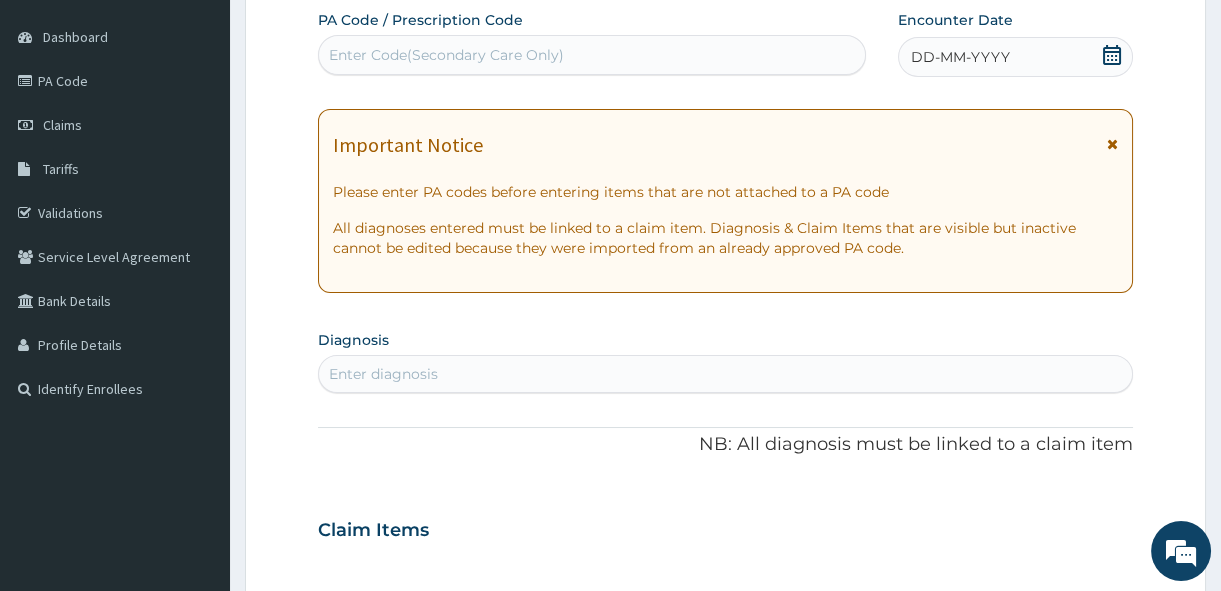 click 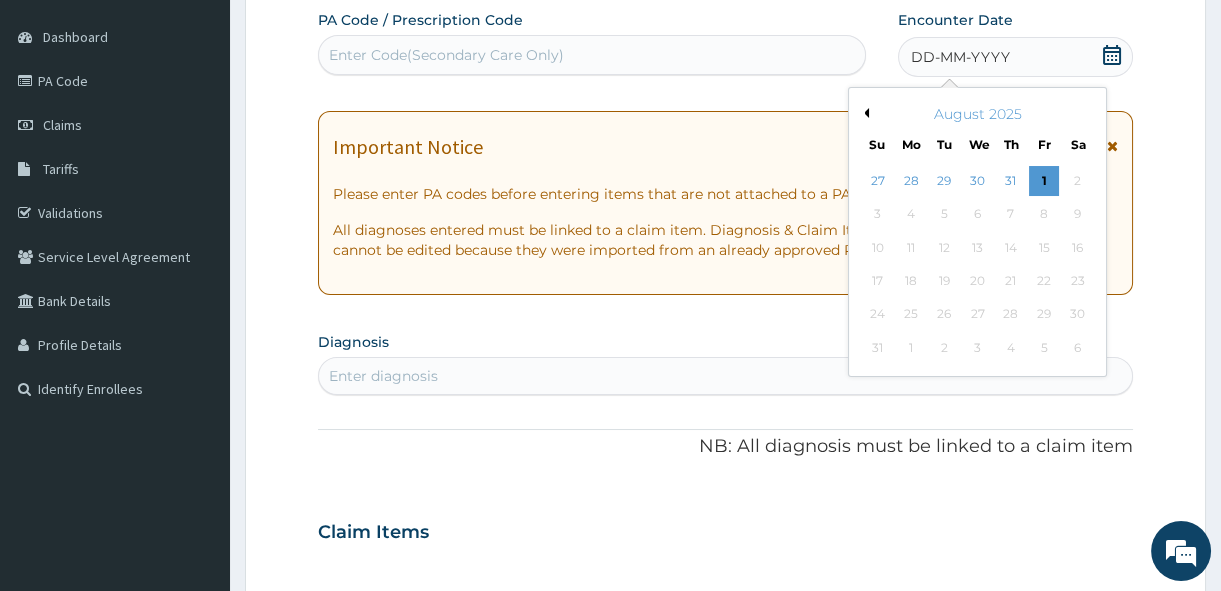 click on "Previous Month" at bounding box center (864, 113) 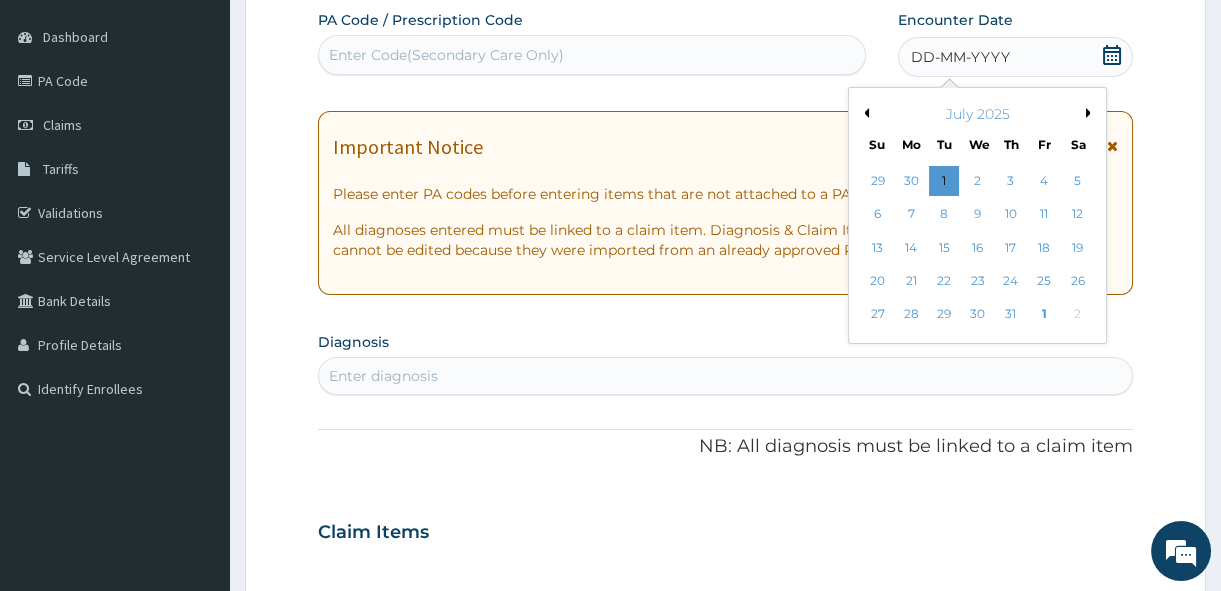 click on "Previous Month" at bounding box center [864, 113] 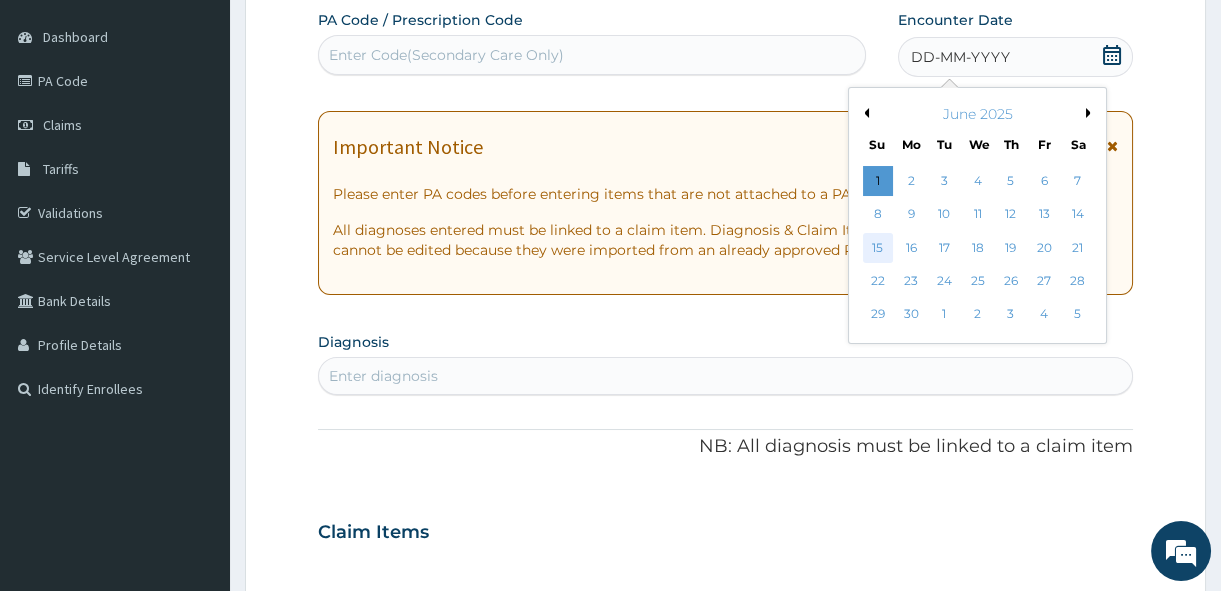 click on "15" at bounding box center (878, 248) 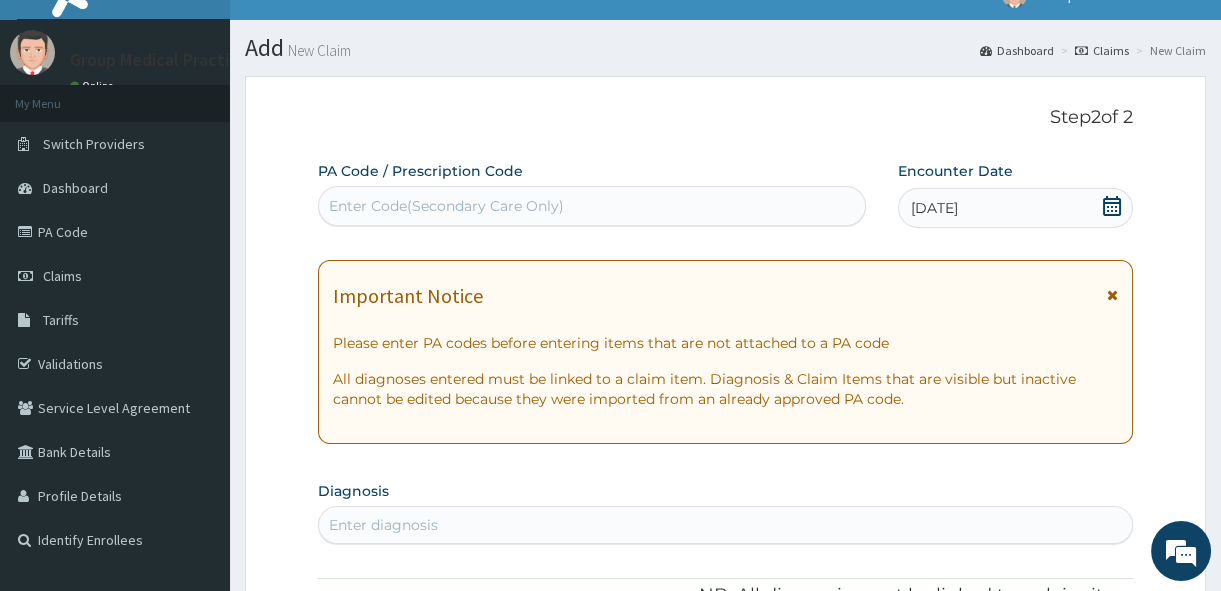 scroll, scrollTop: 0, scrollLeft: 0, axis: both 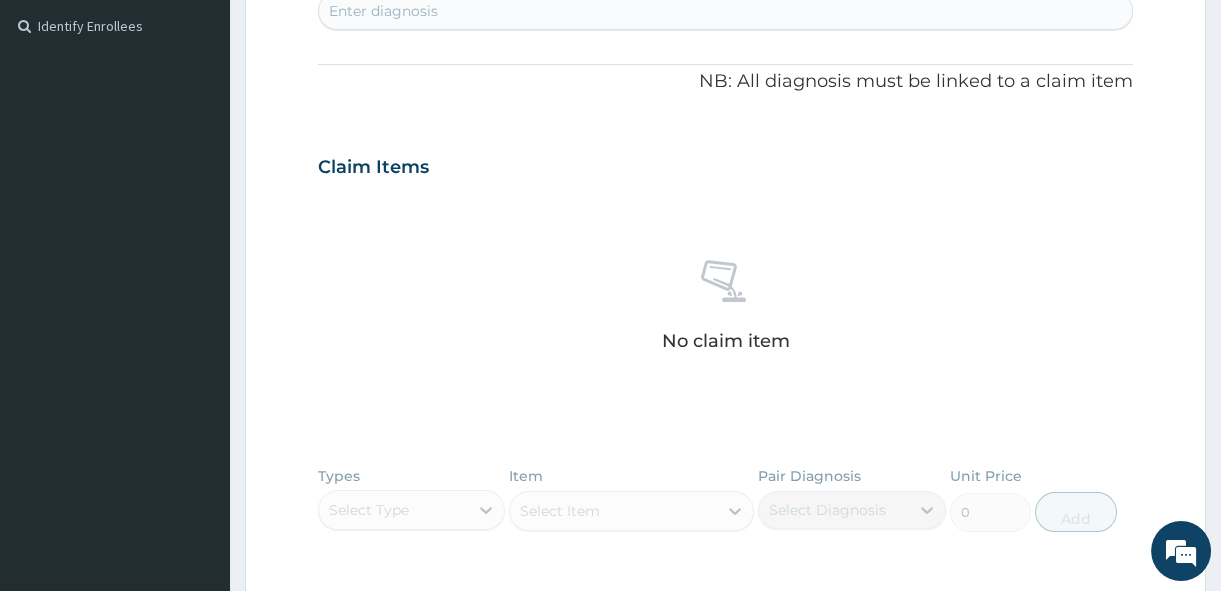 click on "Enter diagnosis" at bounding box center (383, 11) 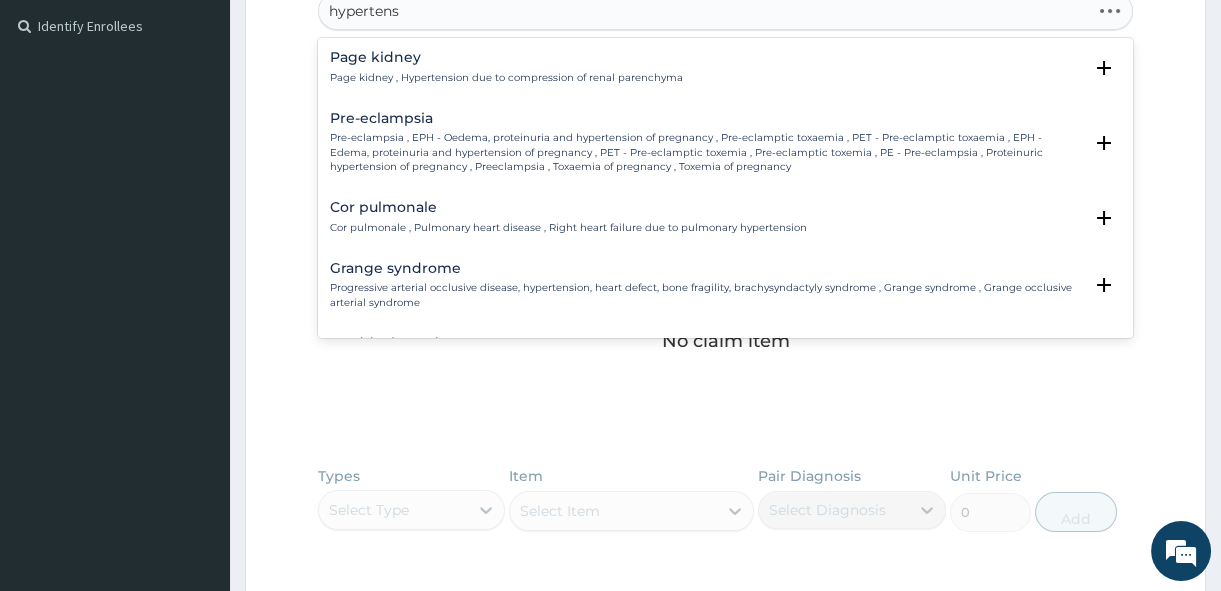 type on "hypertensi" 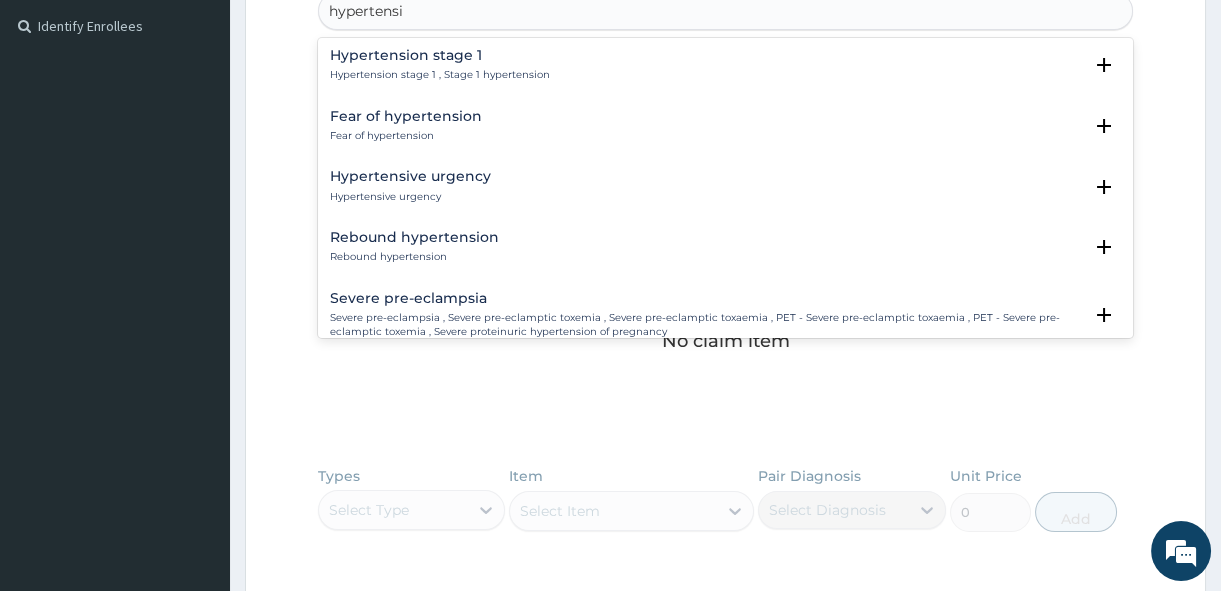 scroll, scrollTop: 818, scrollLeft: 0, axis: vertical 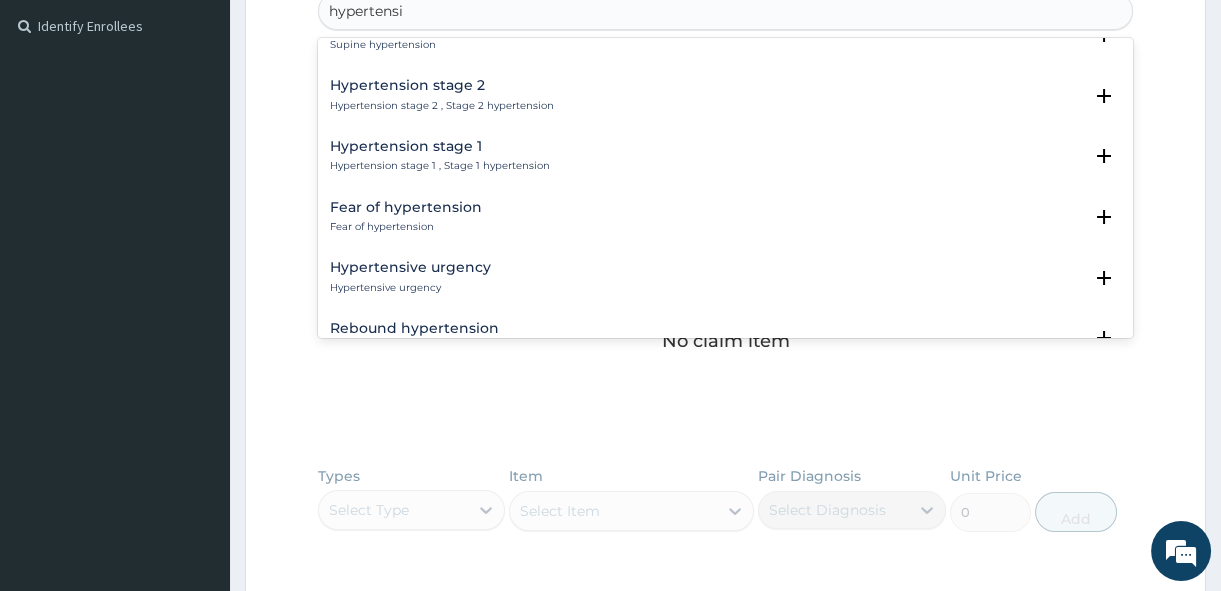 click on "Hypertension stage 1 , Stage 1 hypertension" at bounding box center [440, 166] 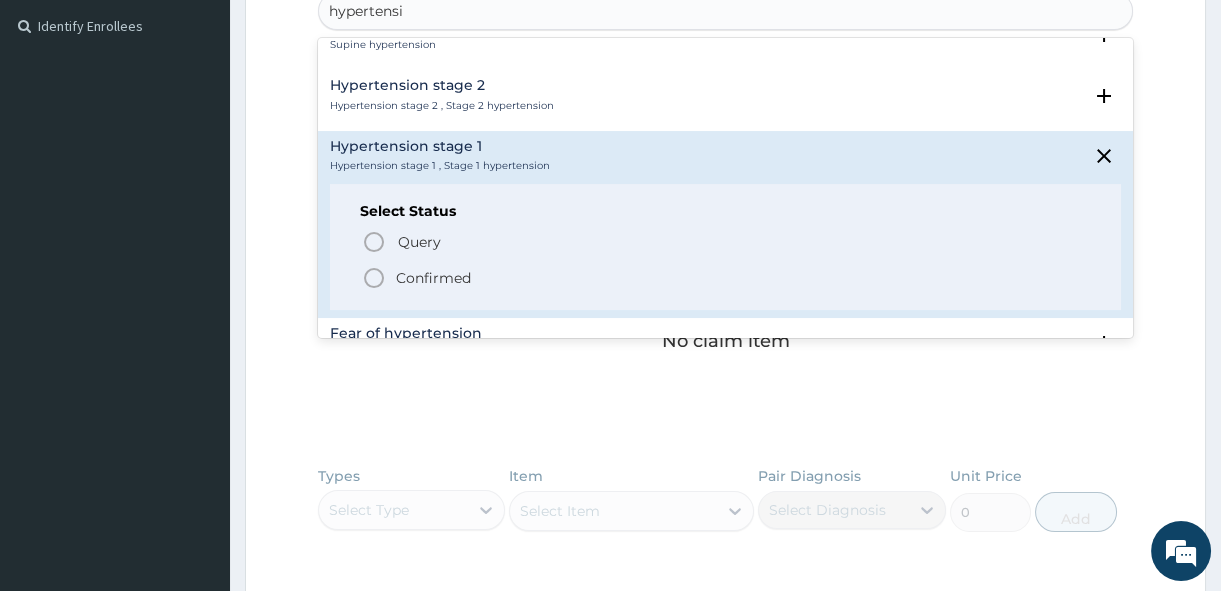 click 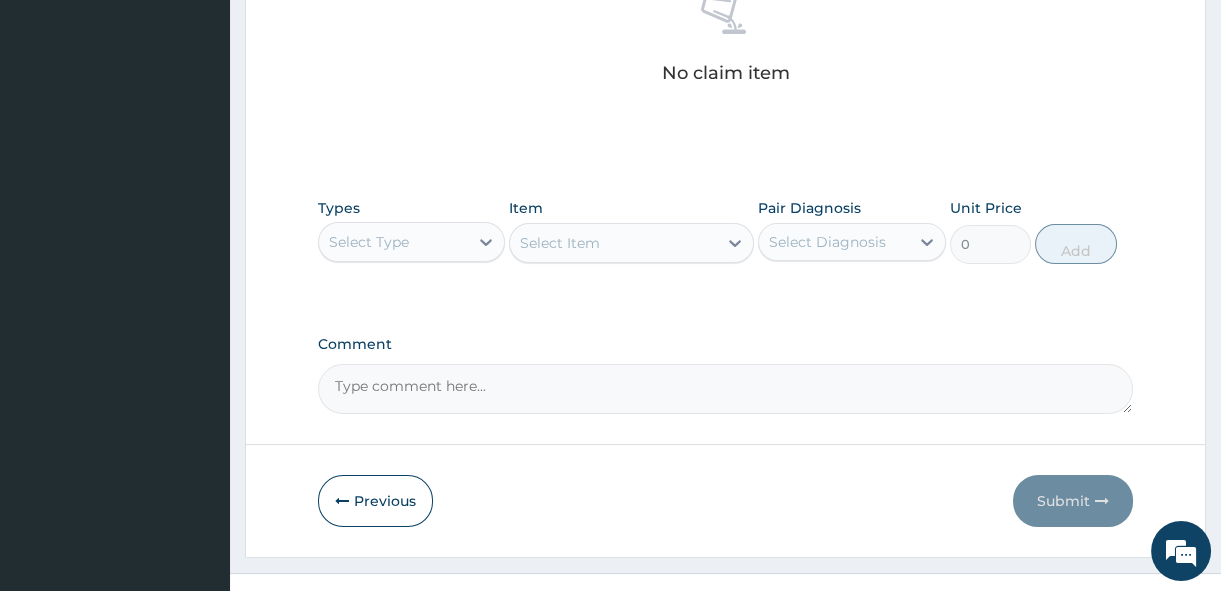 scroll, scrollTop: 850, scrollLeft: 0, axis: vertical 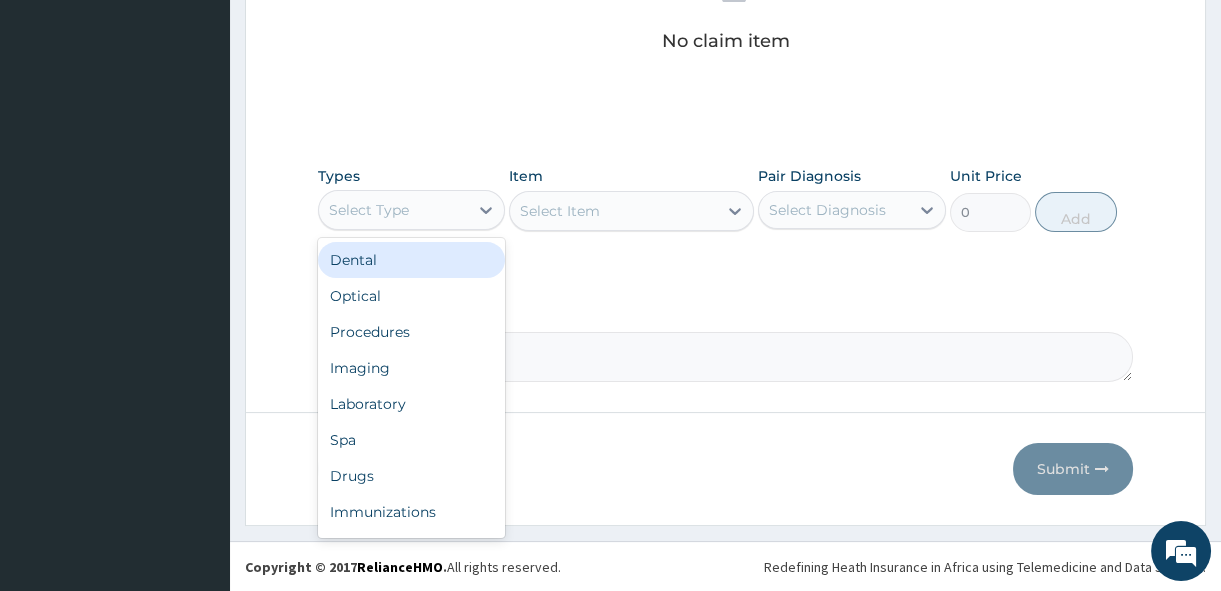 click on "Select Type" at bounding box center [393, 210] 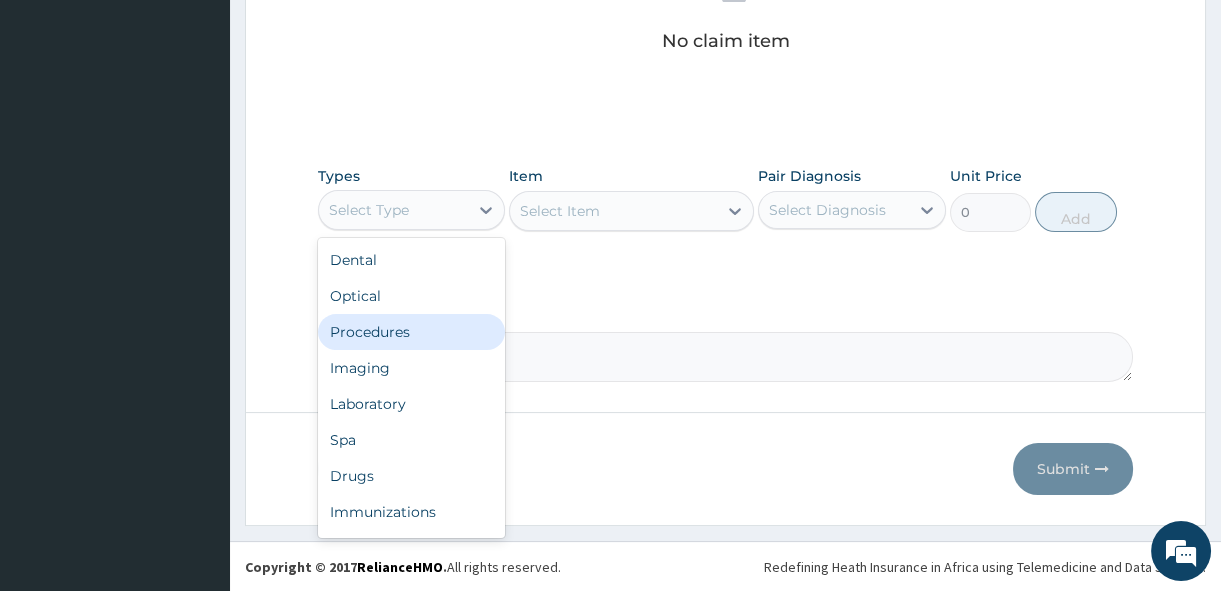 click on "Procedures" at bounding box center [411, 332] 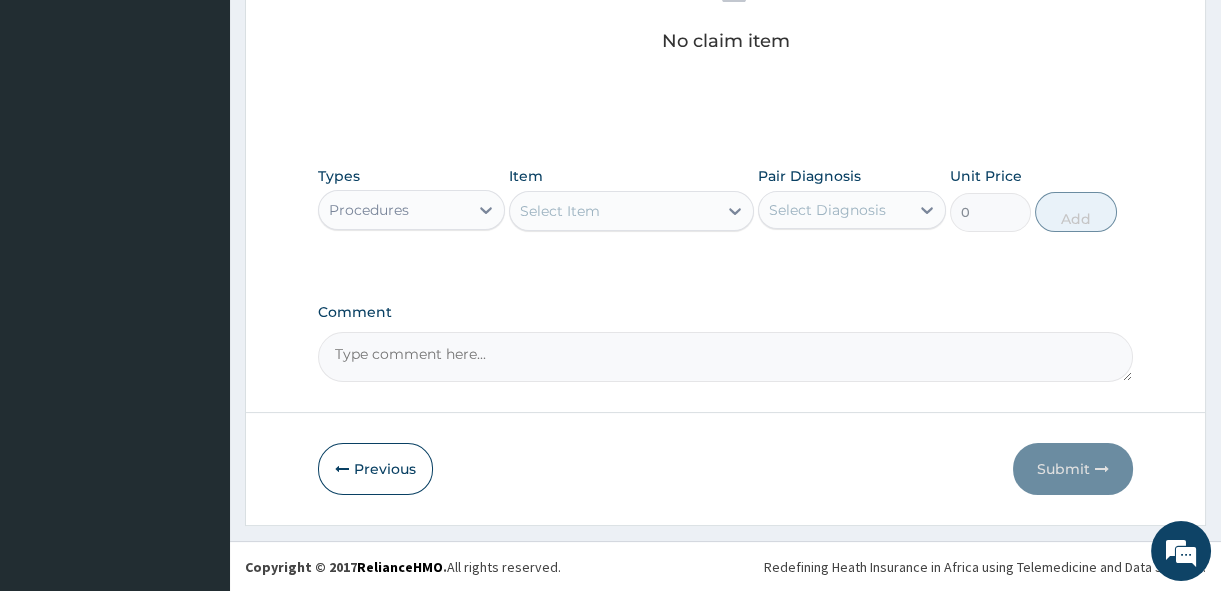 click on "Procedures" at bounding box center (393, 210) 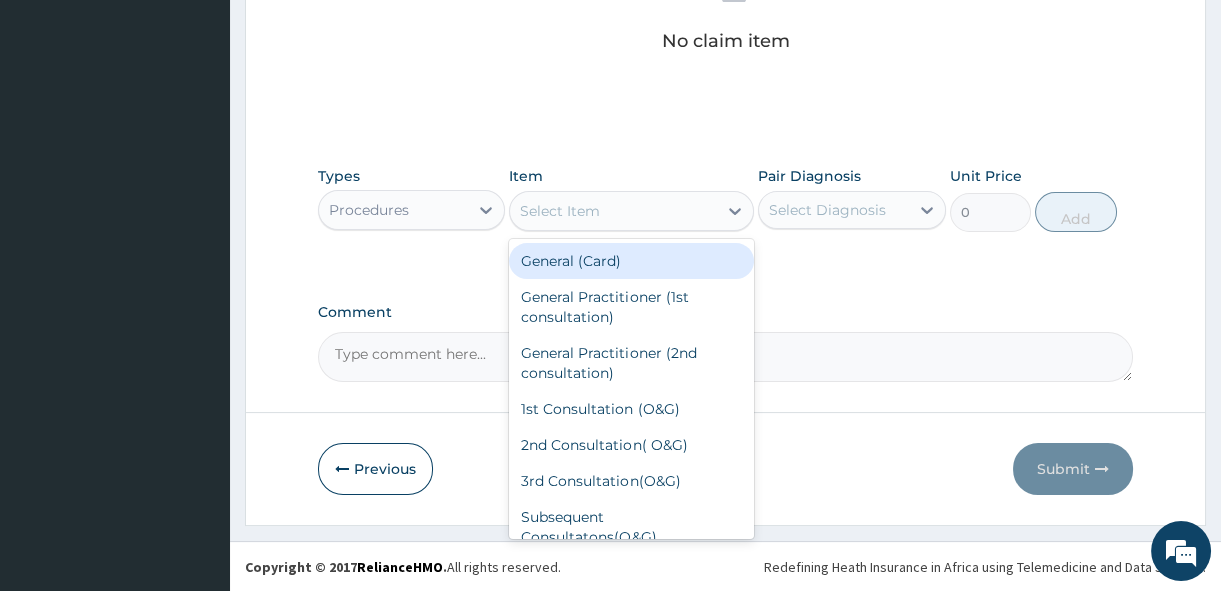 click on "Select Item" at bounding box center (560, 211) 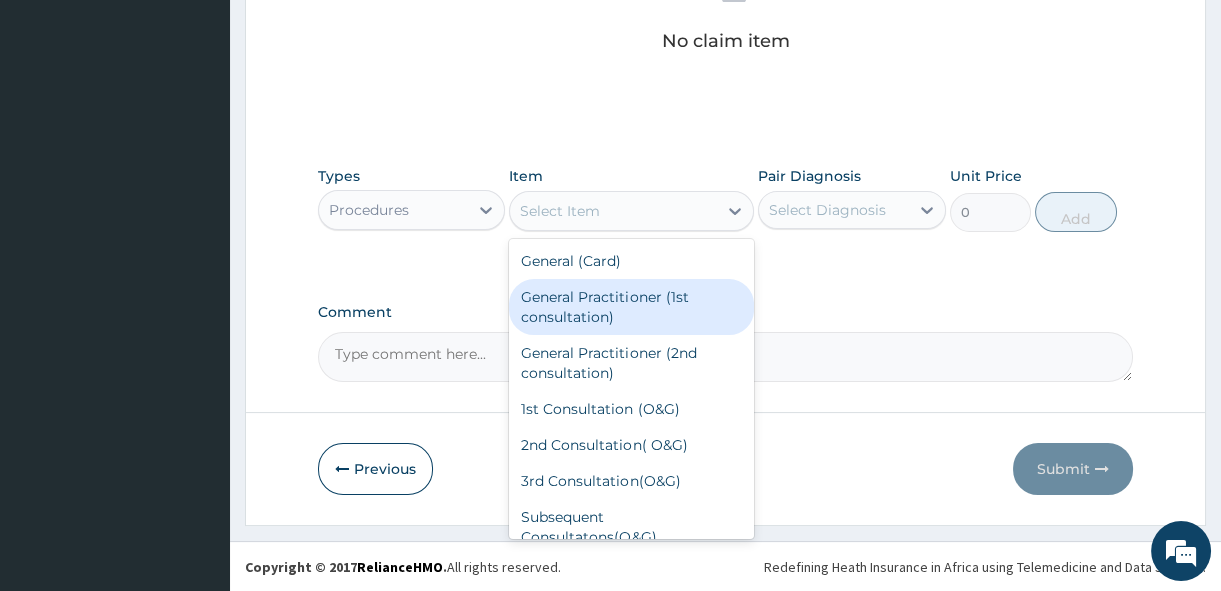 click on "General Practitioner (1st consultation)" at bounding box center [631, 307] 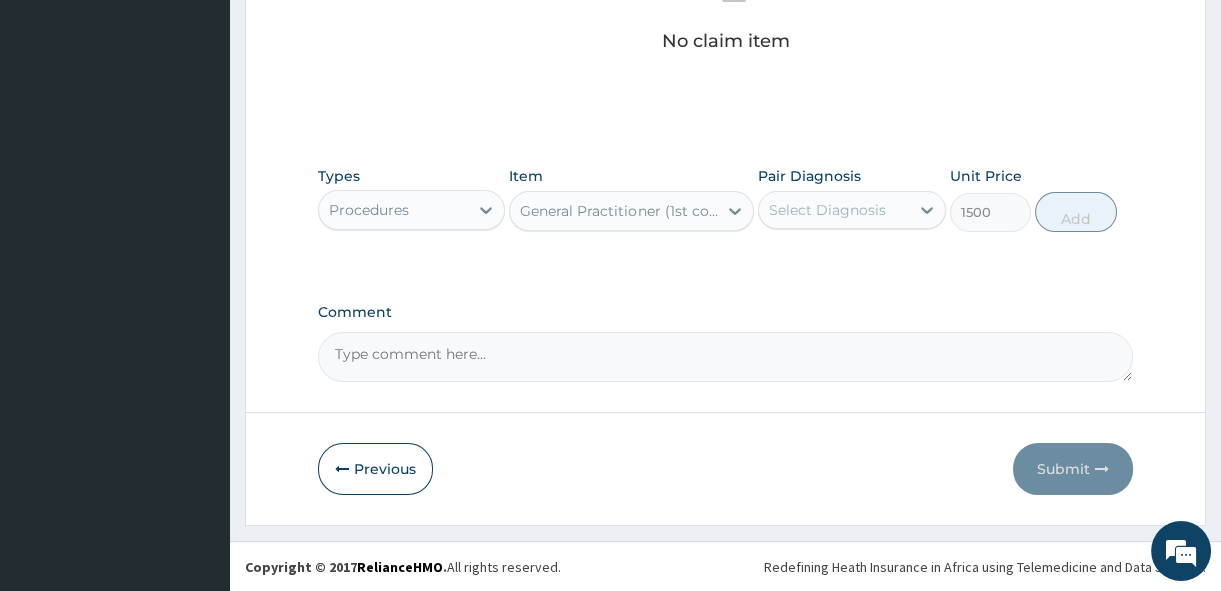 click on "Select Diagnosis" at bounding box center [827, 210] 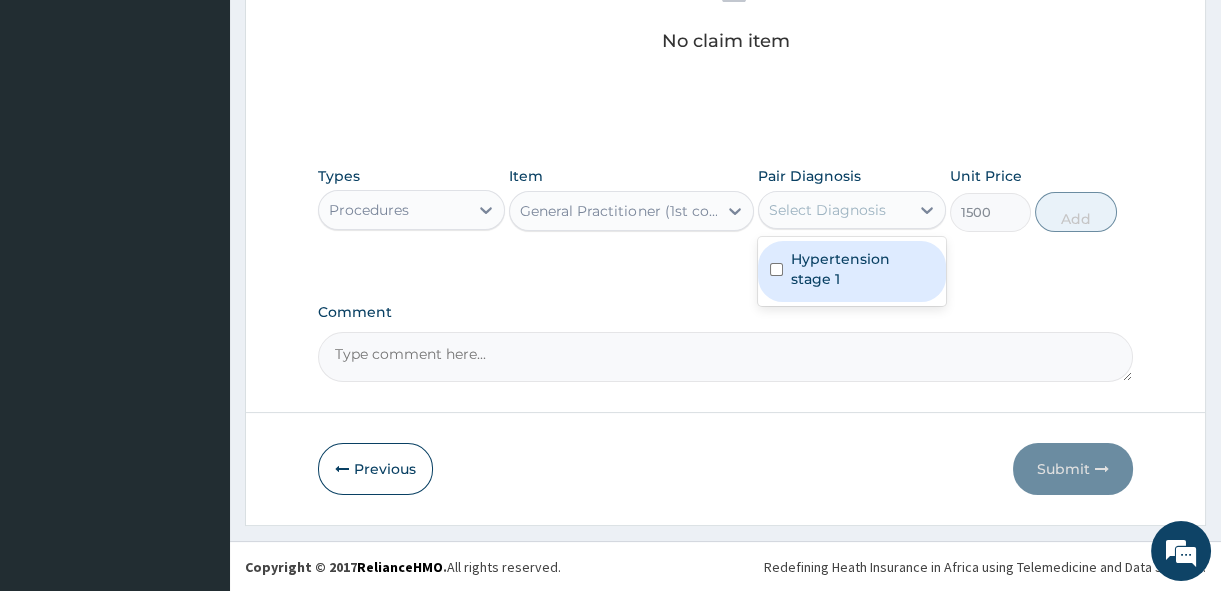 click on "Hypertension stage 1" at bounding box center (862, 269) 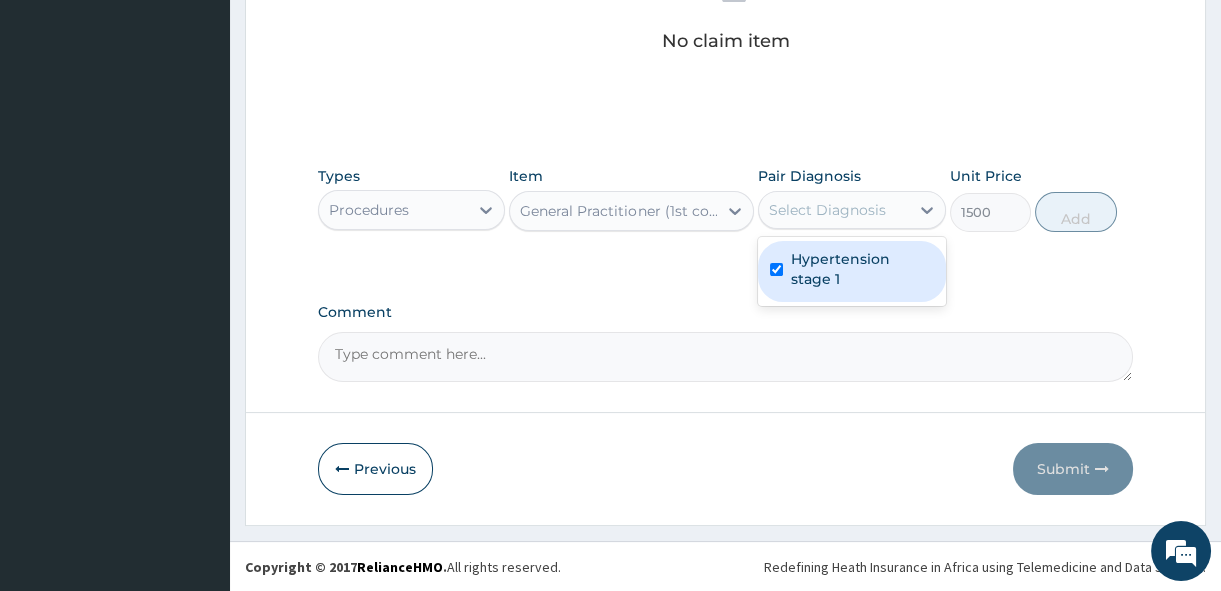 checkbox on "true" 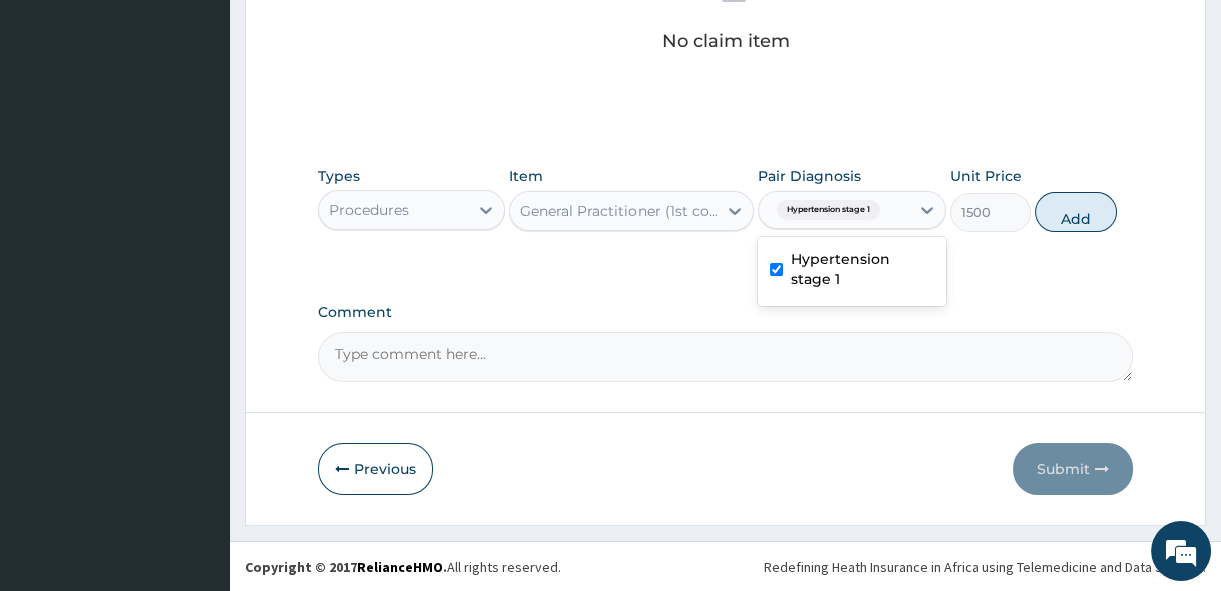 drag, startPoint x: 1069, startPoint y: 221, endPoint x: 583, endPoint y: 270, distance: 488.46393 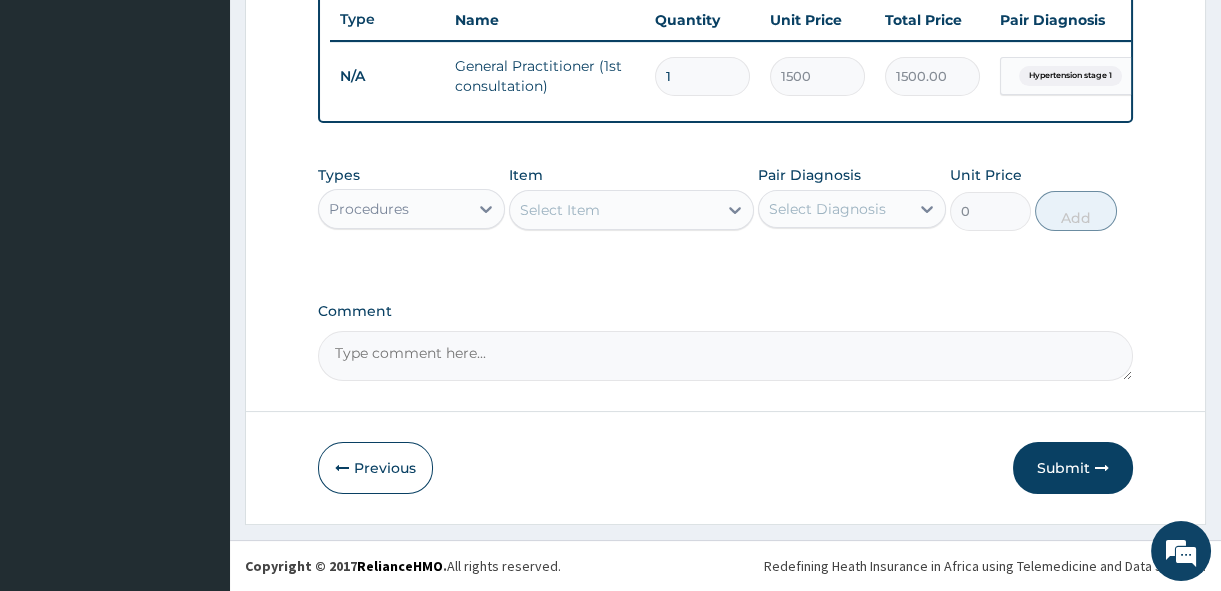 scroll, scrollTop: 768, scrollLeft: 0, axis: vertical 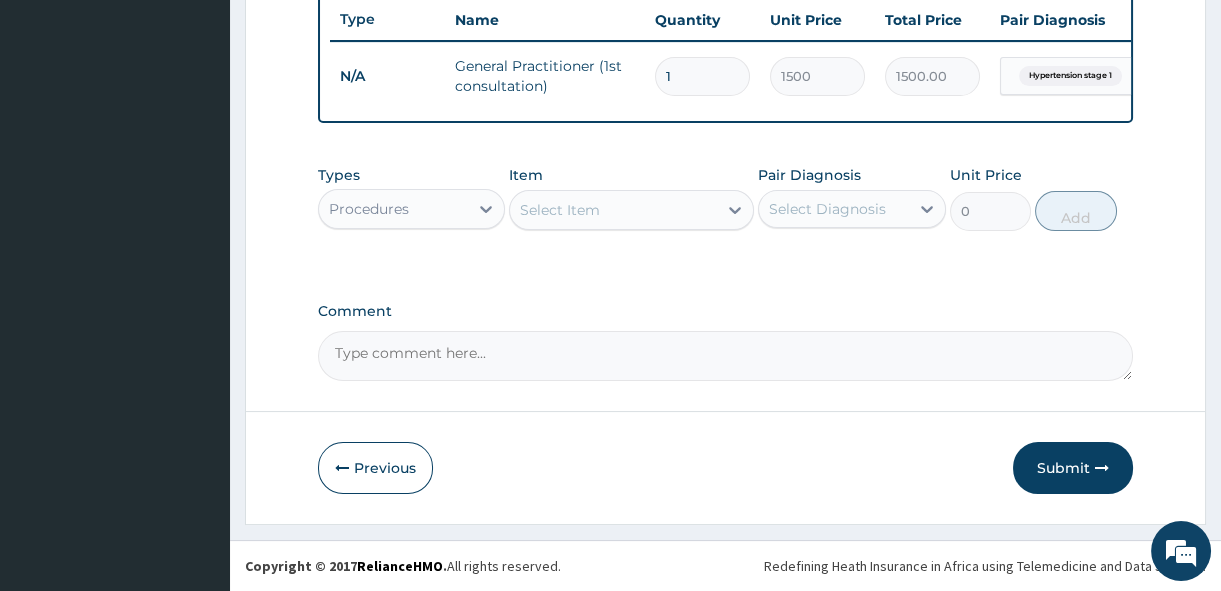 click on "Procedures" at bounding box center [369, 209] 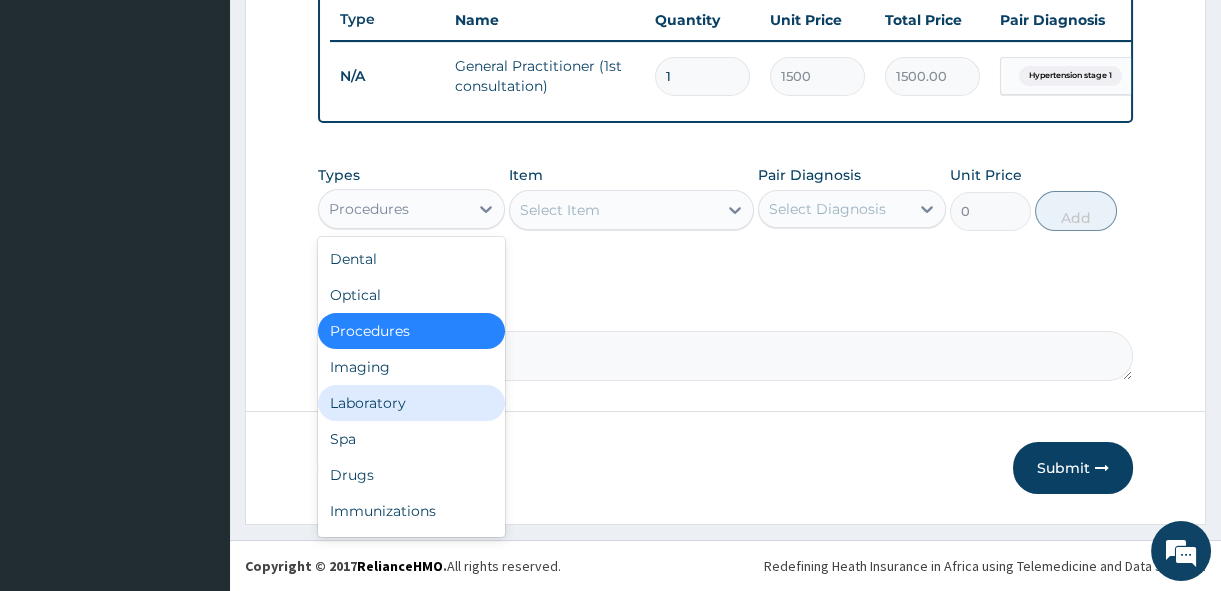 scroll, scrollTop: 68, scrollLeft: 0, axis: vertical 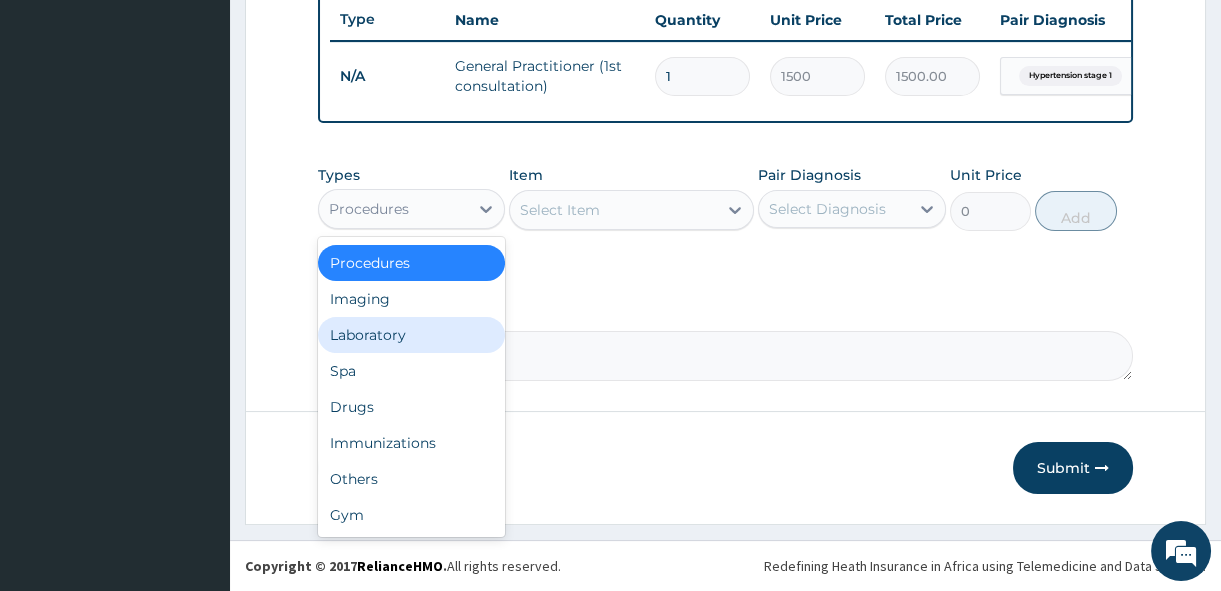 click on "Laboratory" at bounding box center [411, 335] 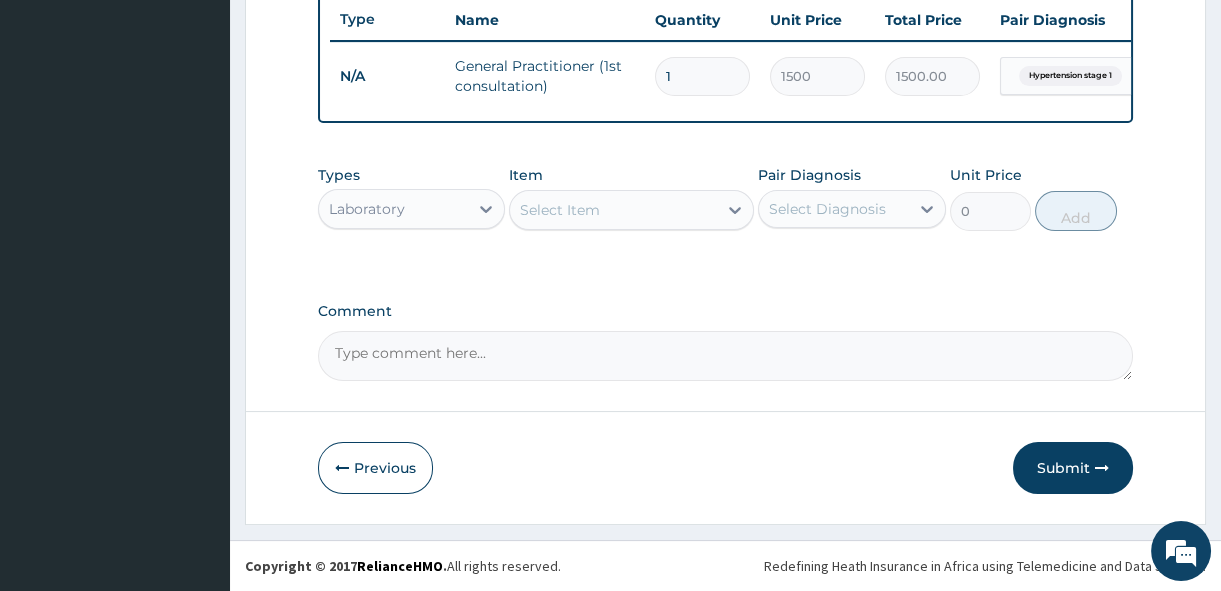 click on "Select Item" at bounding box center (560, 210) 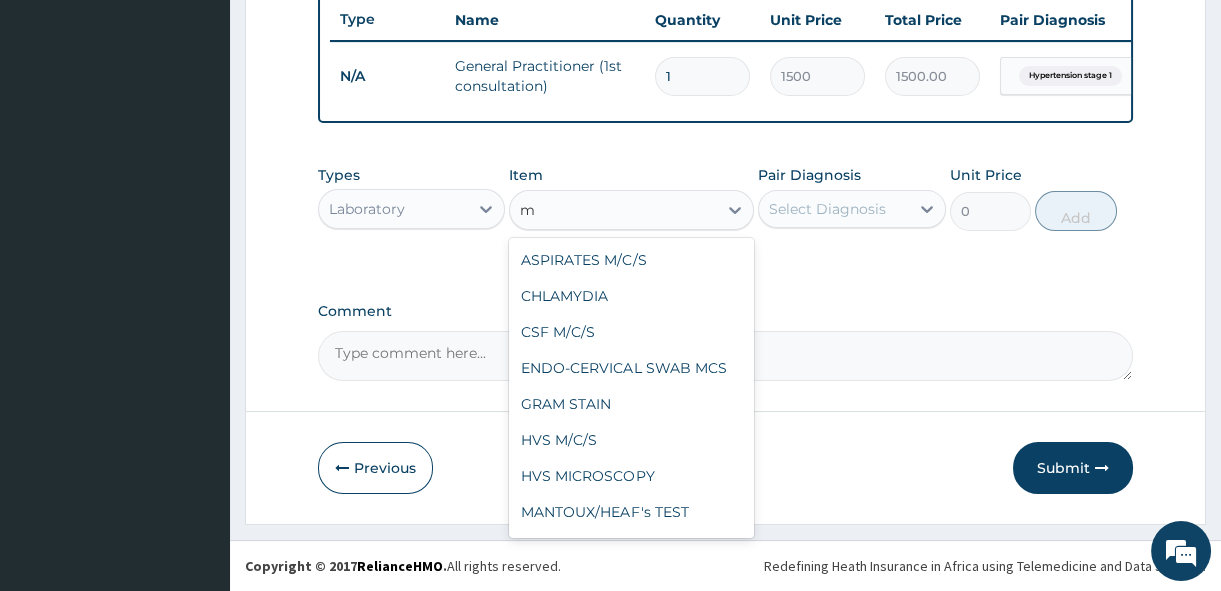 type on "mp" 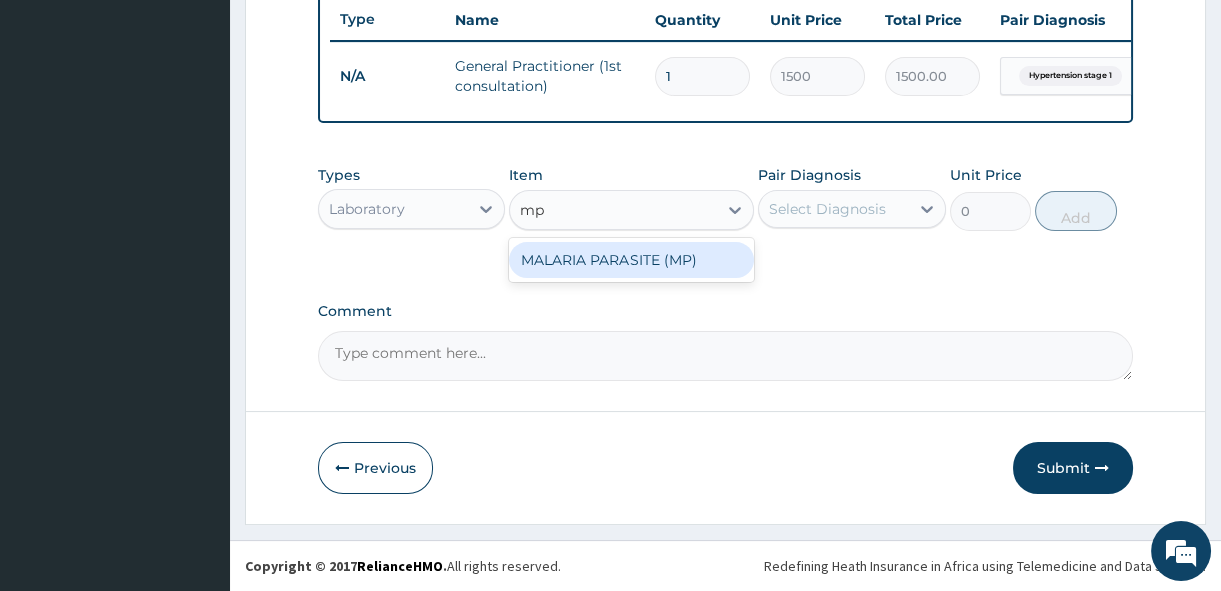 click on "MALARIA PARASITE (MP)" at bounding box center (631, 260) 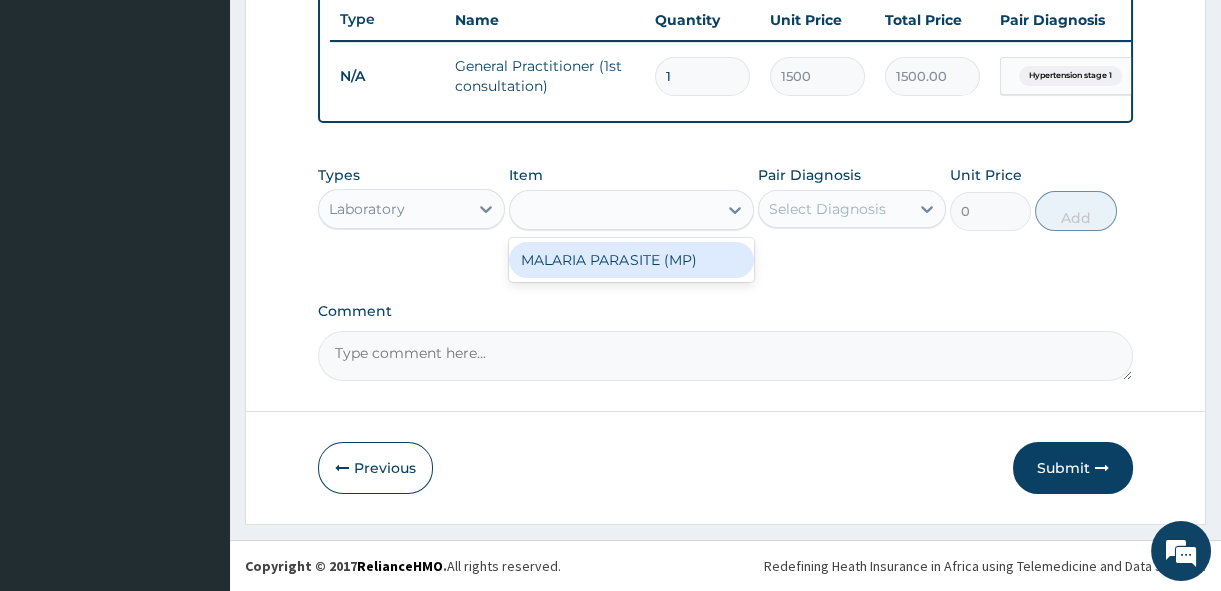 type on "560" 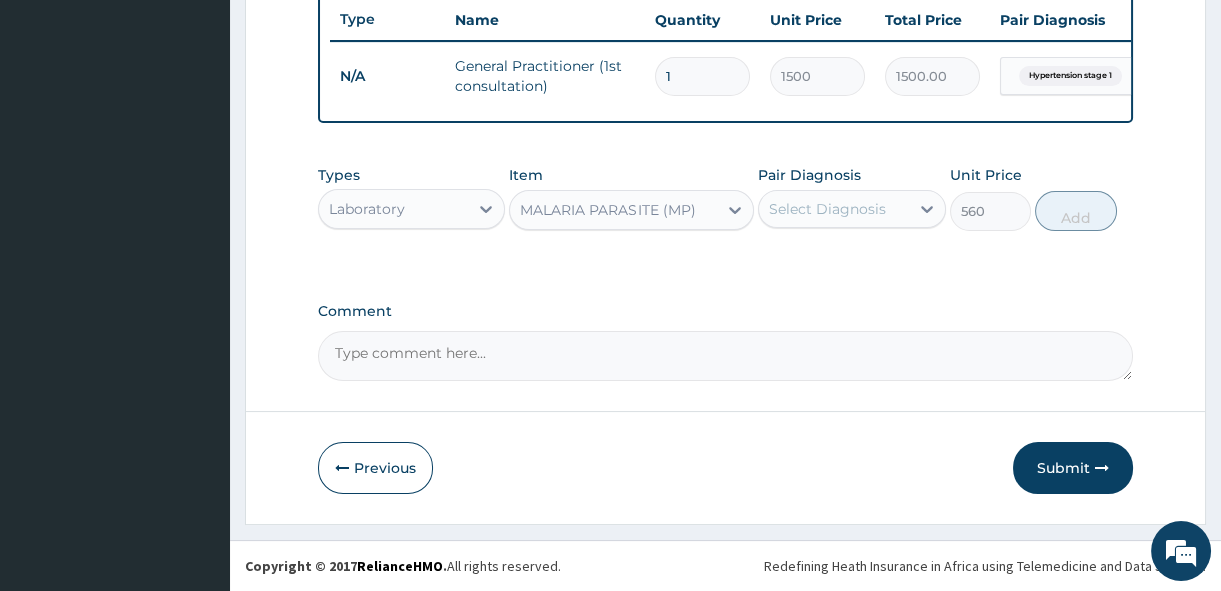 drag, startPoint x: 787, startPoint y: 205, endPoint x: 680, endPoint y: 274, distance: 127.3185 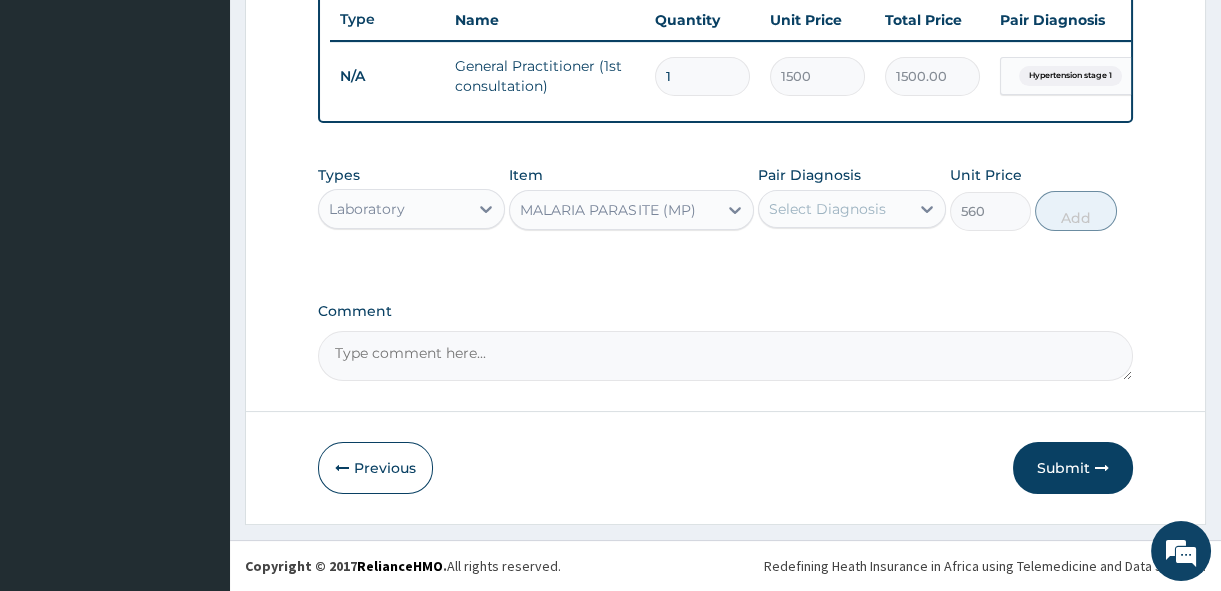 click on "PA Code / Prescription Code Enter Code(Secondary Care Only) Encounter Date [DATE] Important Notice Please enter PA codes before entering items that are not attached to a PA code   All diagnoses entered must be linked to a claim item. Diagnosis Hypertension stage 1 Confirmed NB: All diagnosis must be linked to a claim item Claim Items Type Name Quantity Unit Price Total Price Pair Diagnosis Actions N/A General Practitioner (1st consultation) 1 1500 1500.00 Hypertension stage 1 Delete Types Laboratory Item MALARIA PARASITE (MP) Pair Diagnosis Select Diagnosis Unit Price 560 Add Comment" at bounding box center [725, -92] 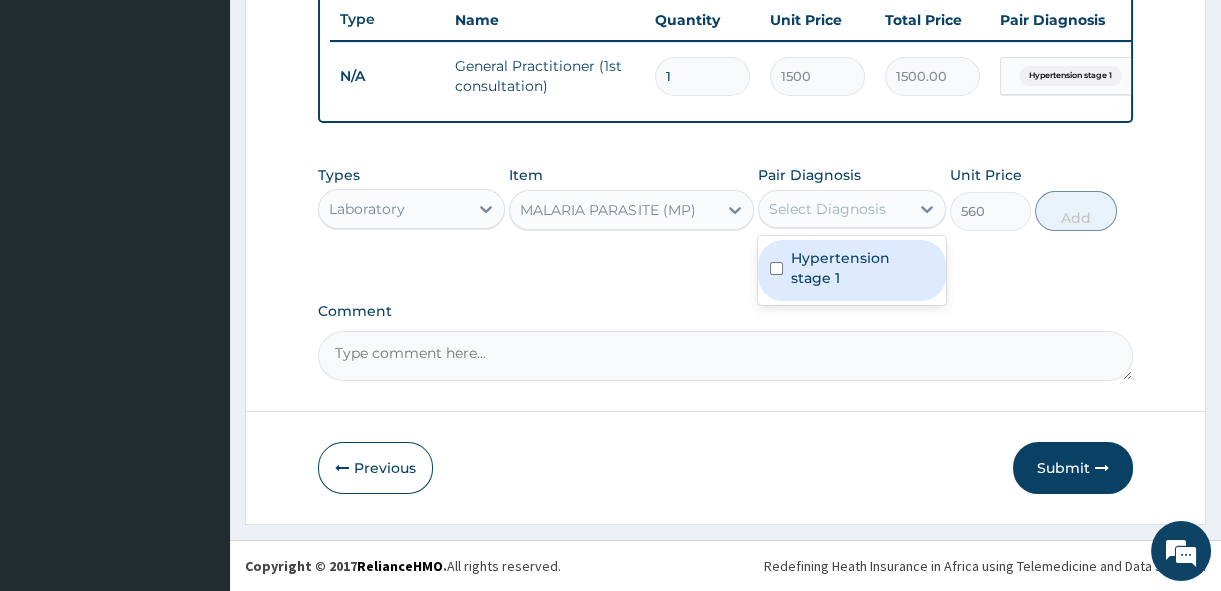 click on "Hypertension stage 1" at bounding box center (862, 268) 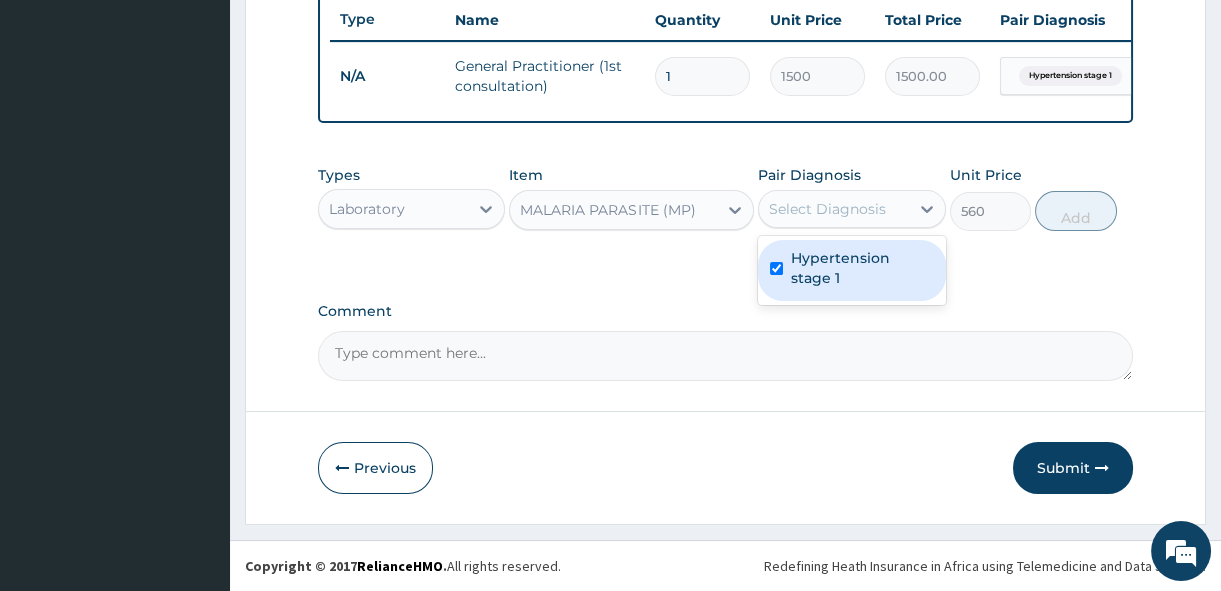 checkbox on "true" 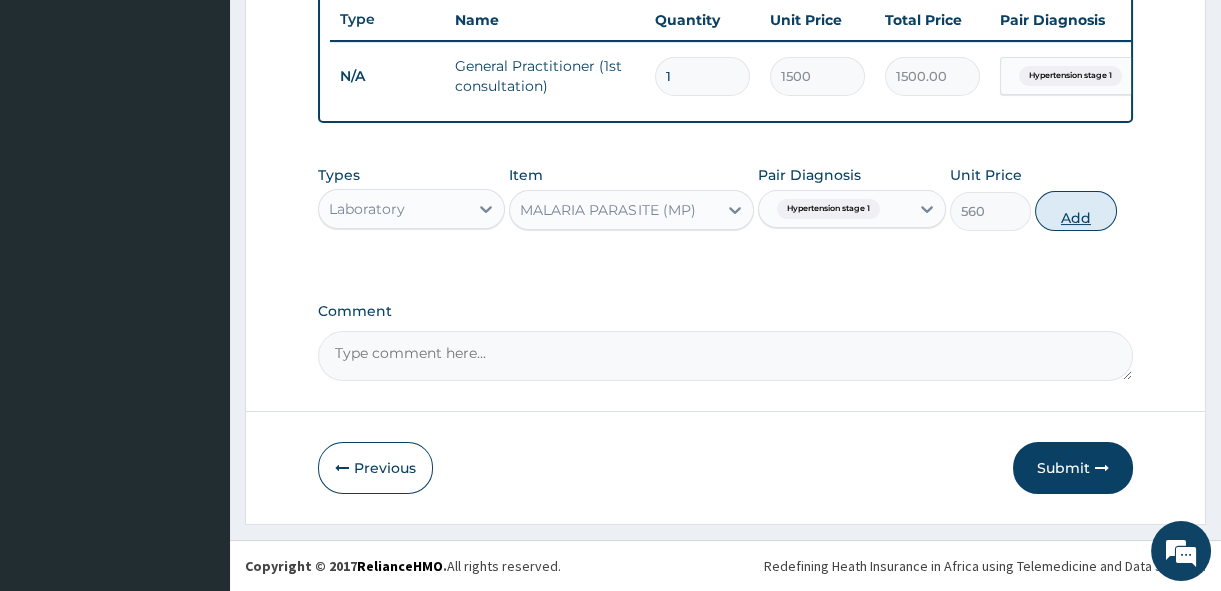 click on "Add" at bounding box center (1076, 211) 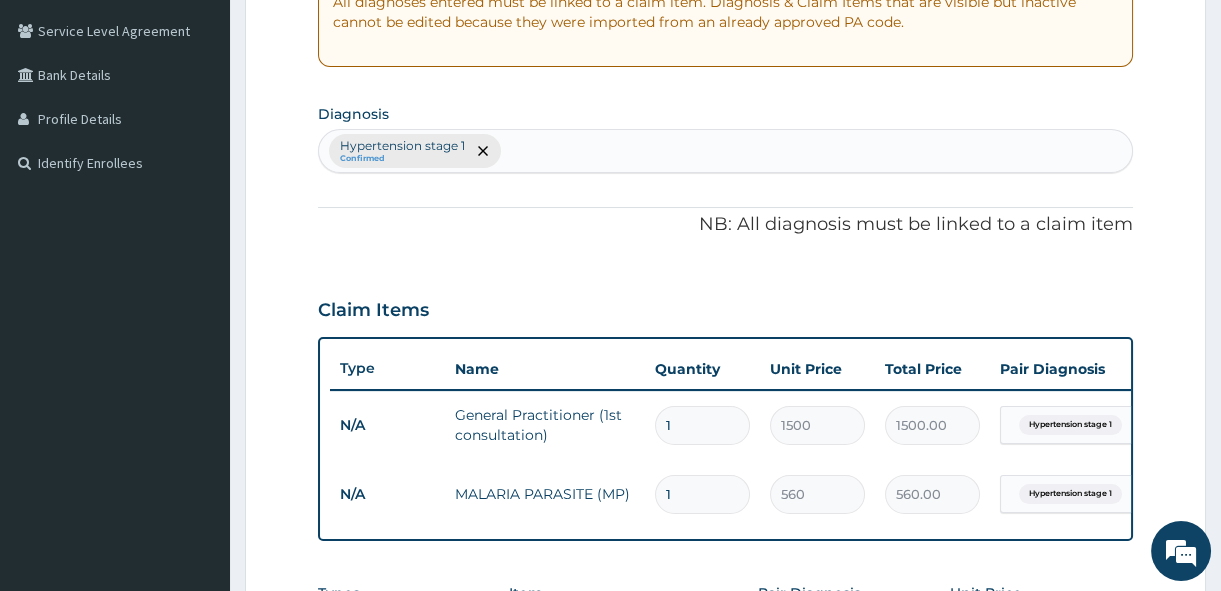 scroll, scrollTop: 404, scrollLeft: 0, axis: vertical 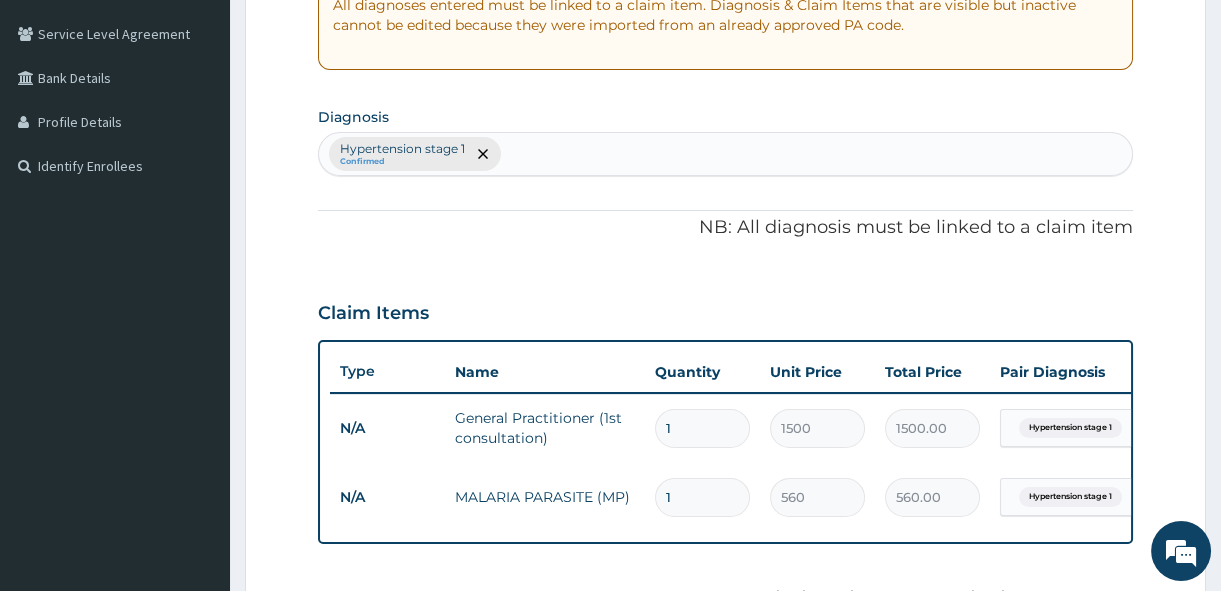 click on "Hypertension stage 1 Confirmed" at bounding box center [725, 154] 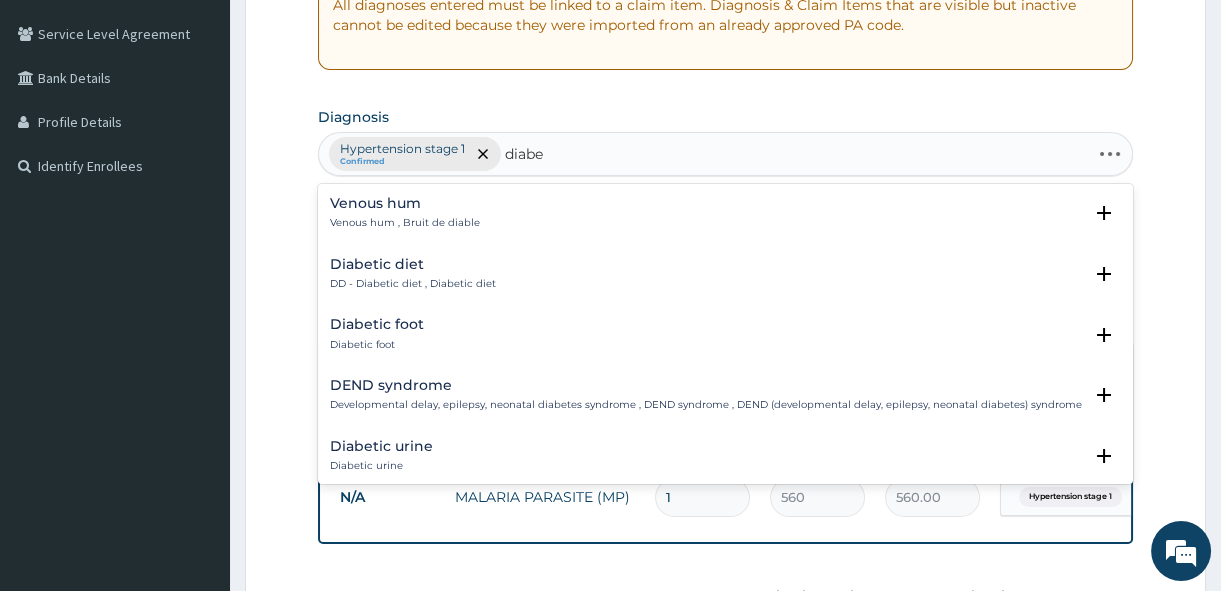 type on "diabet" 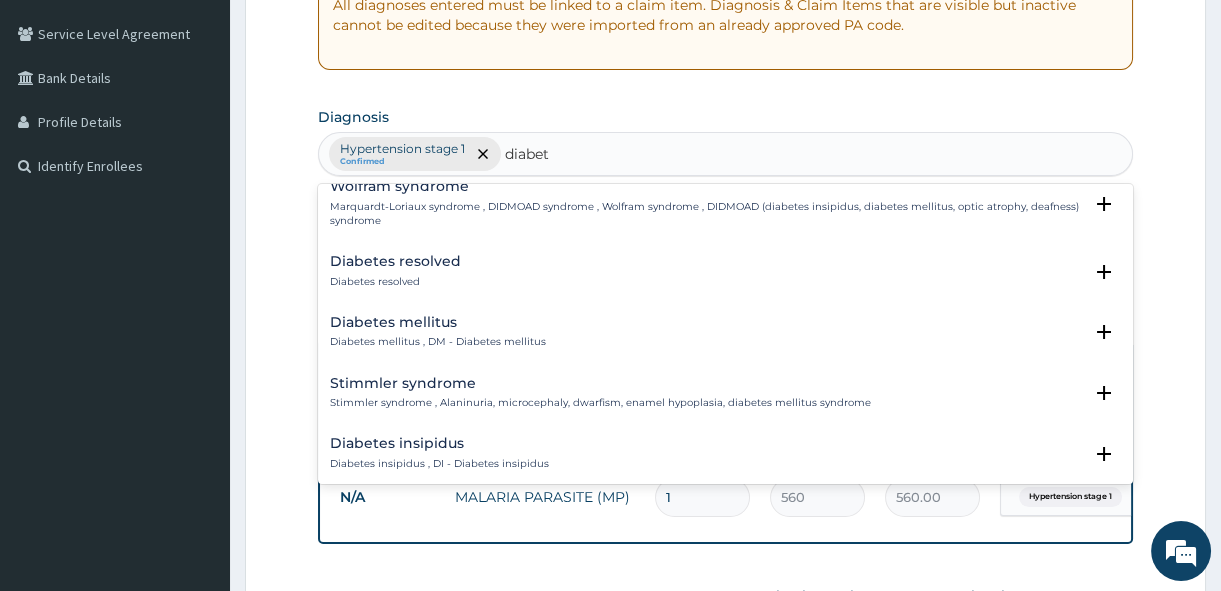 scroll, scrollTop: 363, scrollLeft: 0, axis: vertical 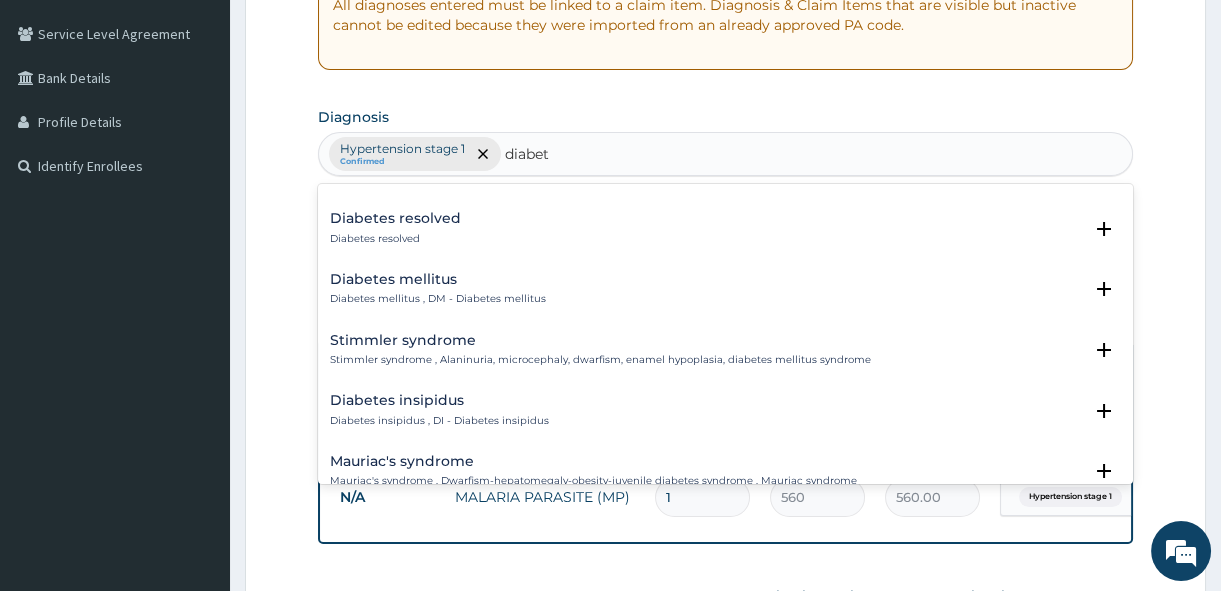 click on "Diabetes mellitus" at bounding box center [438, 279] 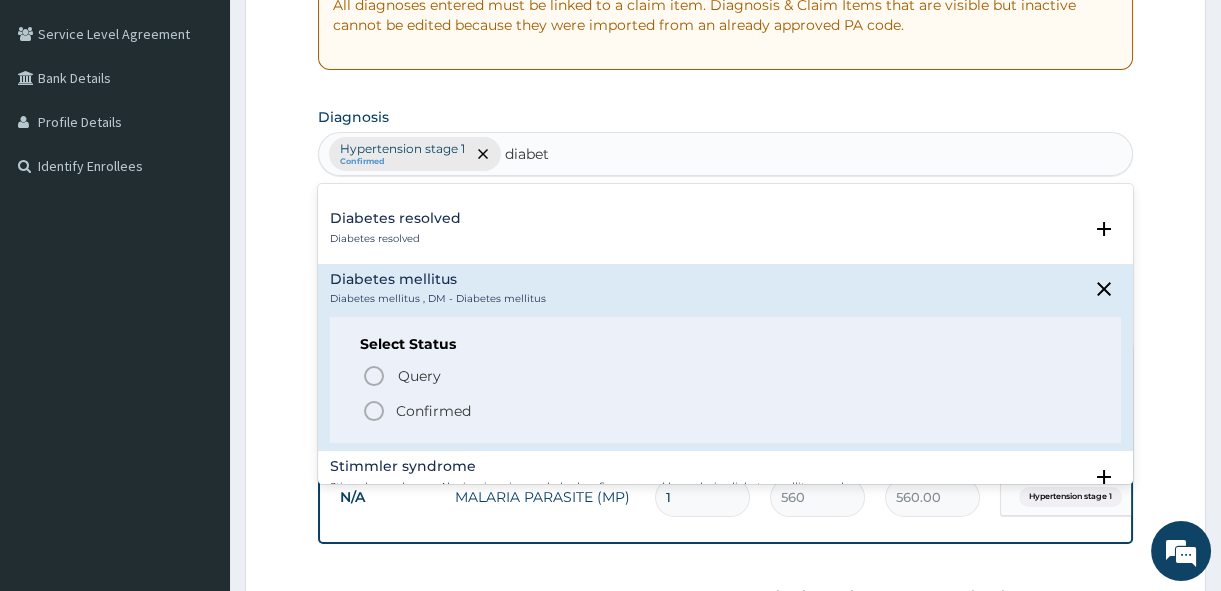 click 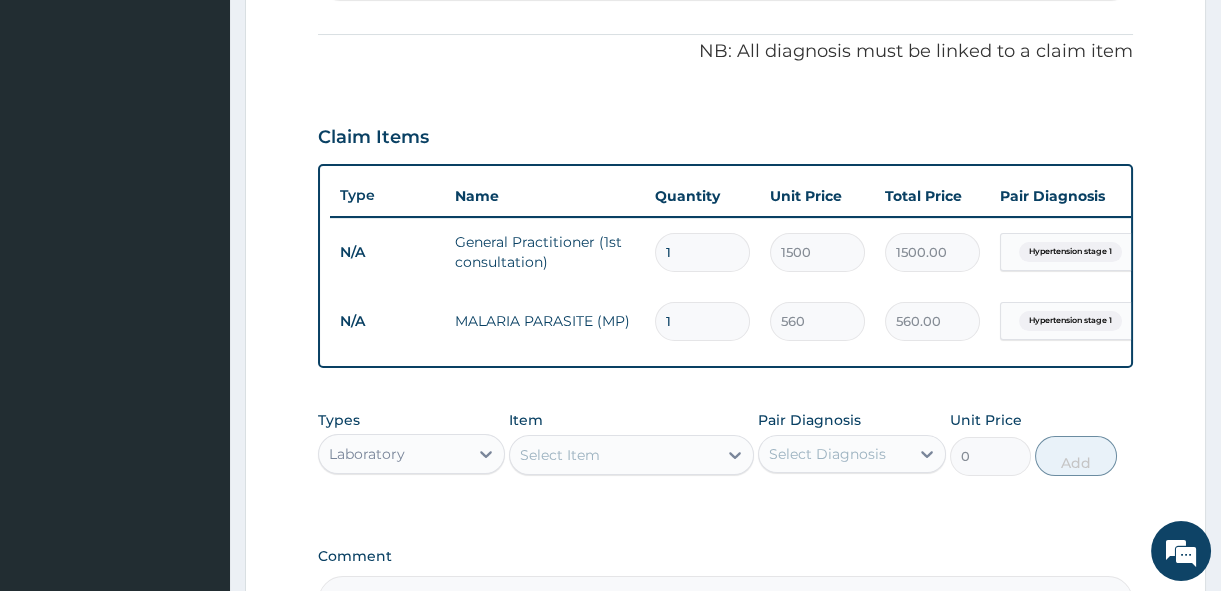 scroll, scrollTop: 586, scrollLeft: 0, axis: vertical 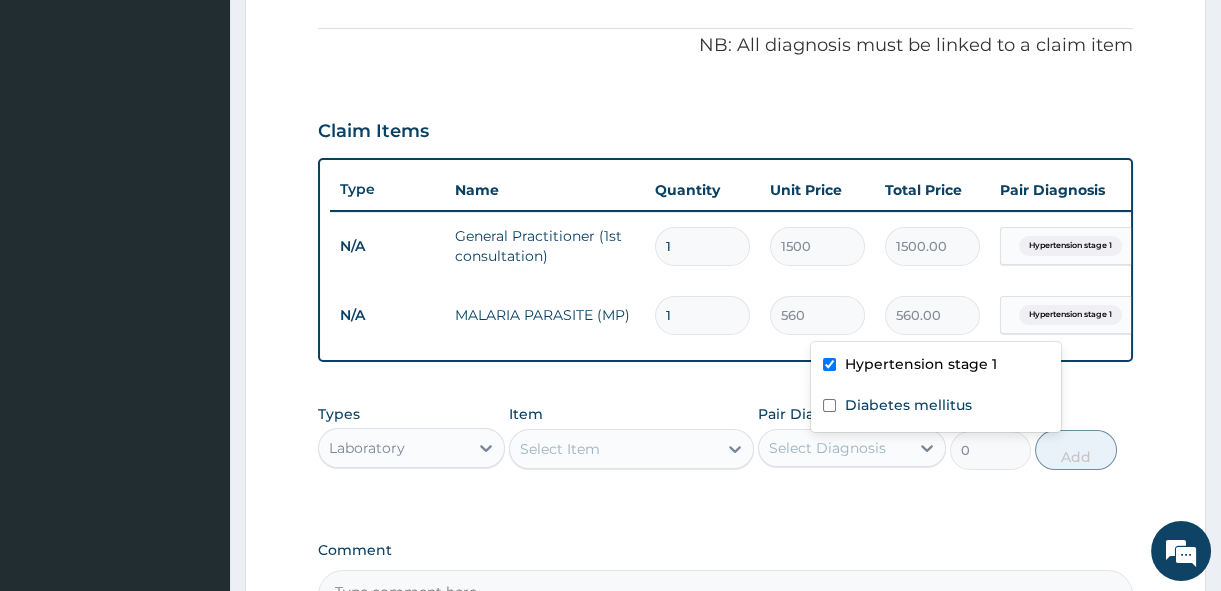 click on "N/A MALARIA PARASITE (MP) 1 560 560.00 option Hypertension stage 1 focused, 1 of 2. 2 results available. Use Up and Down to choose options, press Enter to select the currently focused option, press Escape to exit the menu, press Tab to select the option and exit the menu. Hypertension stage 1 Delete" at bounding box center [820, 315] 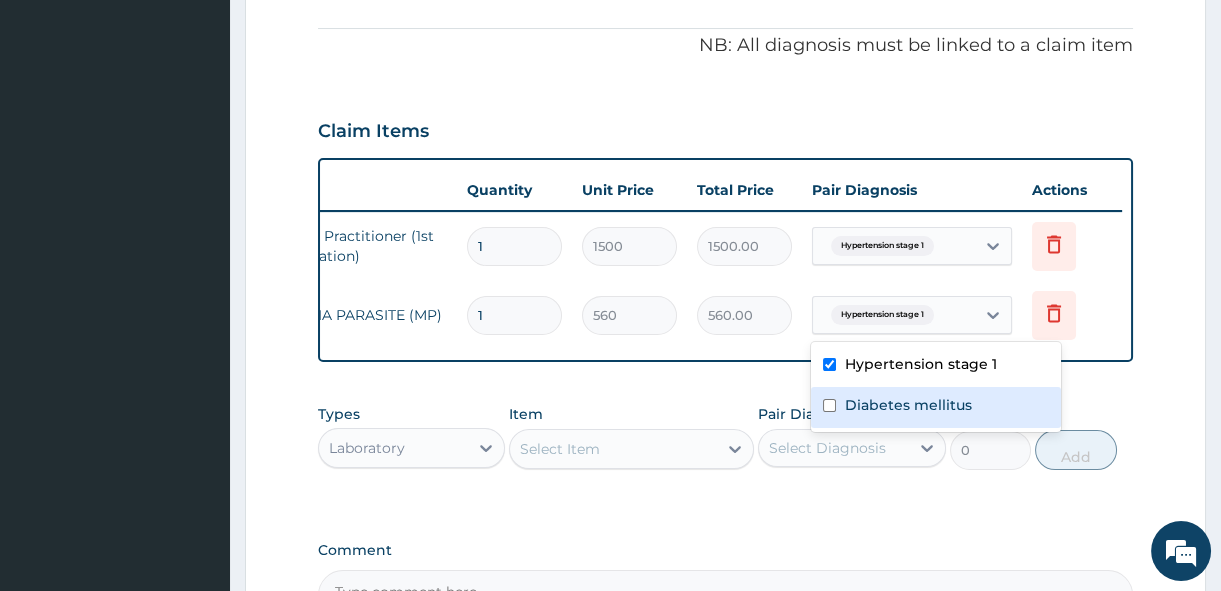 click on "Diabetes mellitus" at bounding box center (907, 405) 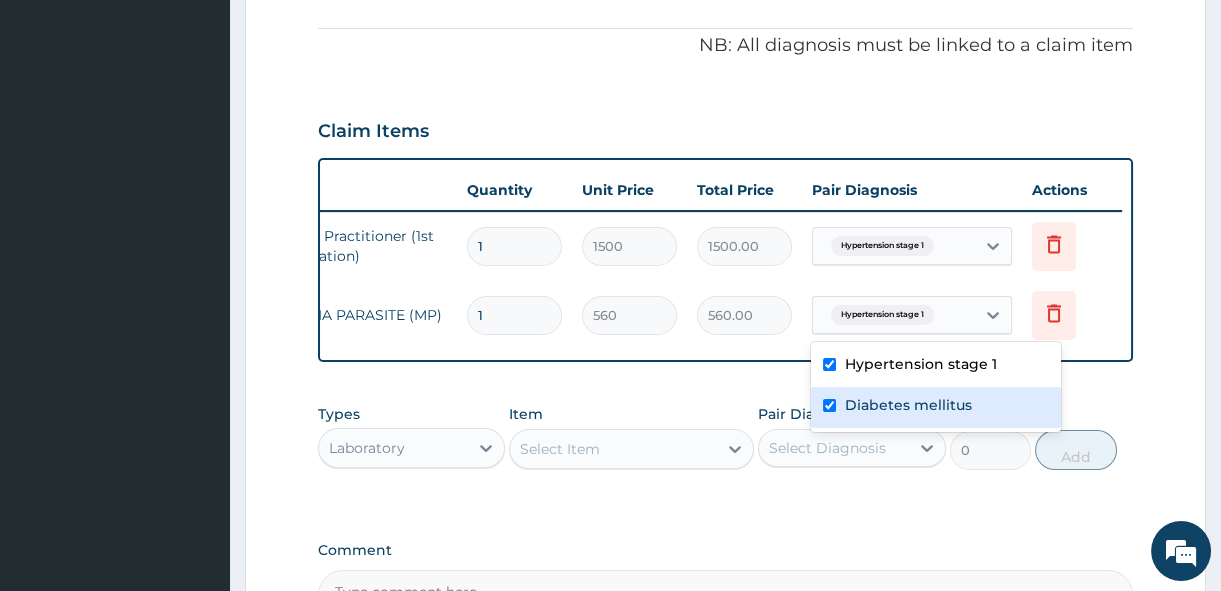 checkbox on "true" 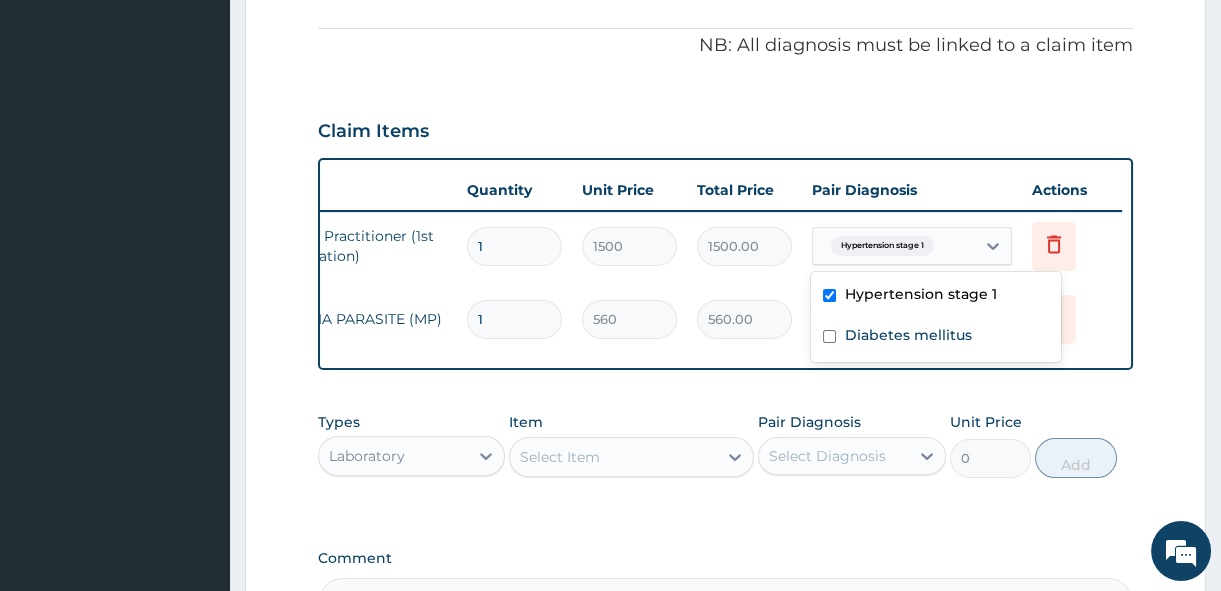 click at bounding box center [942, 246] 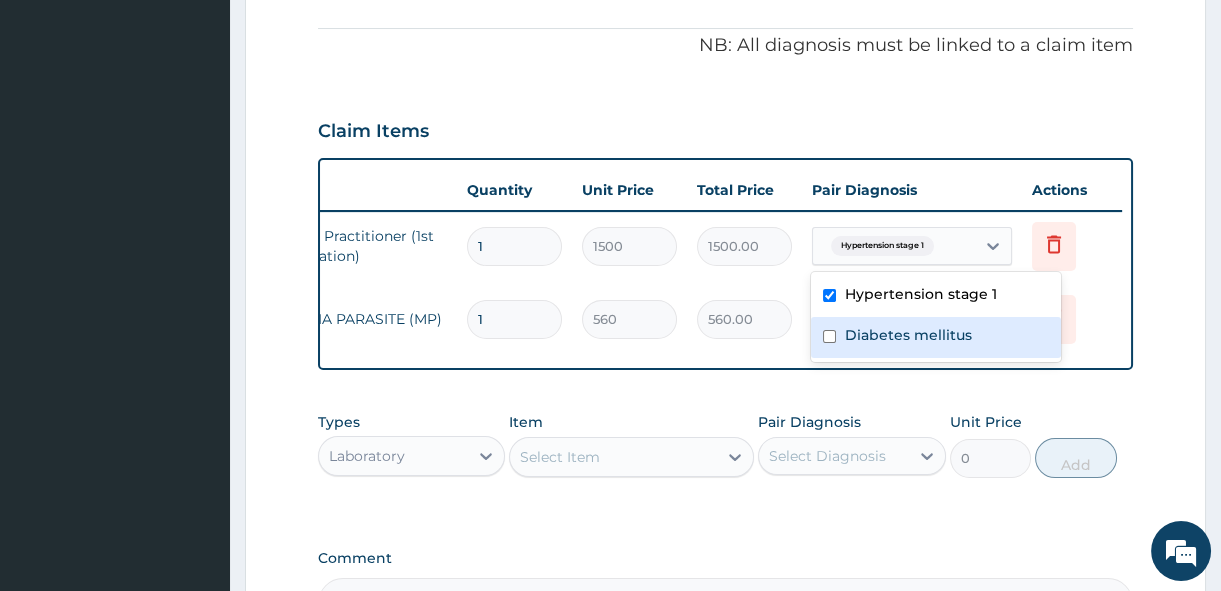click on "Diabetes mellitus" at bounding box center (936, 337) 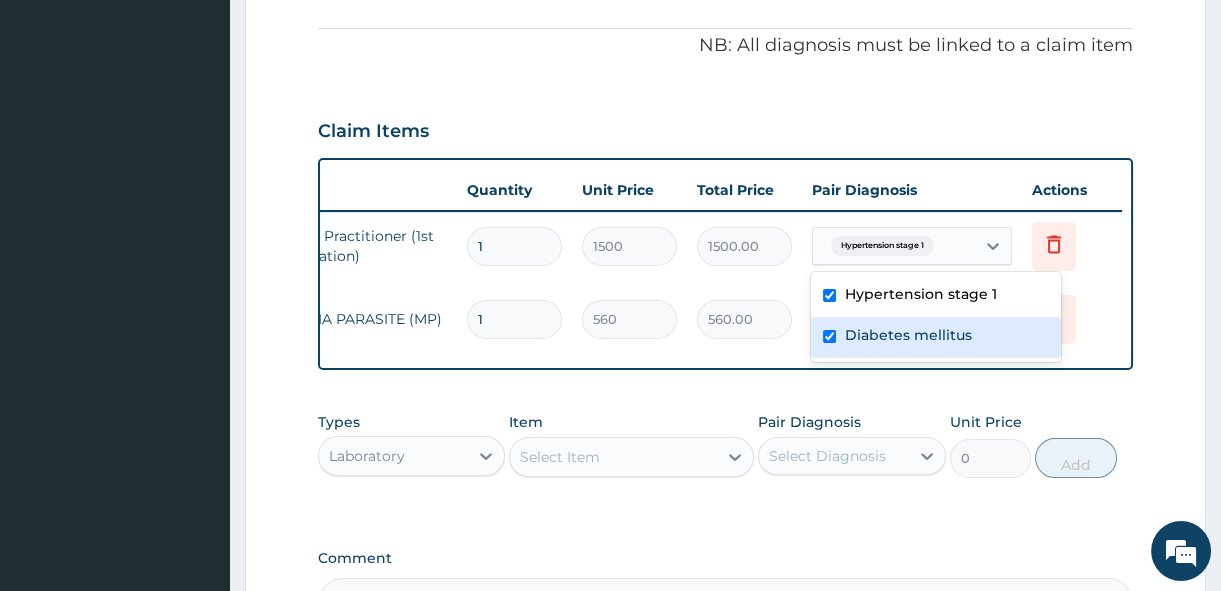 checkbox on "true" 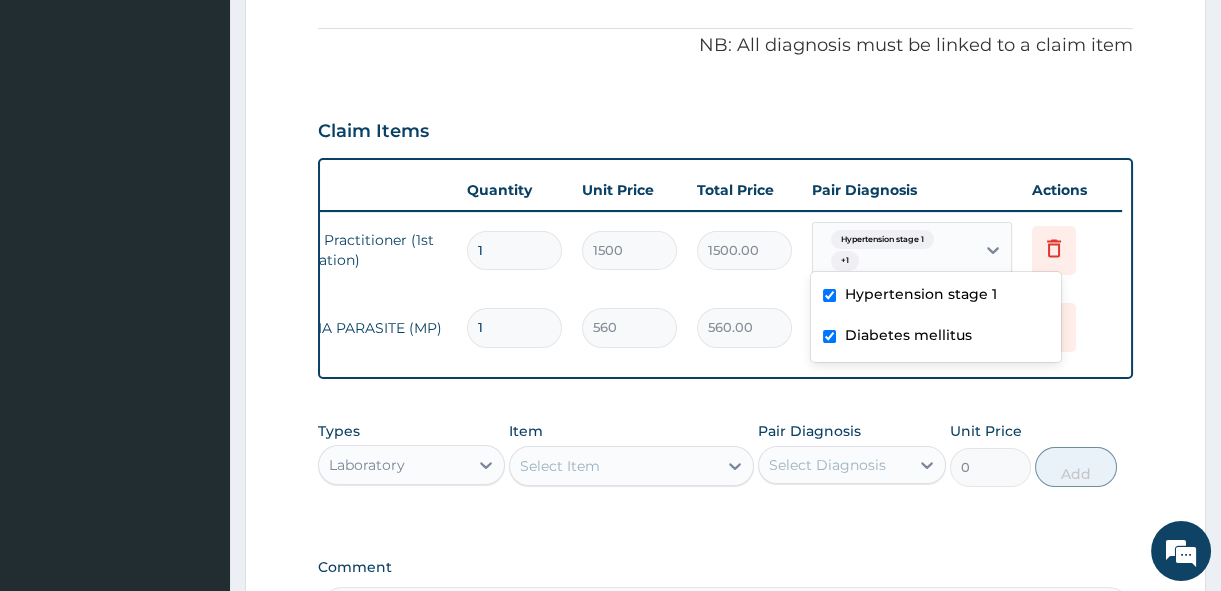 click on "1500.00" at bounding box center (744, 250) 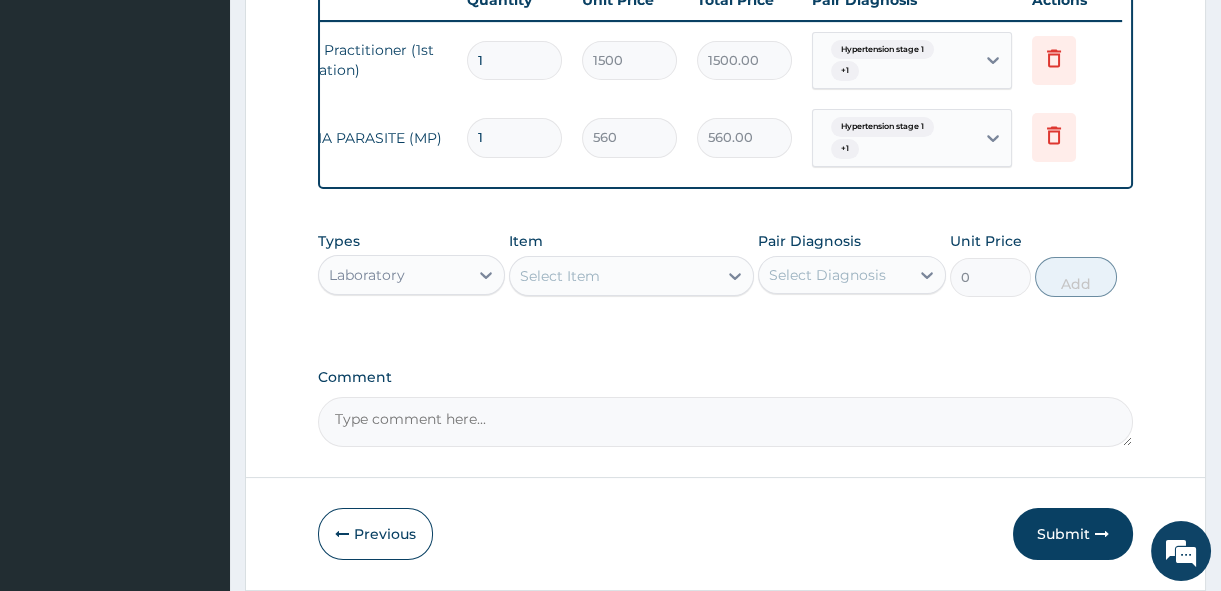 scroll, scrollTop: 853, scrollLeft: 0, axis: vertical 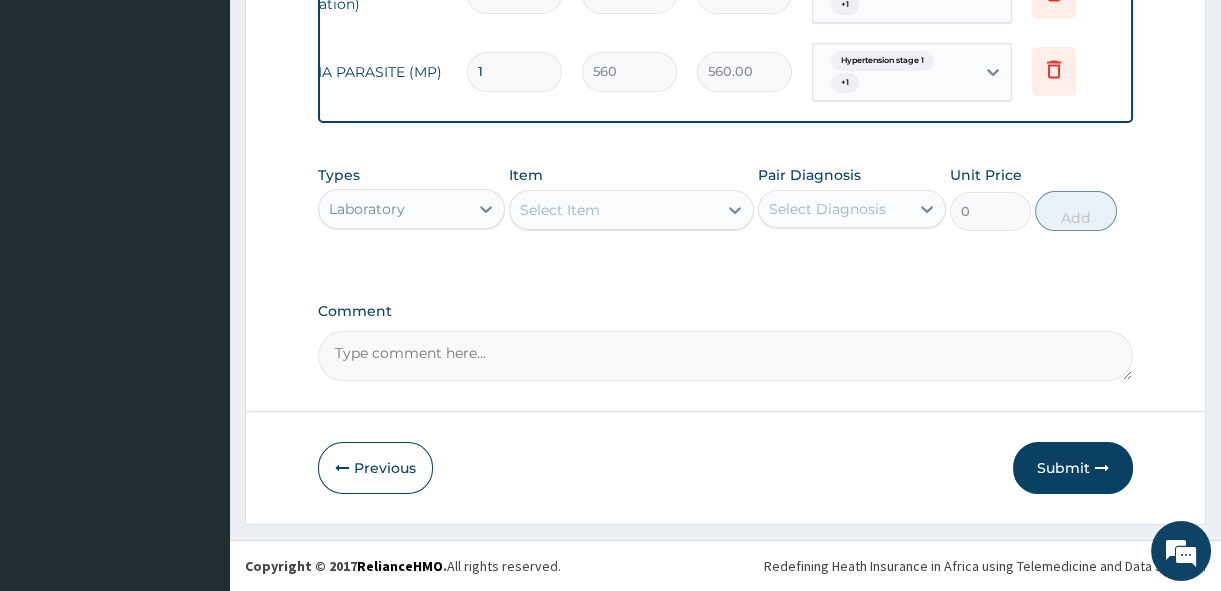 click on "Laboratory" at bounding box center [393, 209] 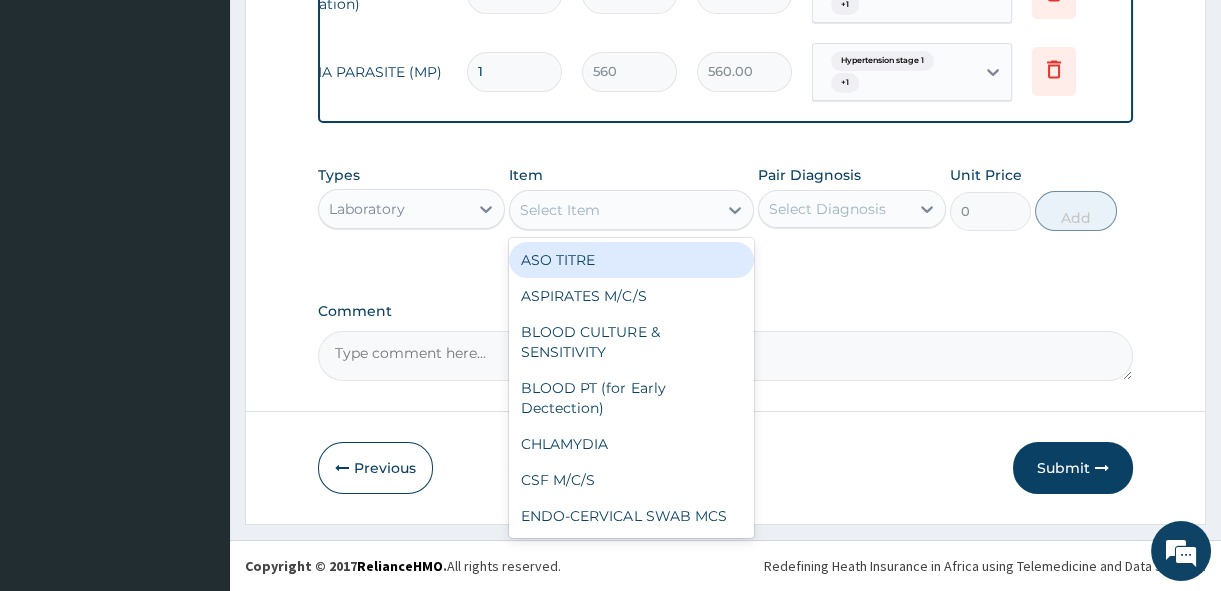 click on "Select Item" at bounding box center (560, 210) 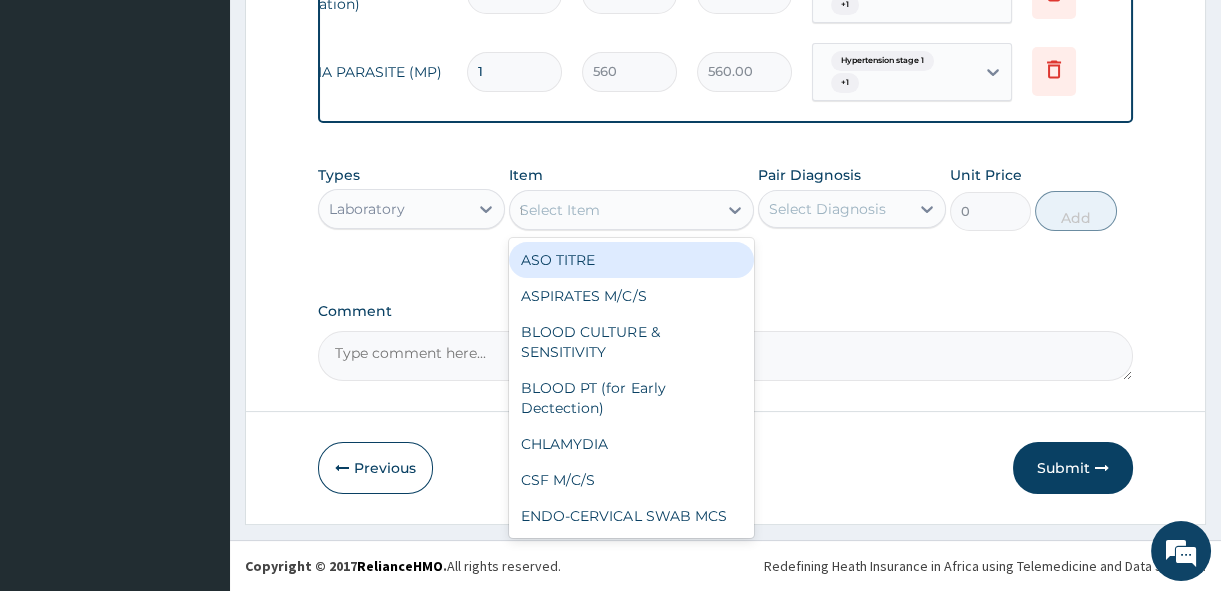 type on "fb" 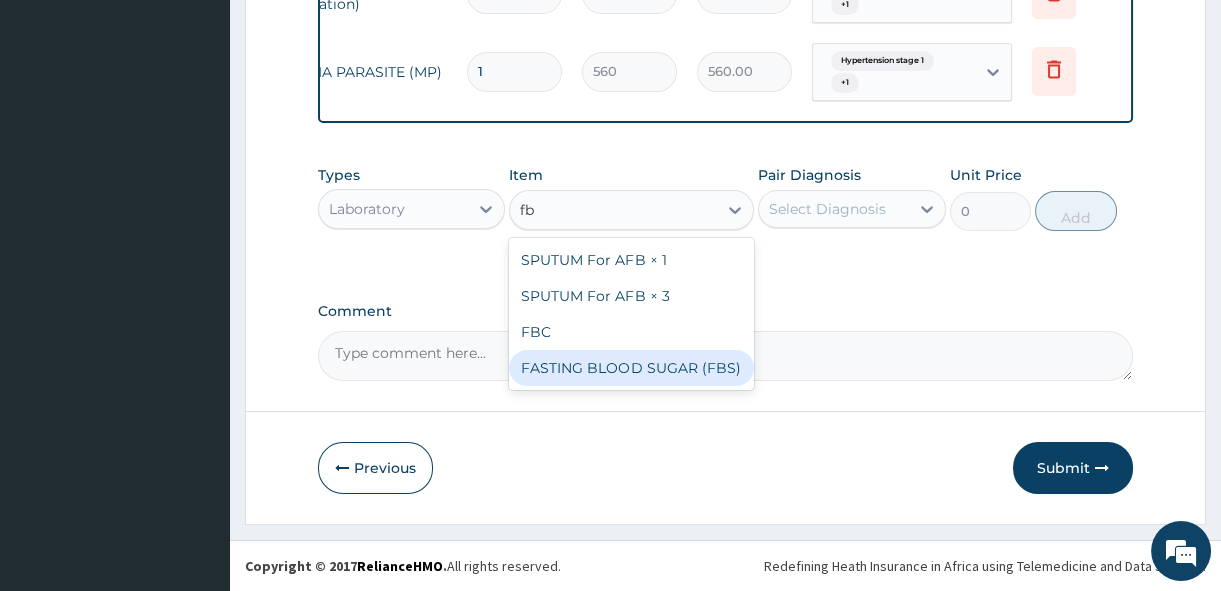 click on "FASTING BLOOD SUGAR (FBS)" at bounding box center (631, 368) 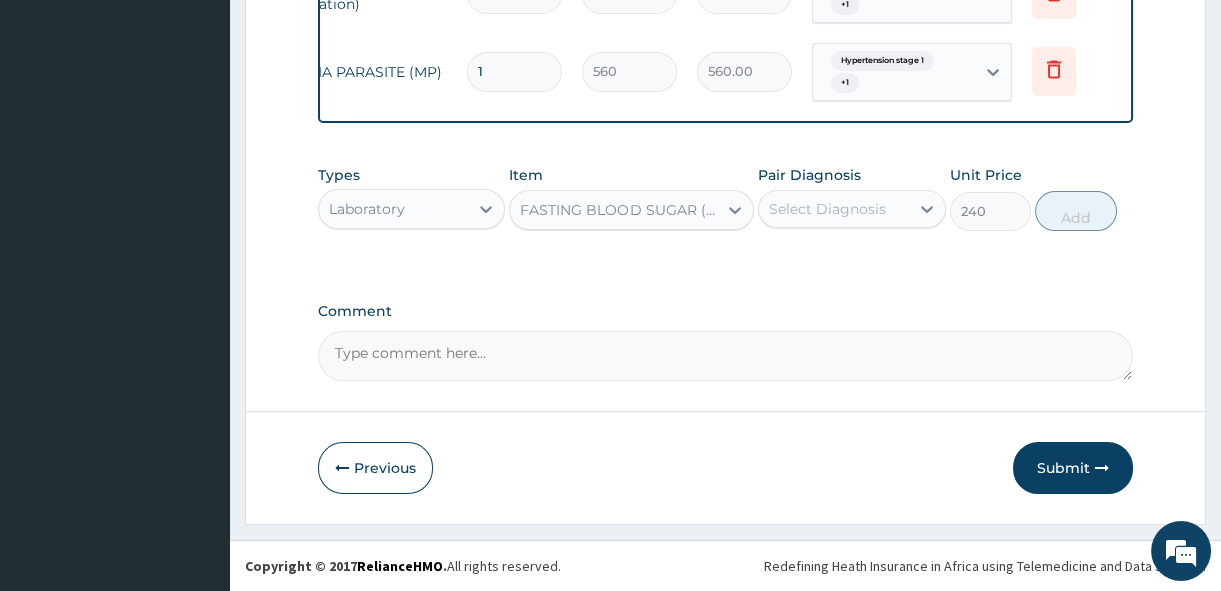 click on "Select Diagnosis" at bounding box center [827, 209] 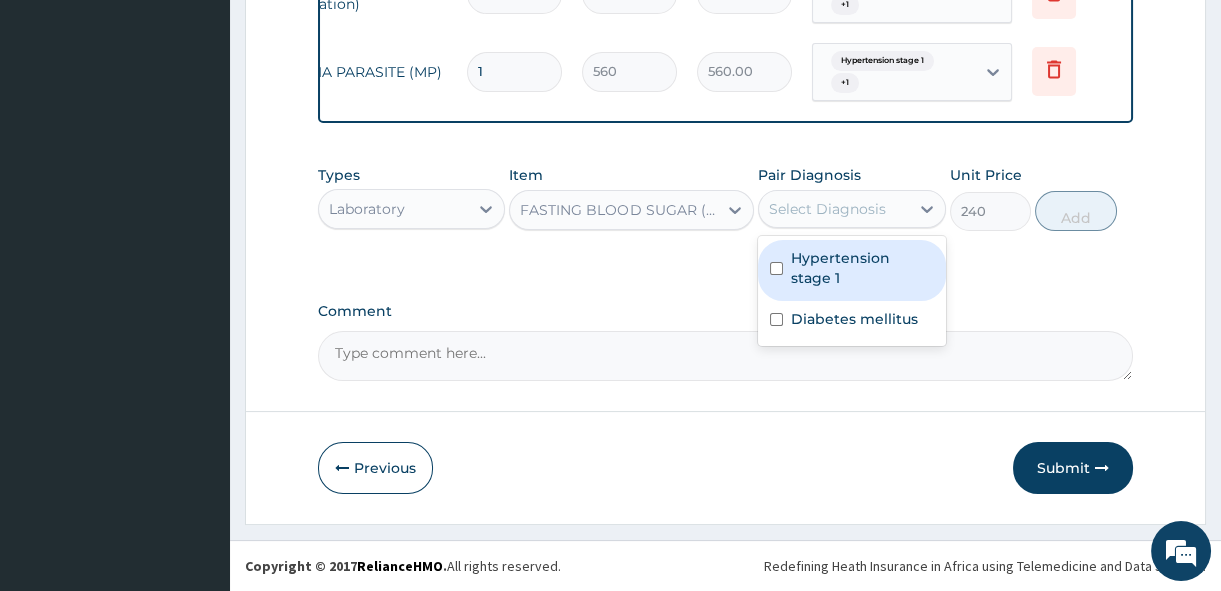 click on "Hypertension stage 1" at bounding box center [862, 268] 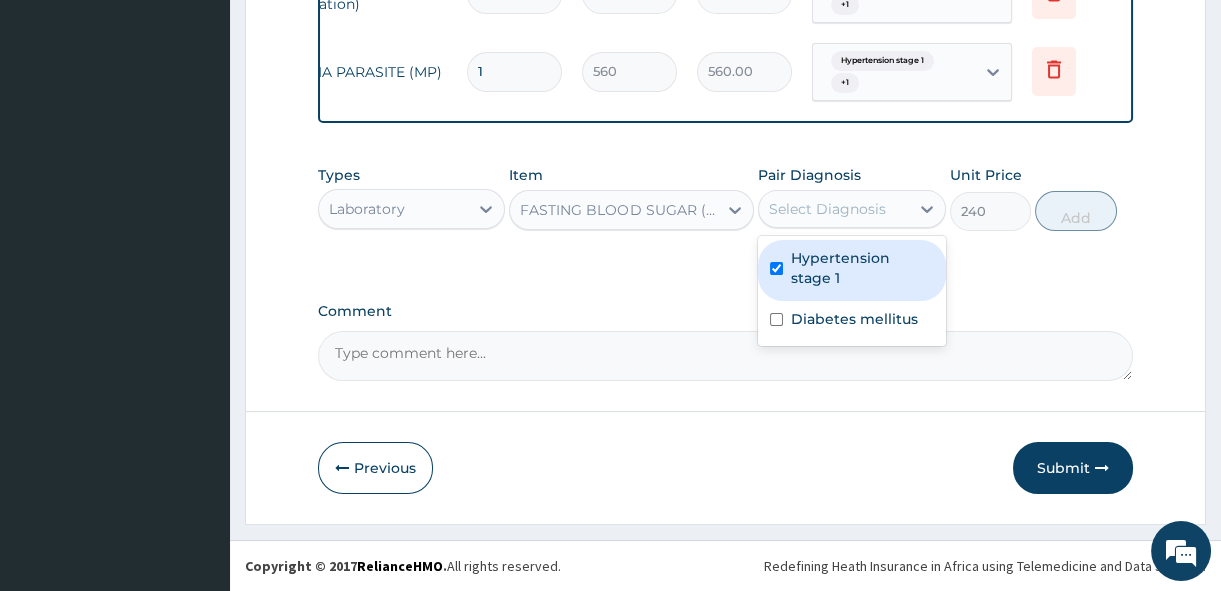 checkbox on "true" 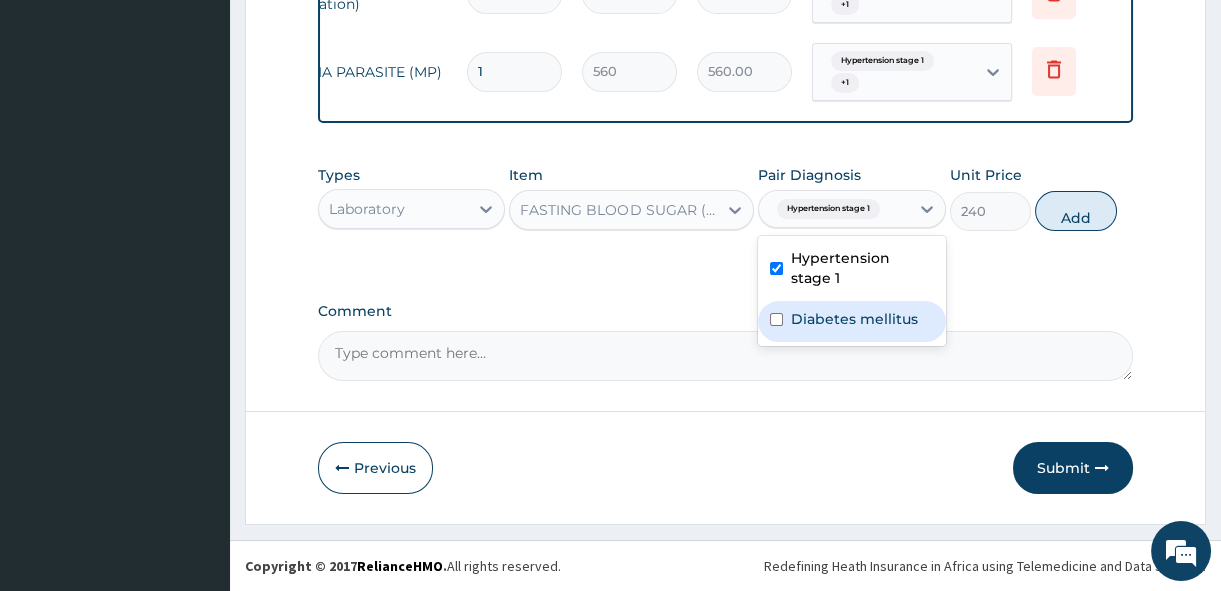 click on "Diabetes mellitus" at bounding box center [854, 319] 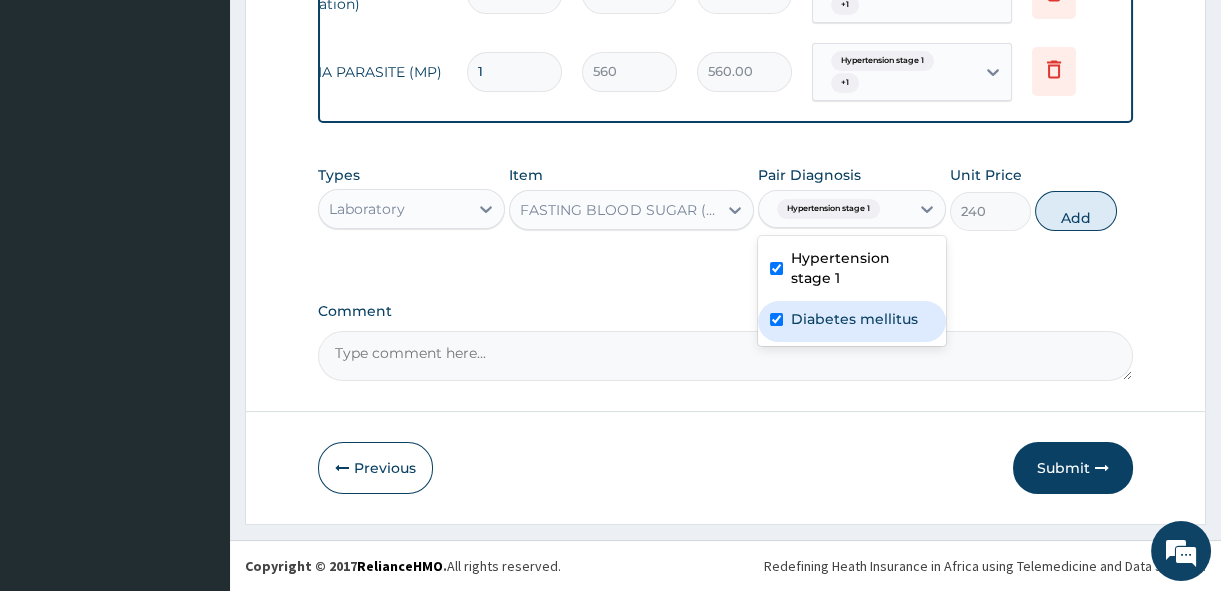 checkbox on "true" 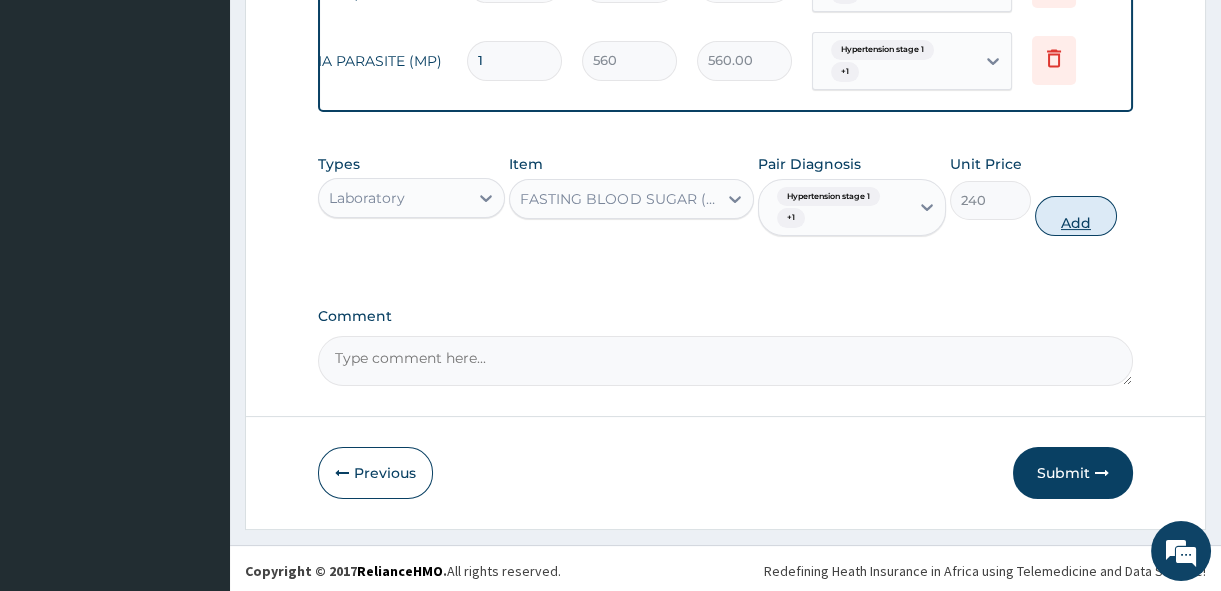click on "Add" at bounding box center (1076, 216) 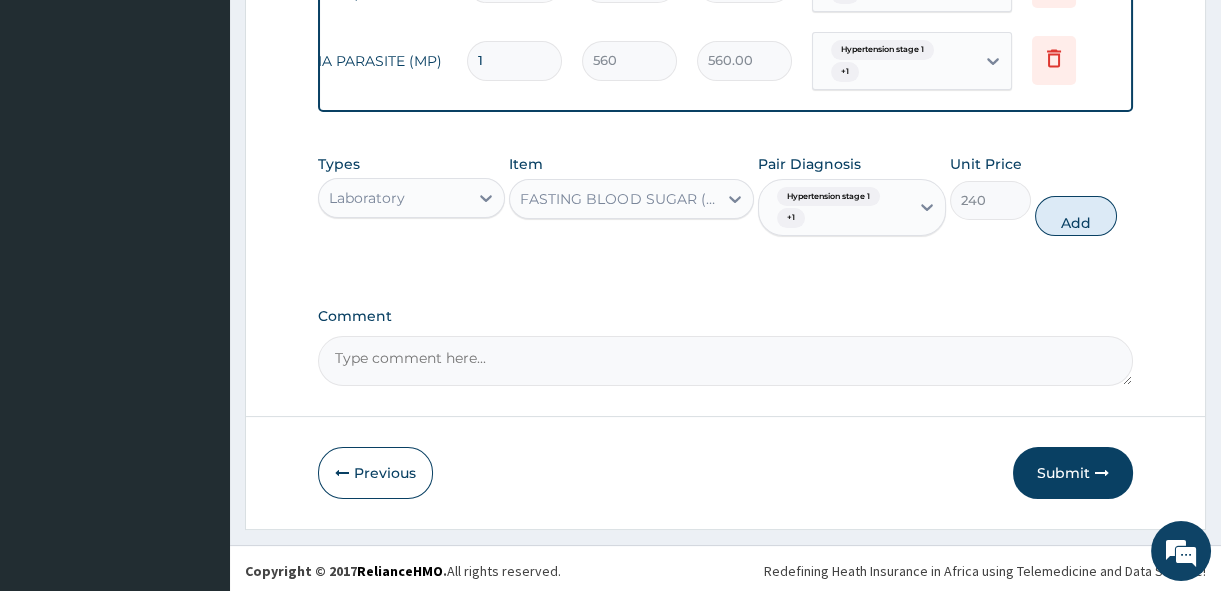 type on "0" 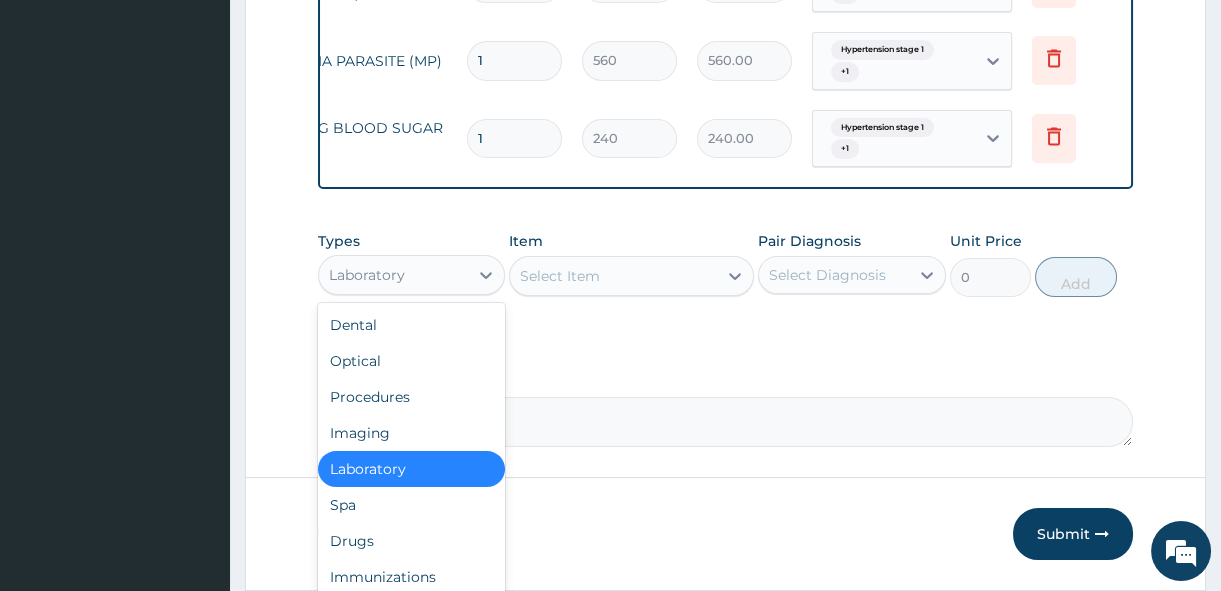 click on "Laboratory" at bounding box center (393, 275) 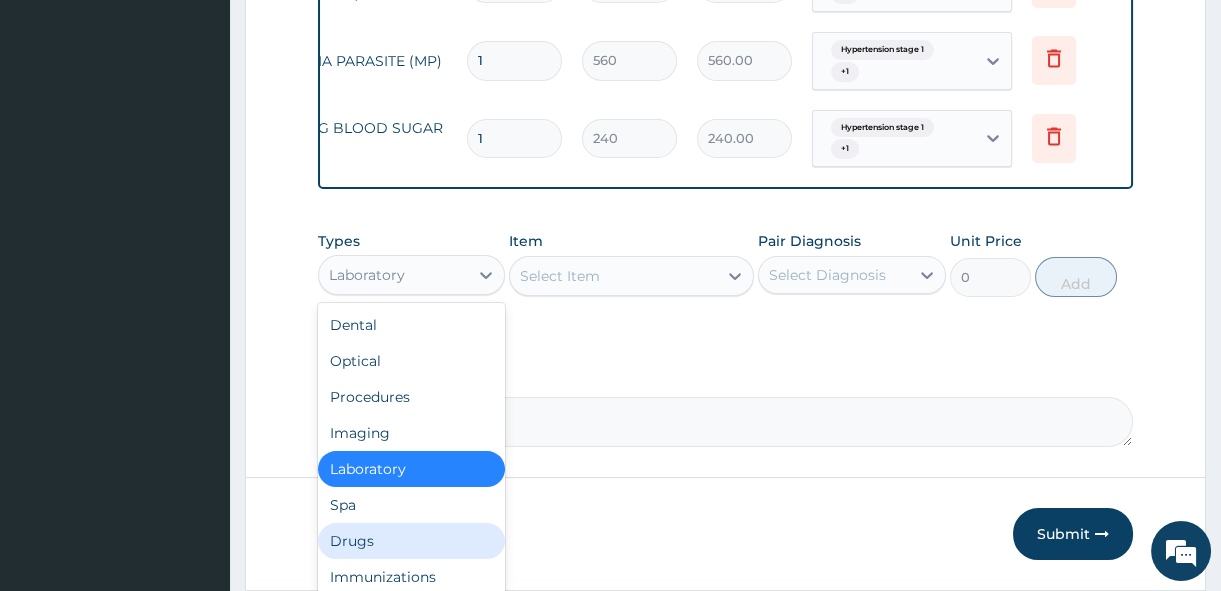 click on "Drugs" at bounding box center [411, 541] 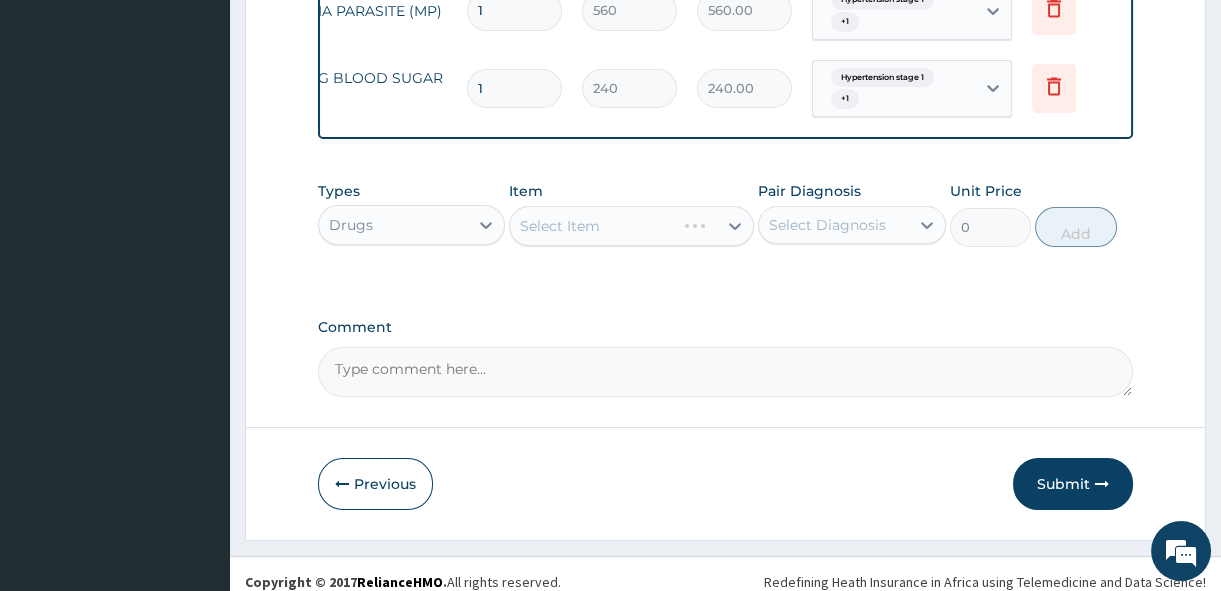 scroll, scrollTop: 930, scrollLeft: 0, axis: vertical 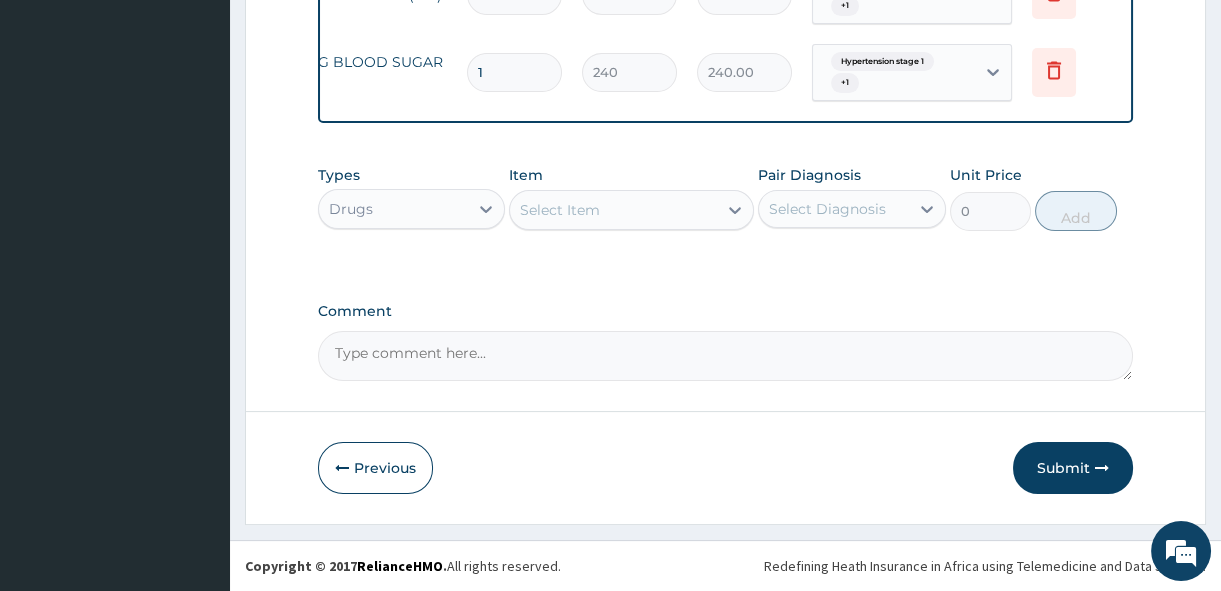 click on "Select Item" at bounding box center (560, 210) 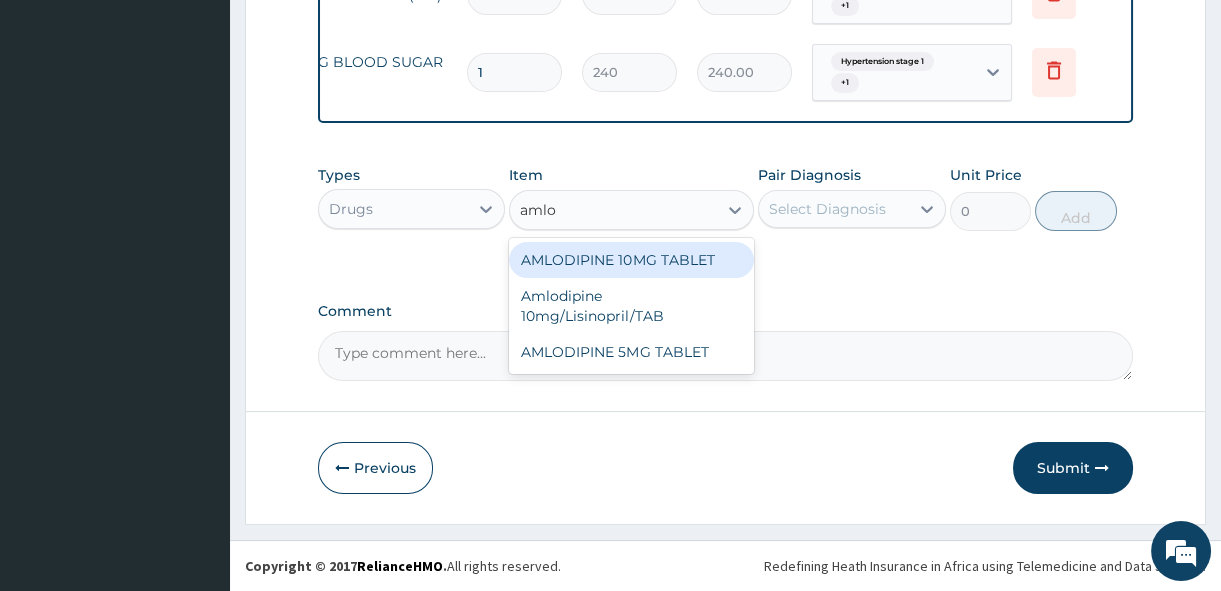 type on "amlod" 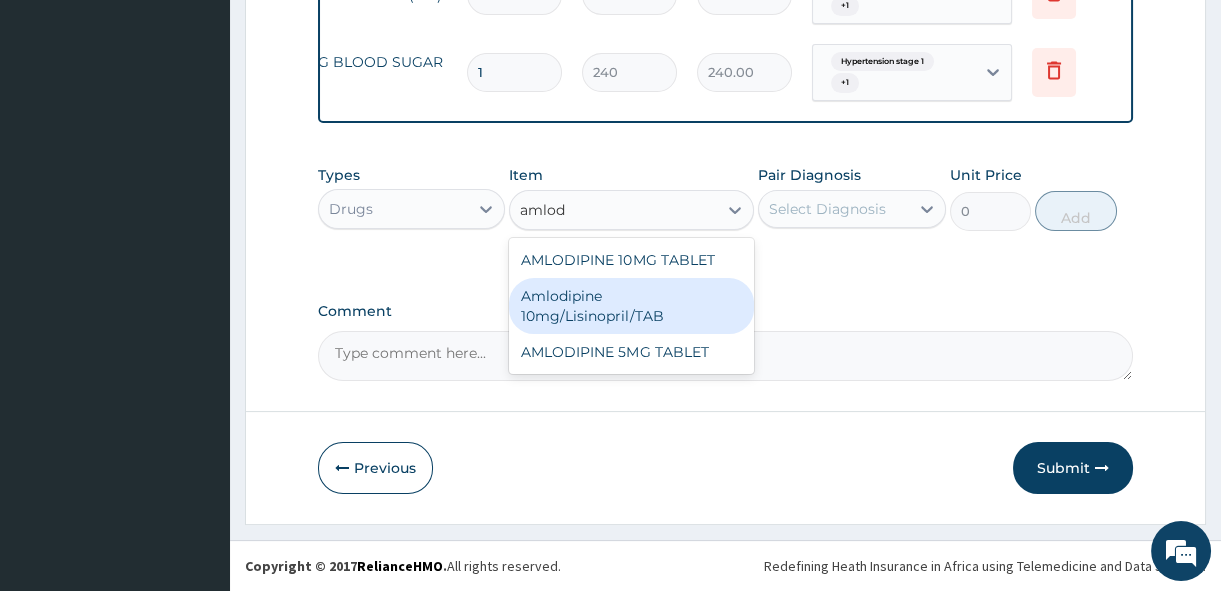 click on "Amlodipine 10mg/Lisinopril/TAB" at bounding box center (631, 306) 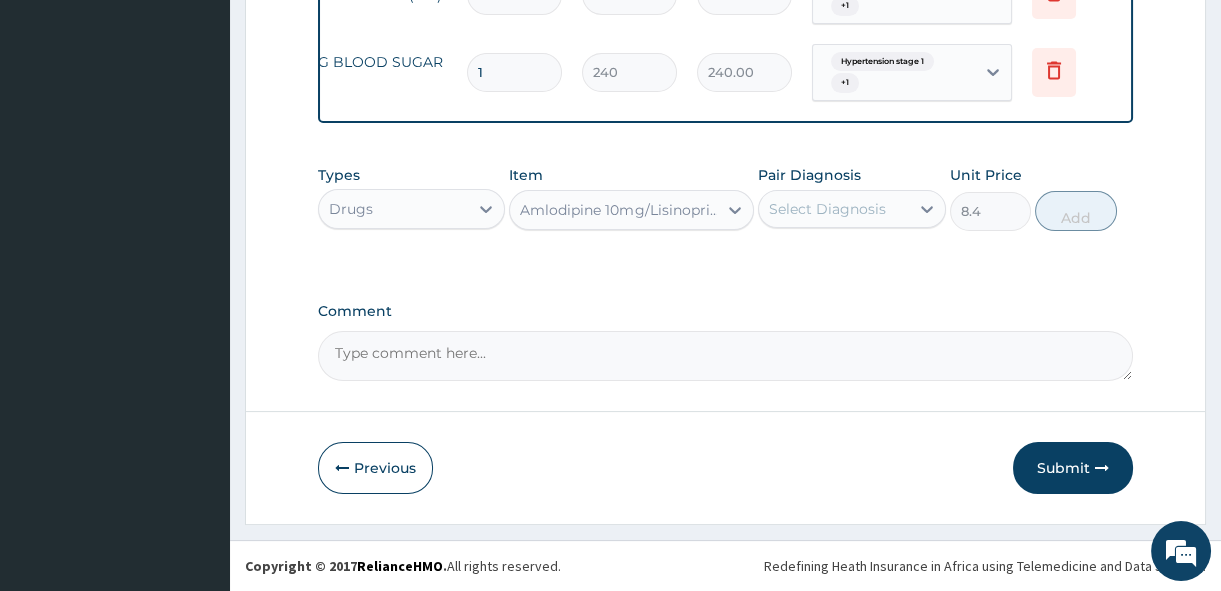 click on "Amlodipine 10mg/Lisinopril/TAB" at bounding box center [619, 210] 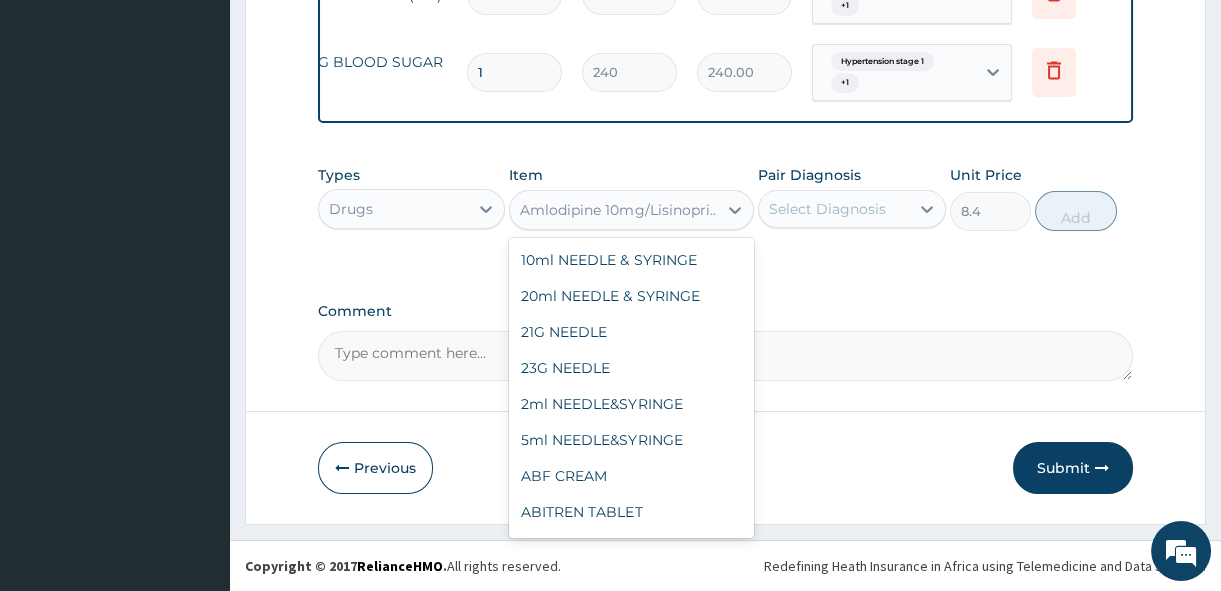scroll, scrollTop: 2042, scrollLeft: 0, axis: vertical 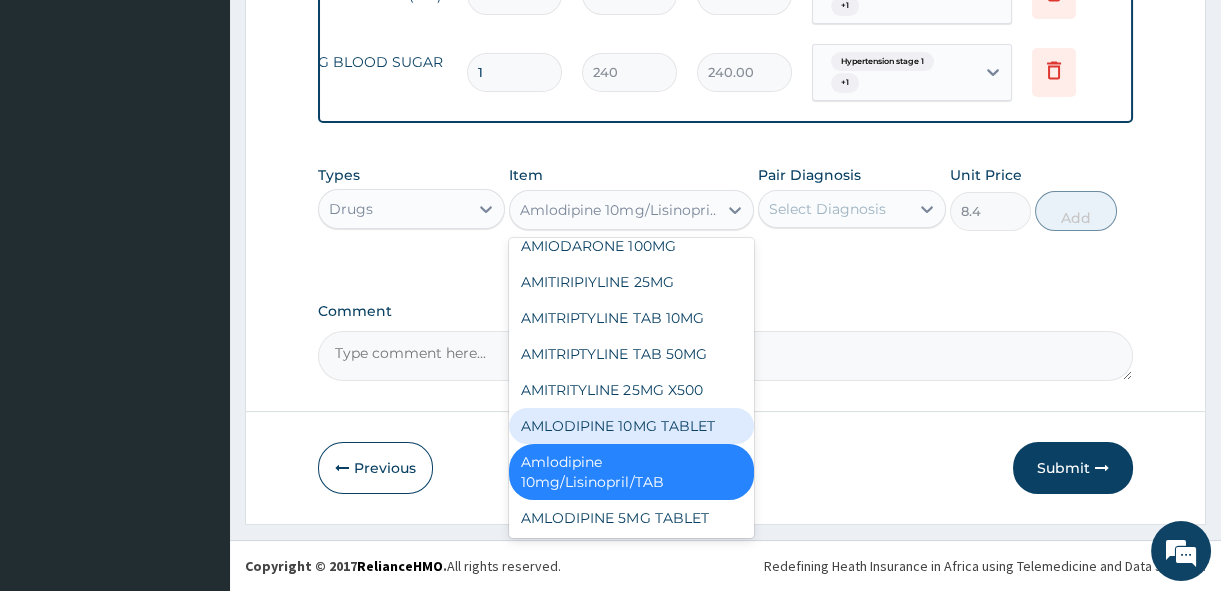 click on "AMLODIPINE 10MG TABLET" at bounding box center (631, 426) 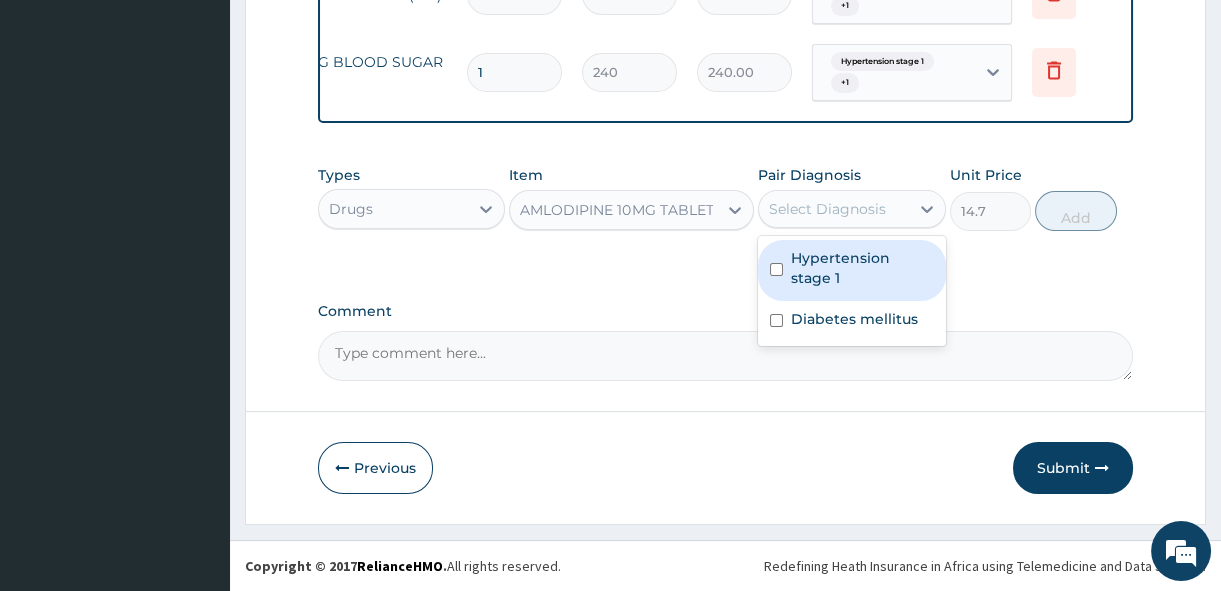 click on "Select Diagnosis" at bounding box center [827, 209] 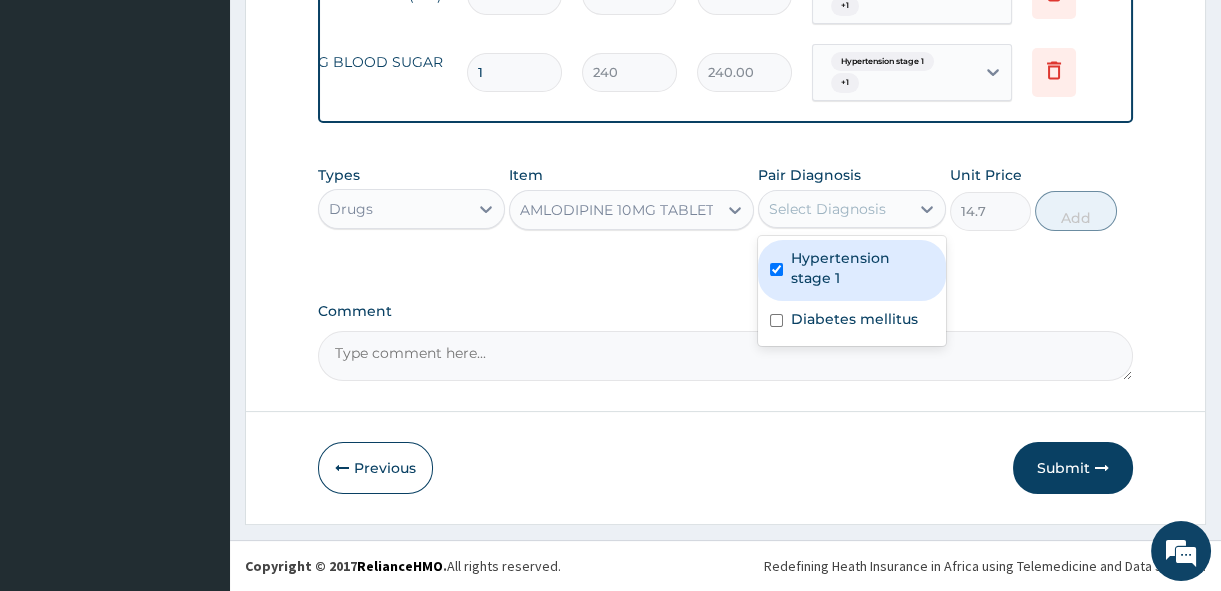 checkbox on "true" 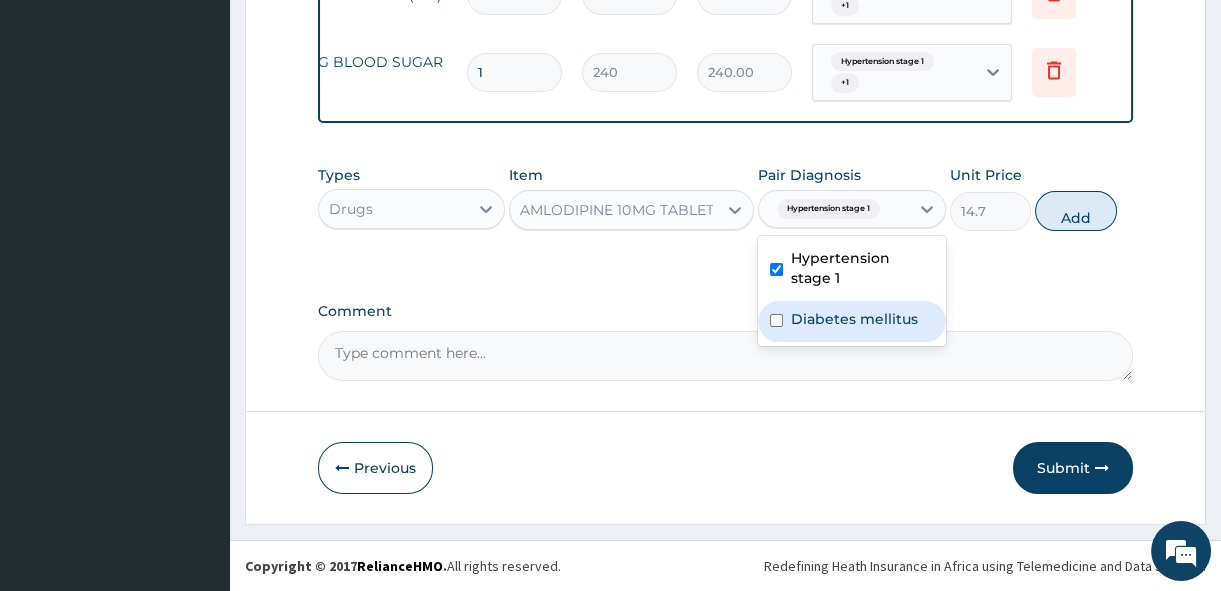 click on "Diabetes mellitus" at bounding box center (854, 319) 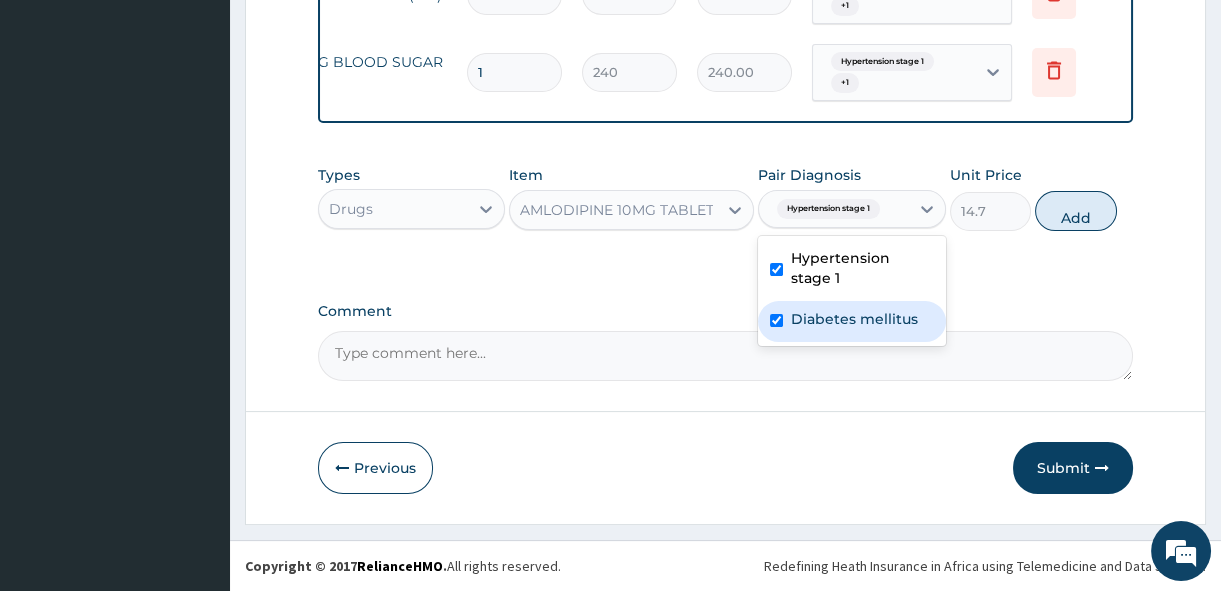 checkbox on "true" 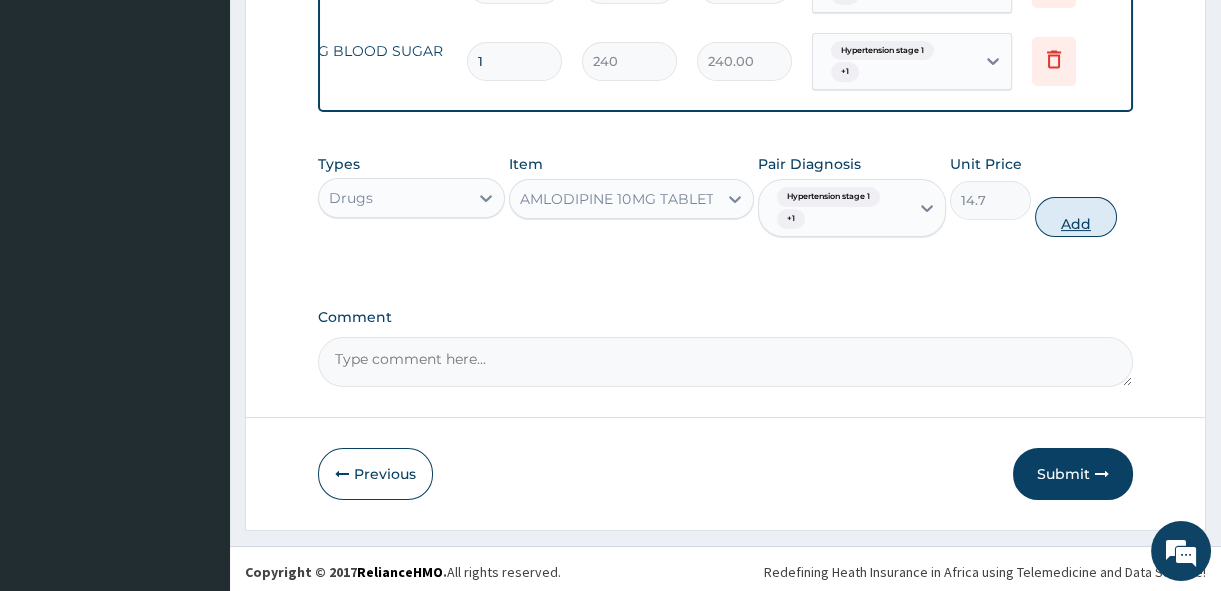 click on "Add" at bounding box center (1076, 217) 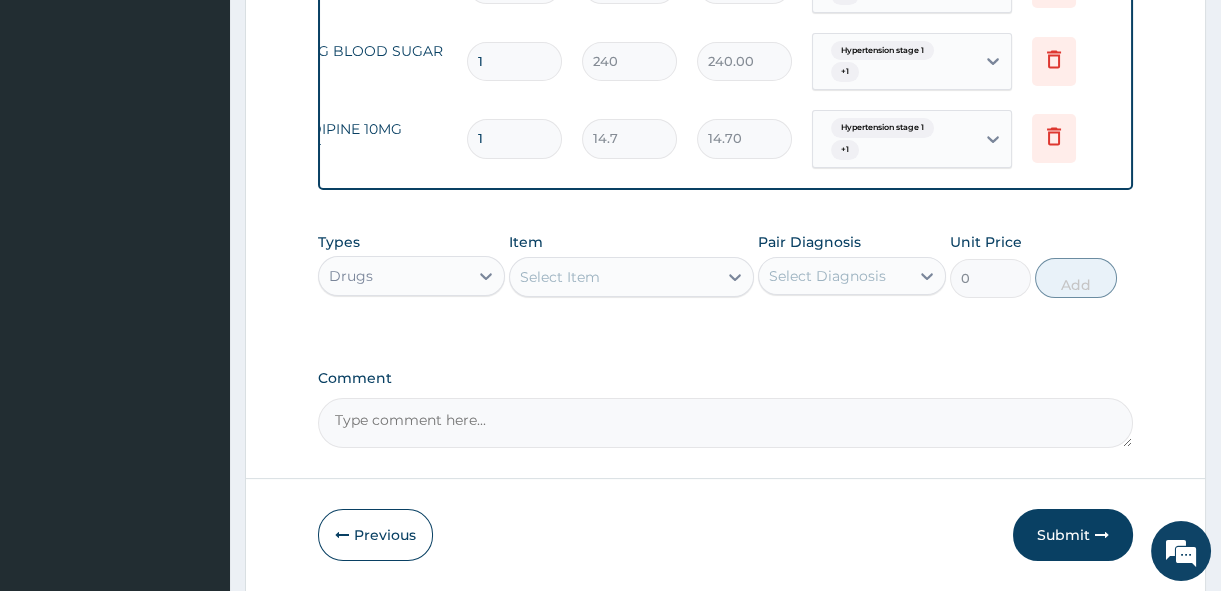 type 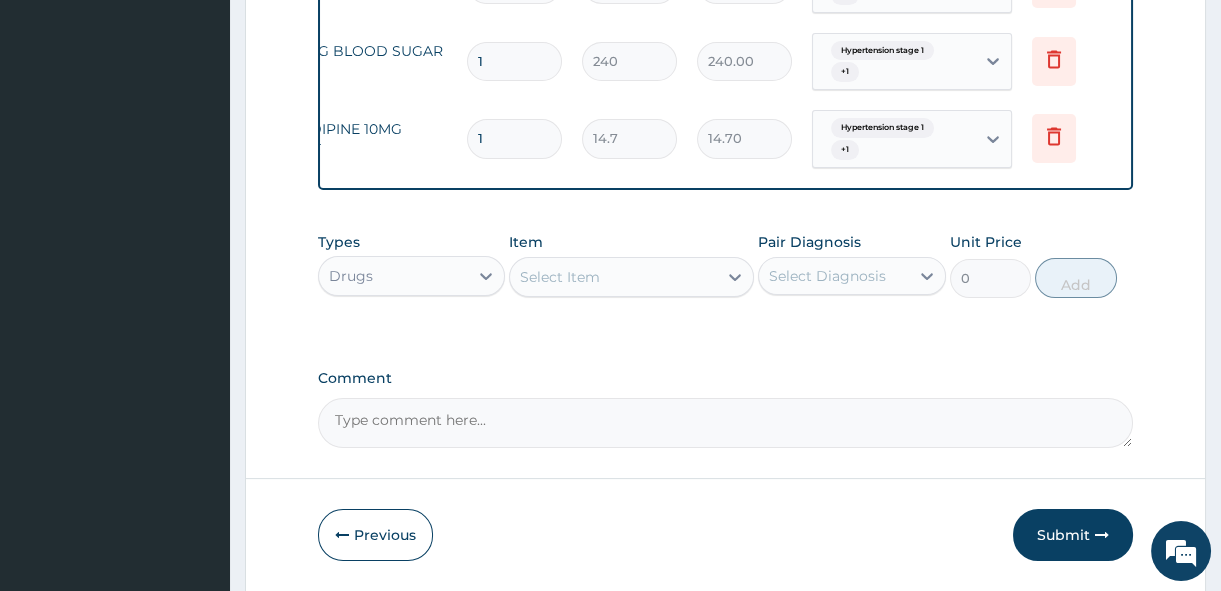type on "0.00" 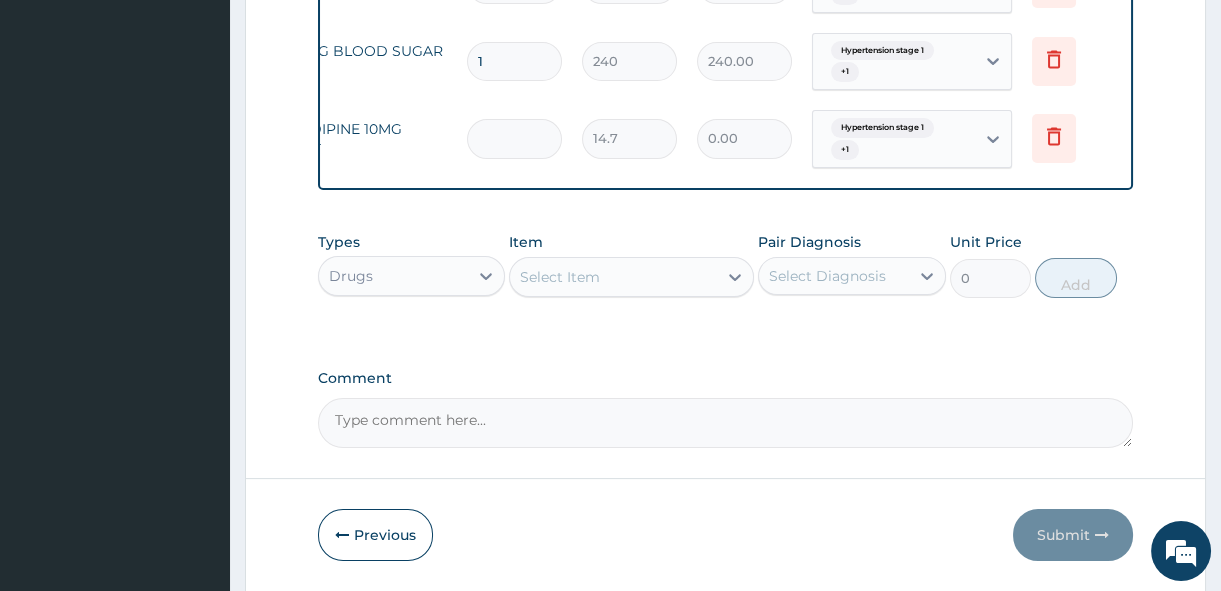 type on "3" 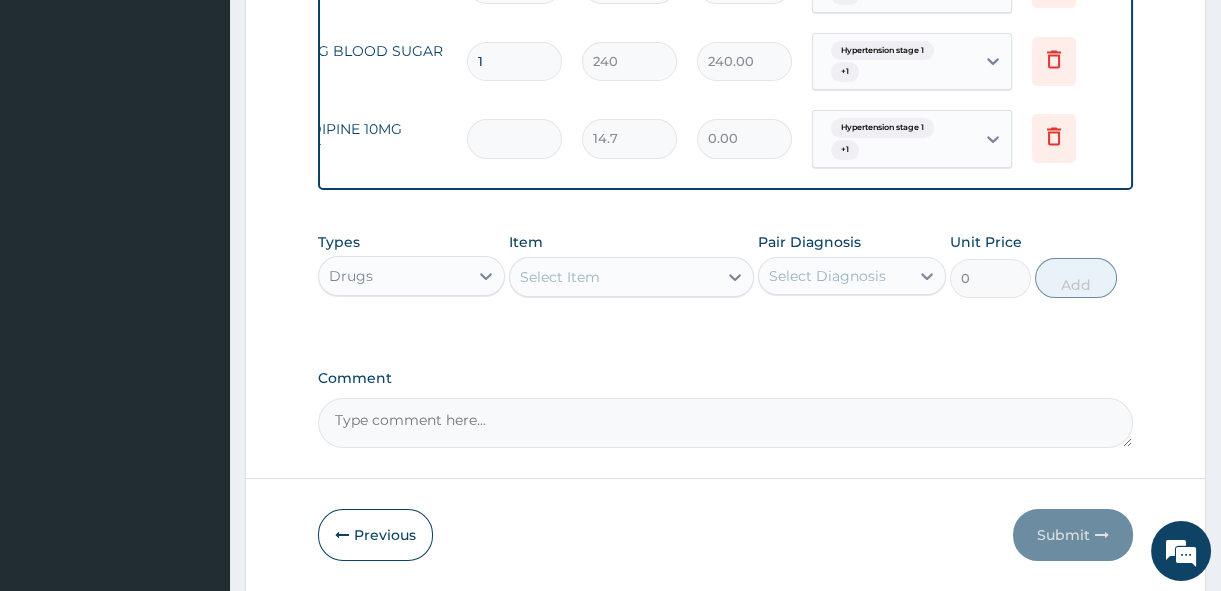 type on "44.10" 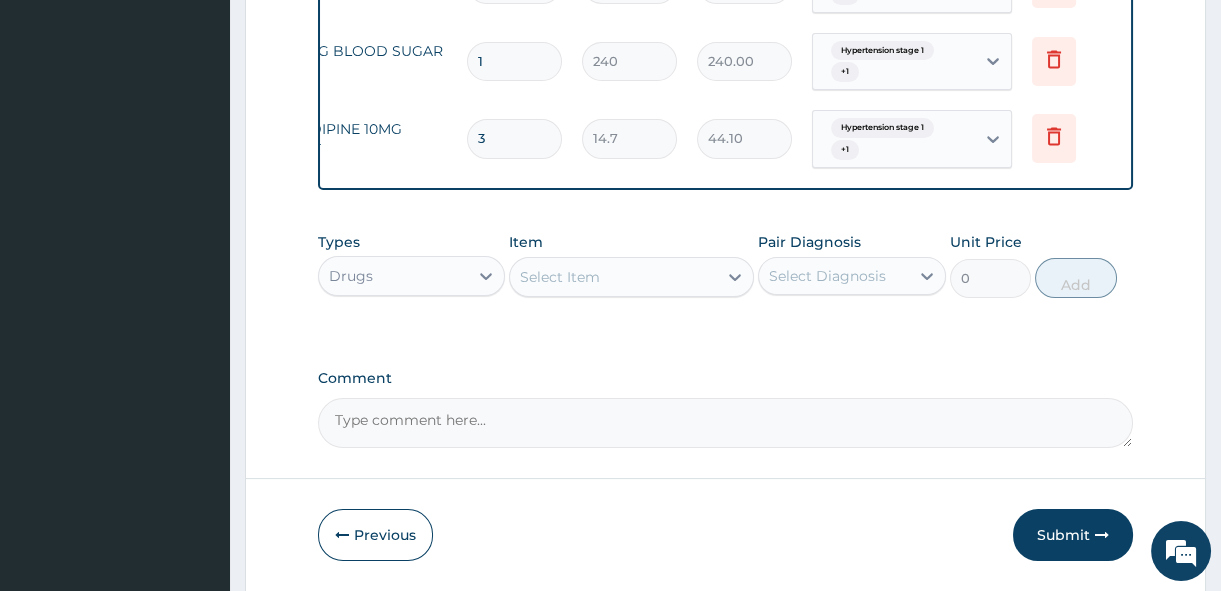 type on "30" 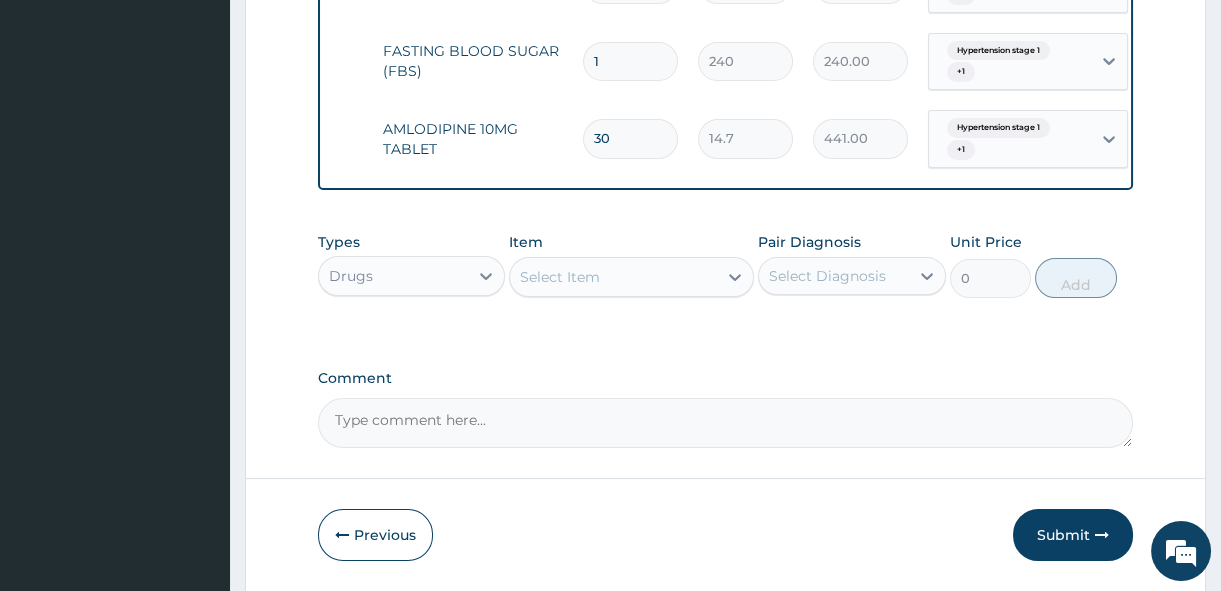 scroll, scrollTop: 0, scrollLeft: 0, axis: both 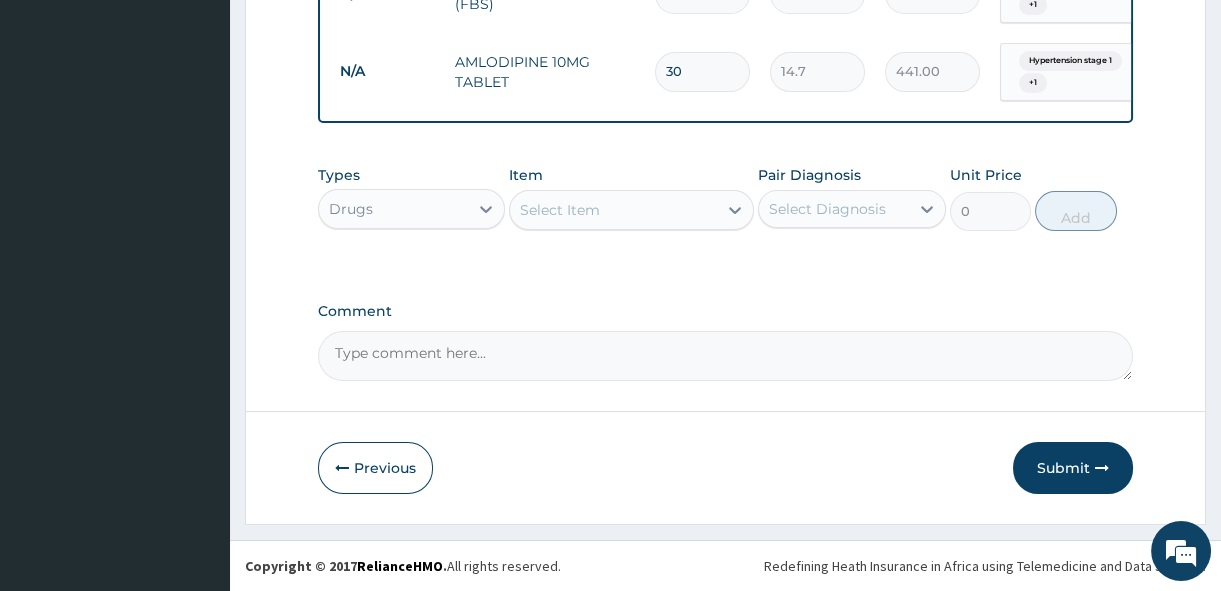type on "30" 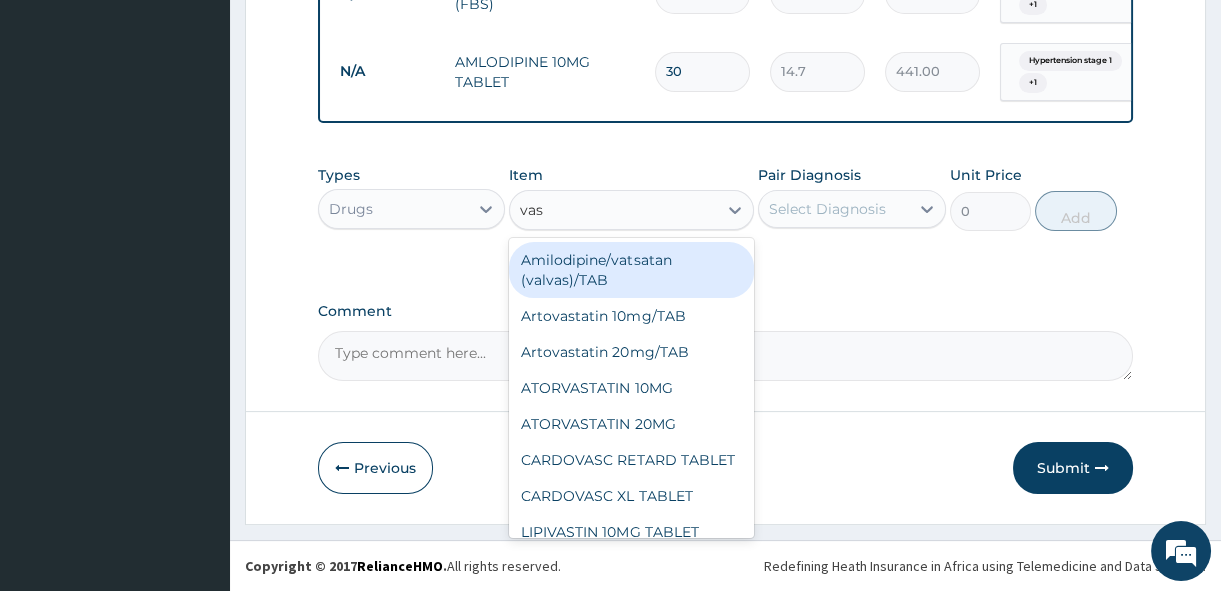 type on "vaso" 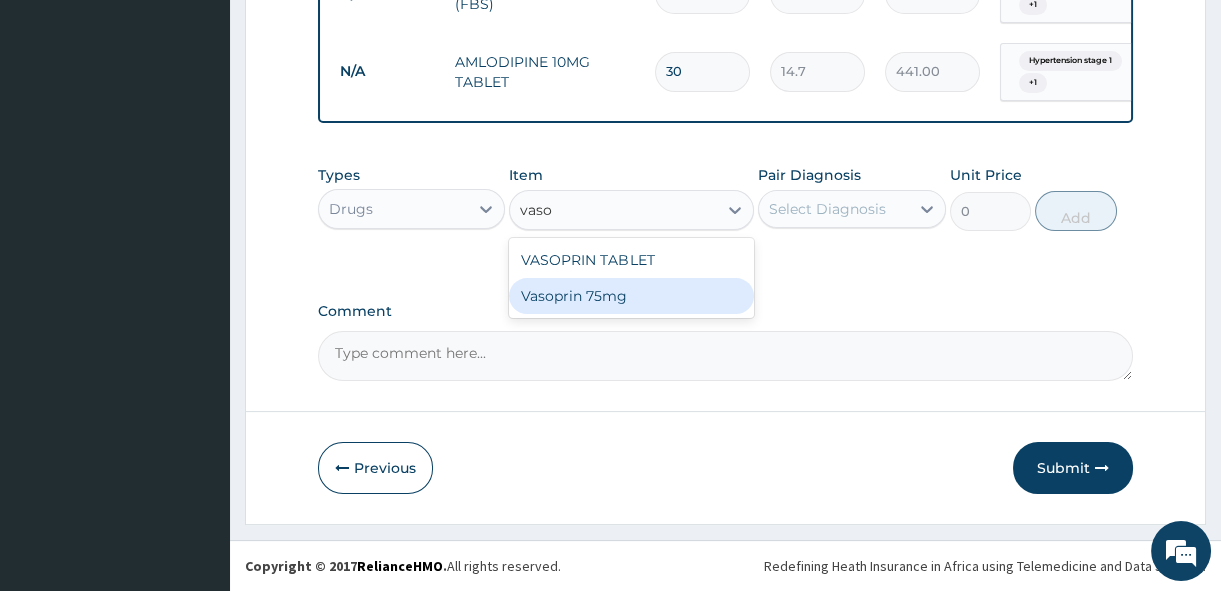 click on "Vasoprin 75mg" at bounding box center [631, 296] 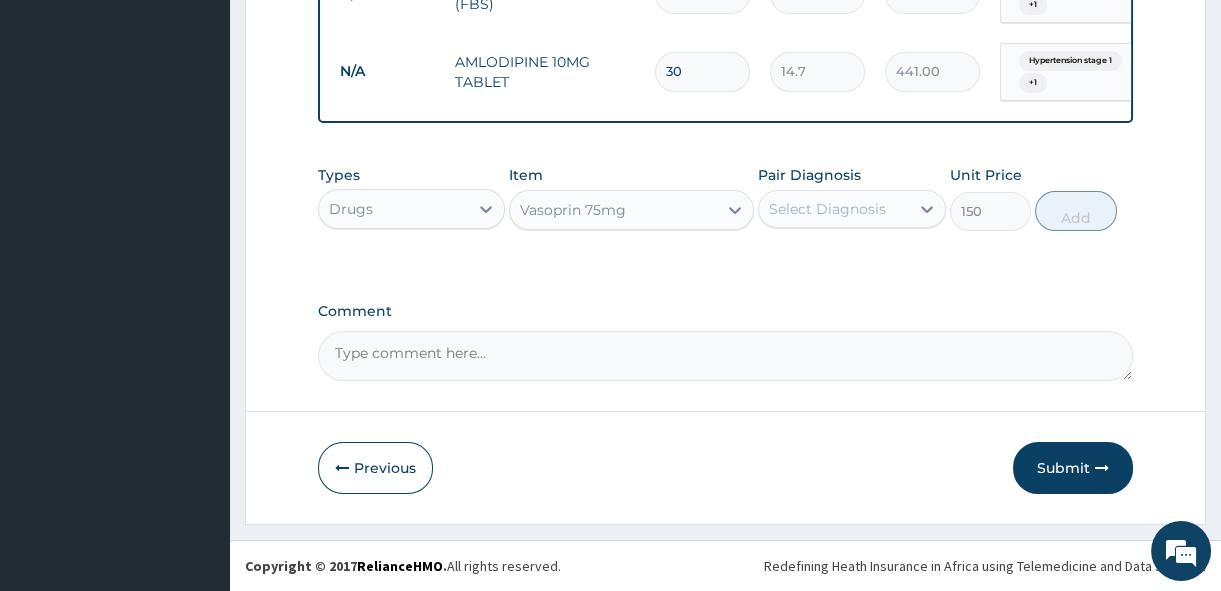 click on "Select Diagnosis" at bounding box center [827, 209] 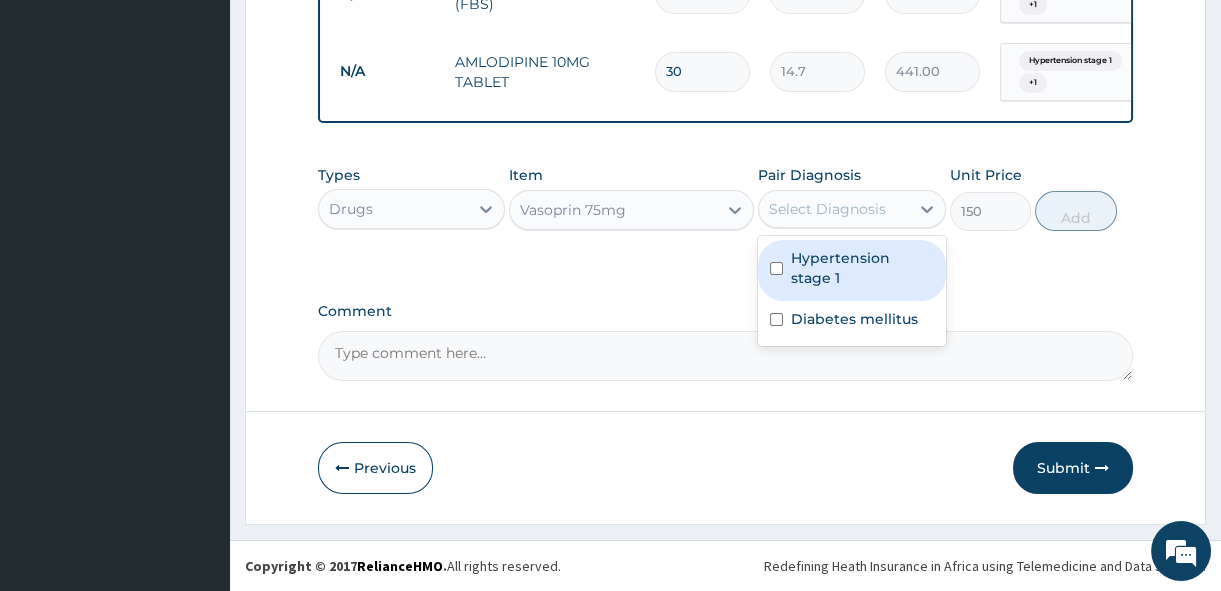 drag, startPoint x: 826, startPoint y: 256, endPoint x: 820, endPoint y: 288, distance: 32.55764 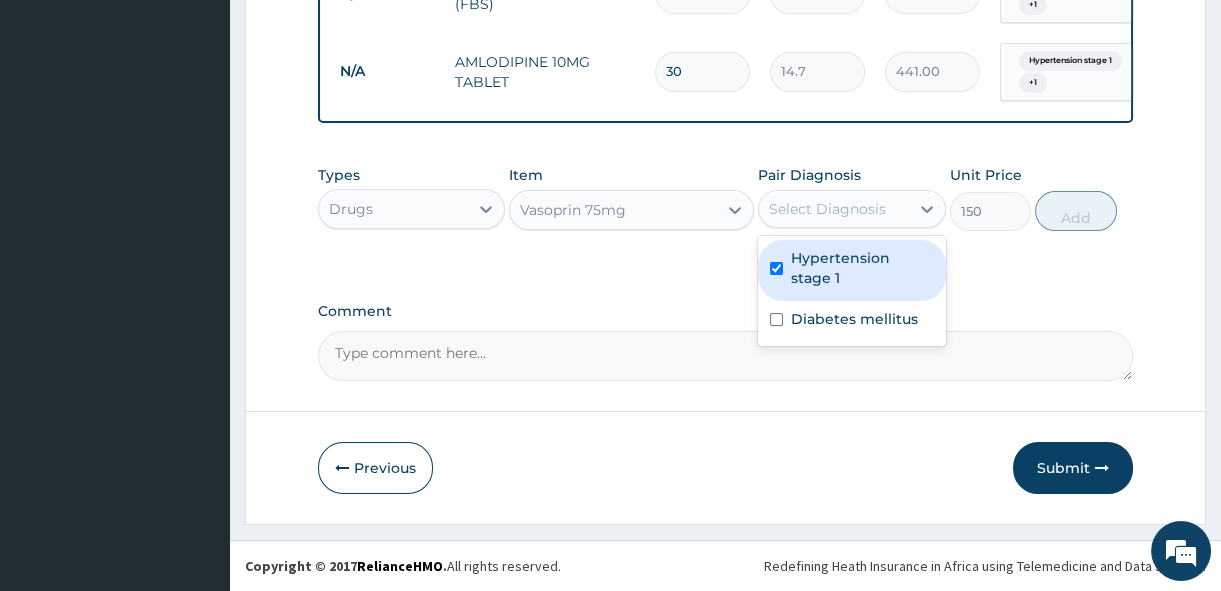checkbox on "true" 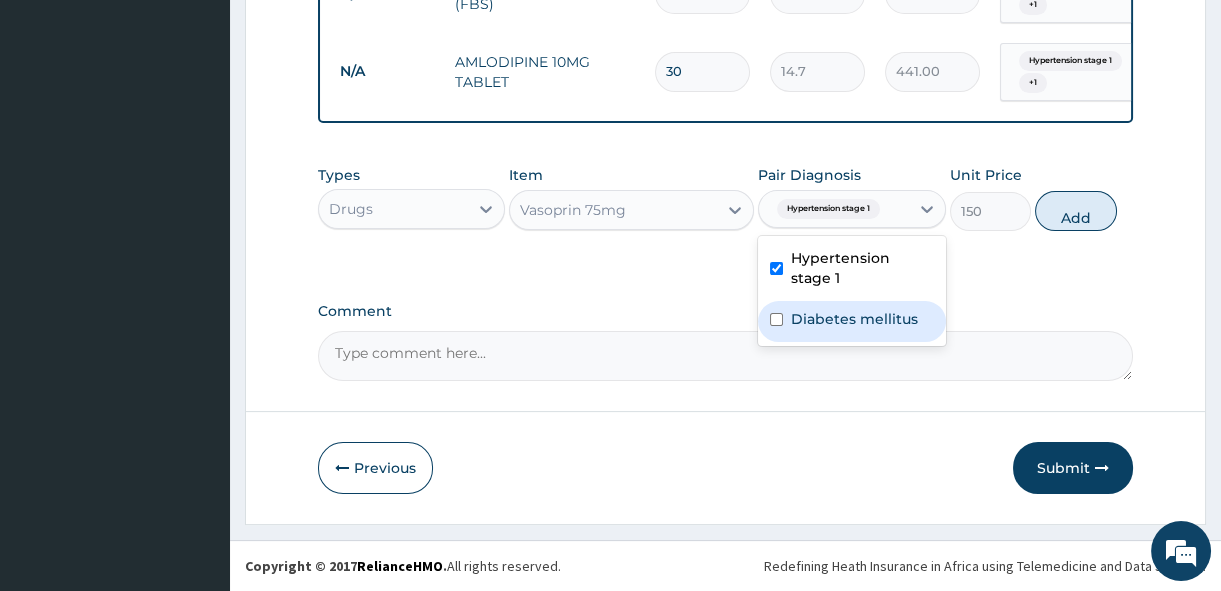click on "Diabetes mellitus" at bounding box center [854, 319] 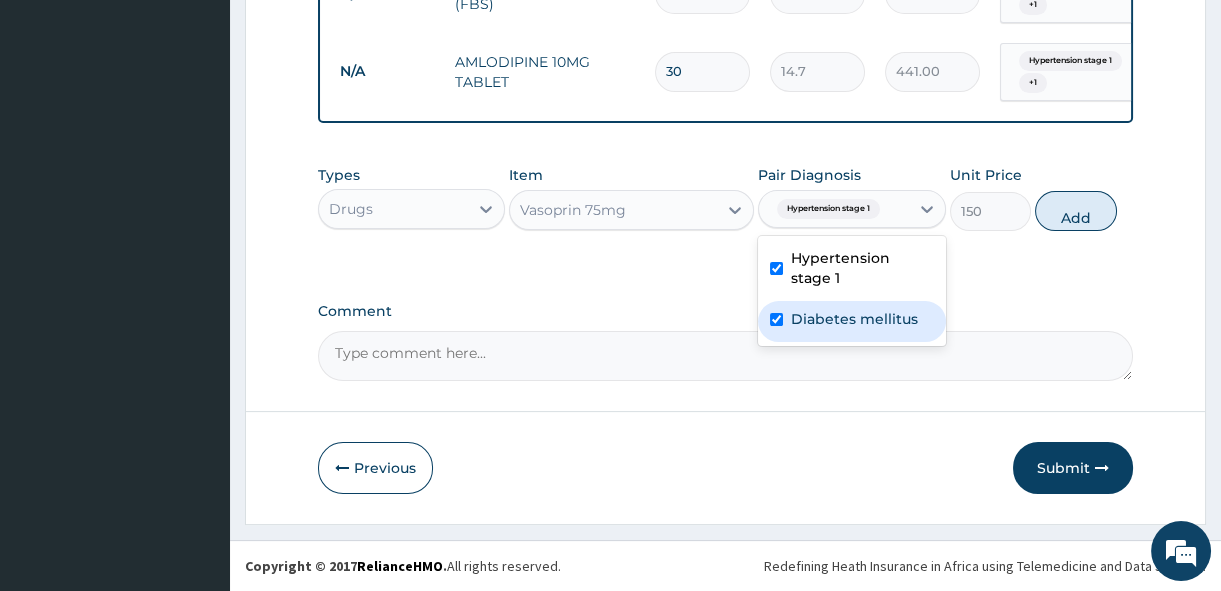 checkbox on "true" 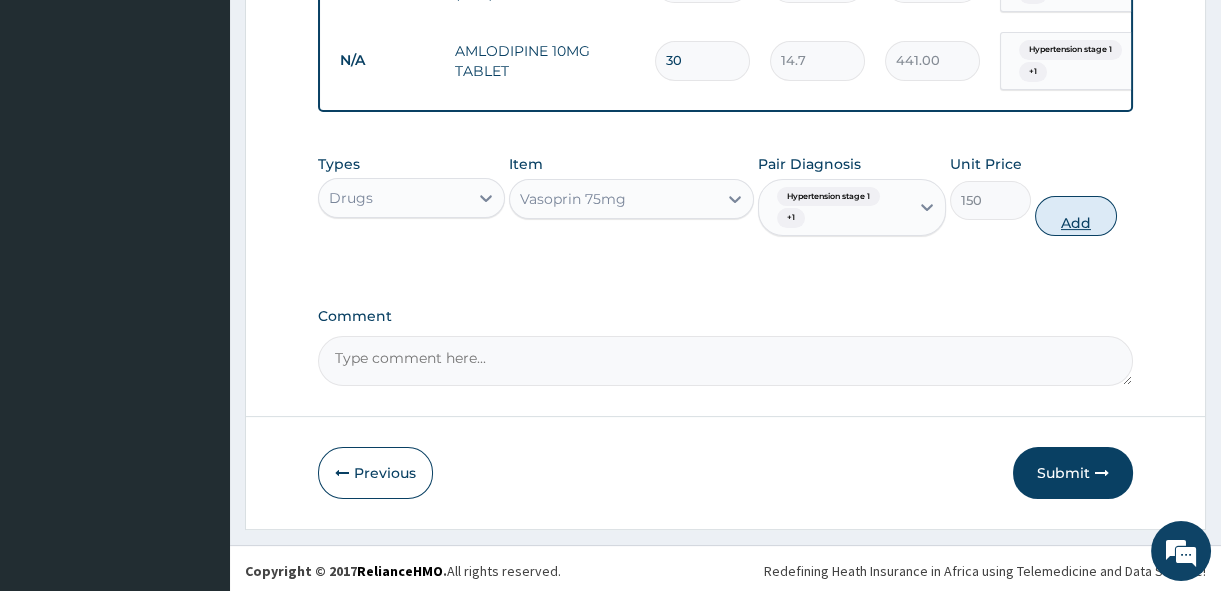 click on "Add" at bounding box center [1076, 216] 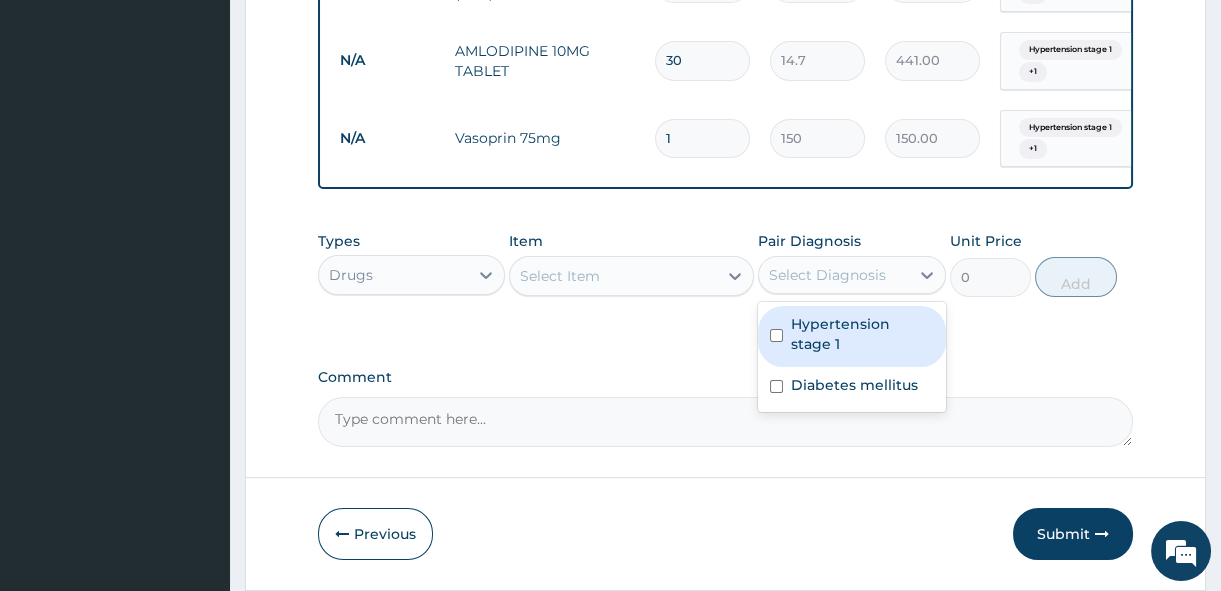 click on "Select Diagnosis" at bounding box center (833, 275) 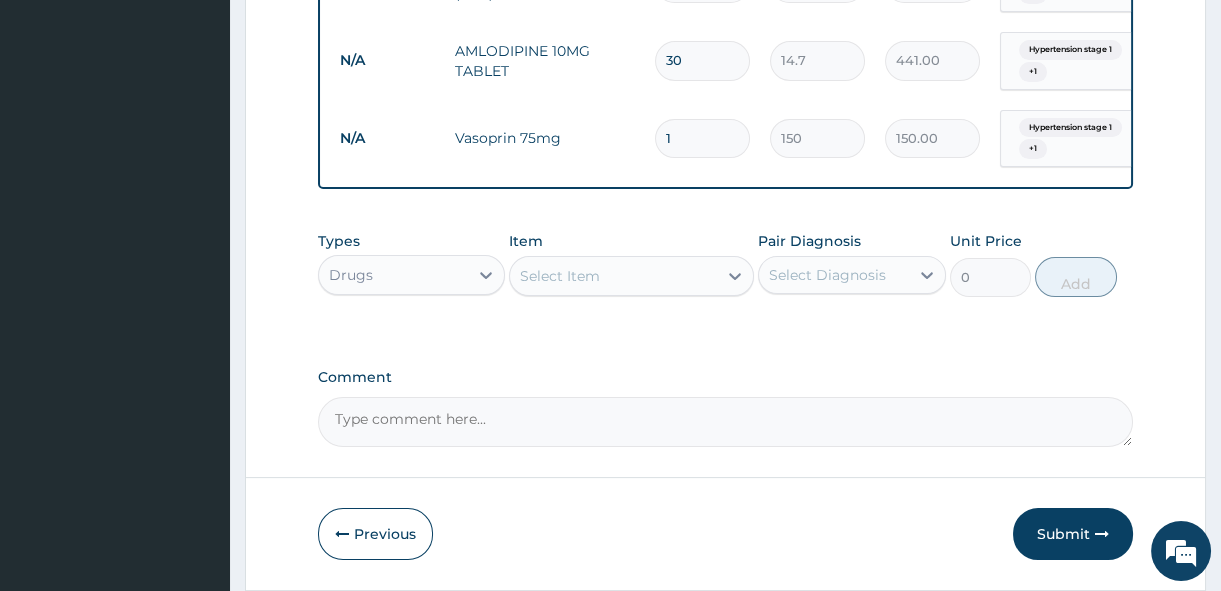 click on "1" at bounding box center [702, 138] 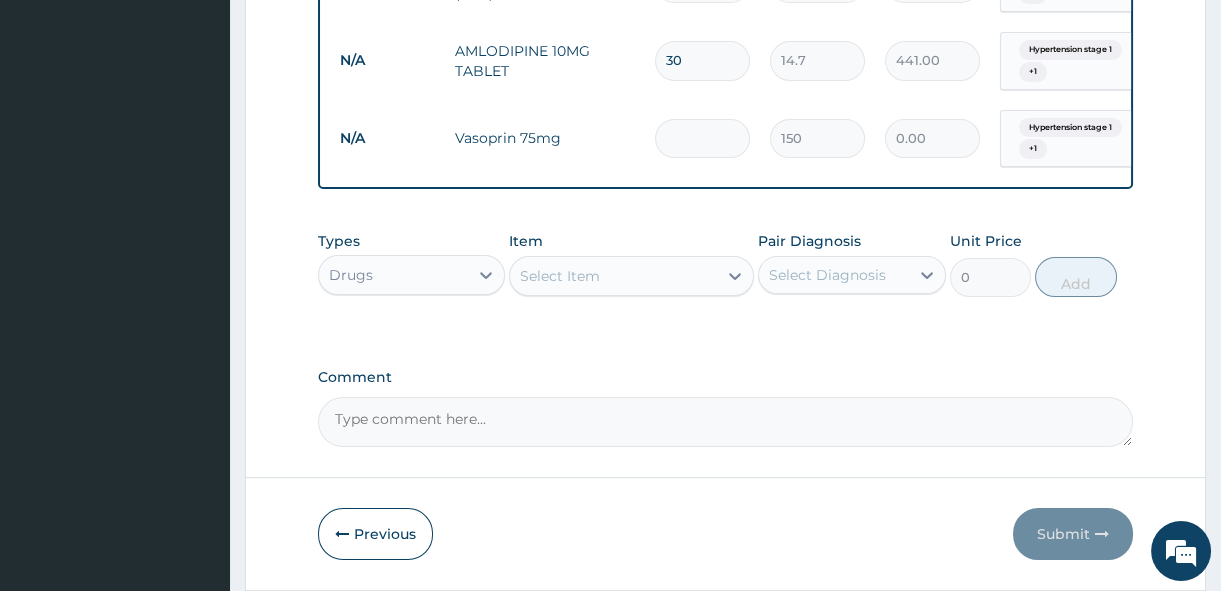 type on "3" 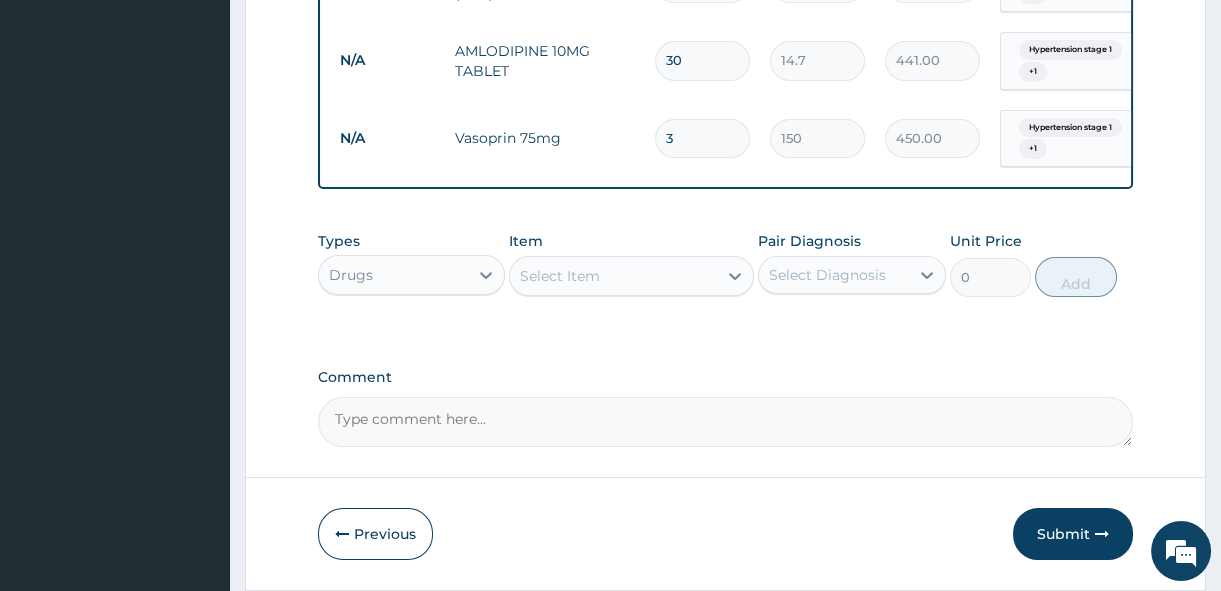 type on "30" 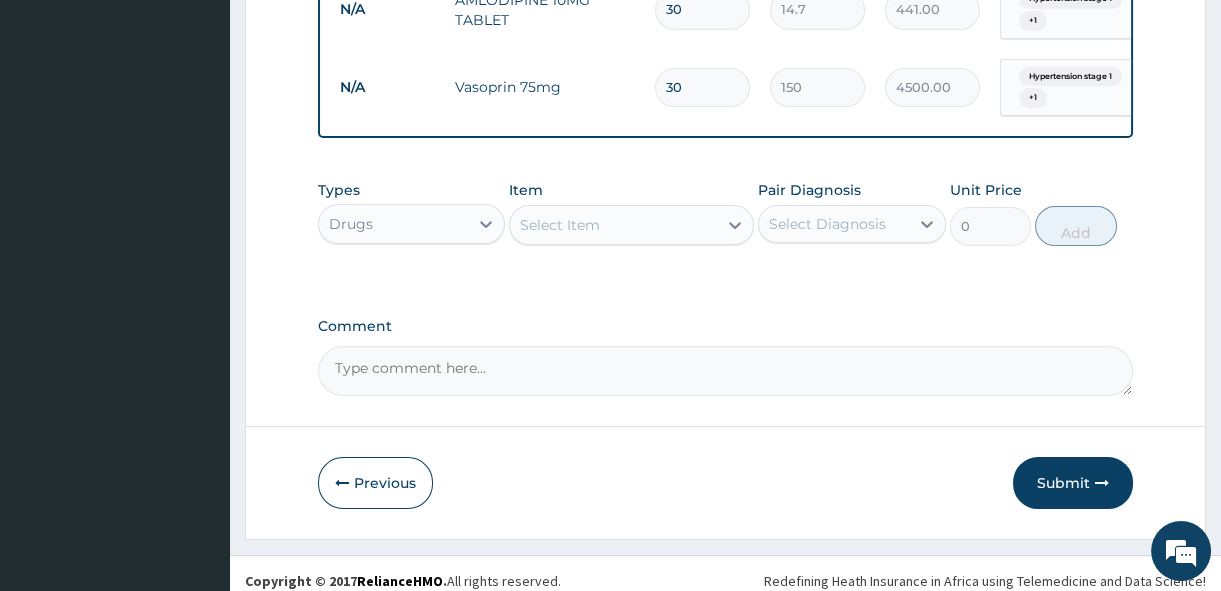 scroll, scrollTop: 1085, scrollLeft: 0, axis: vertical 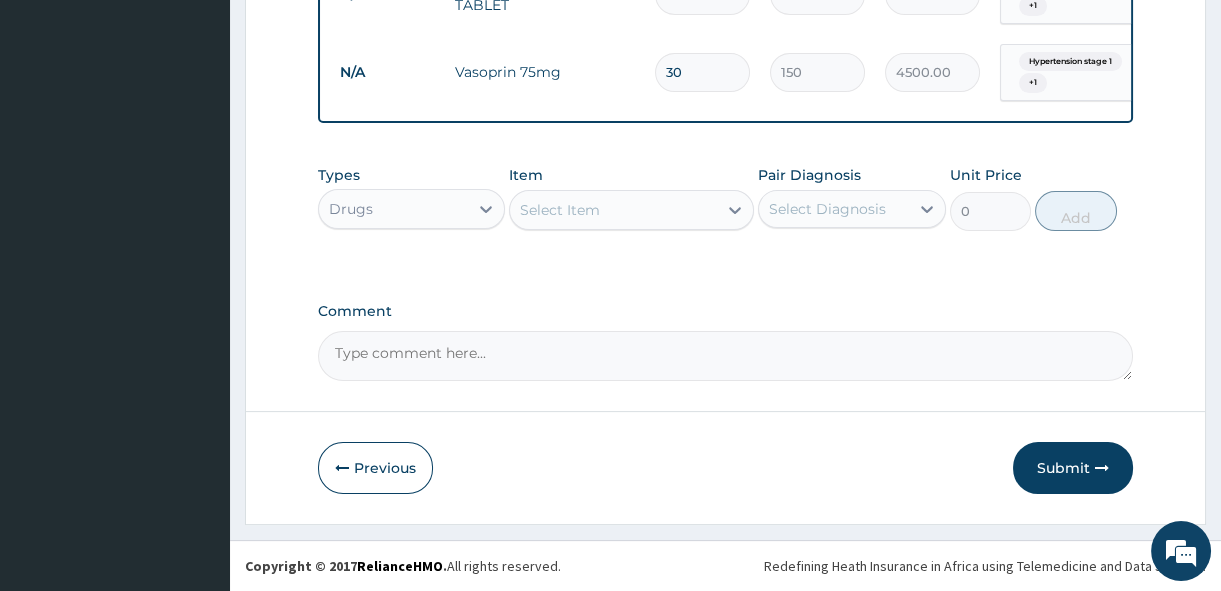 type on "30" 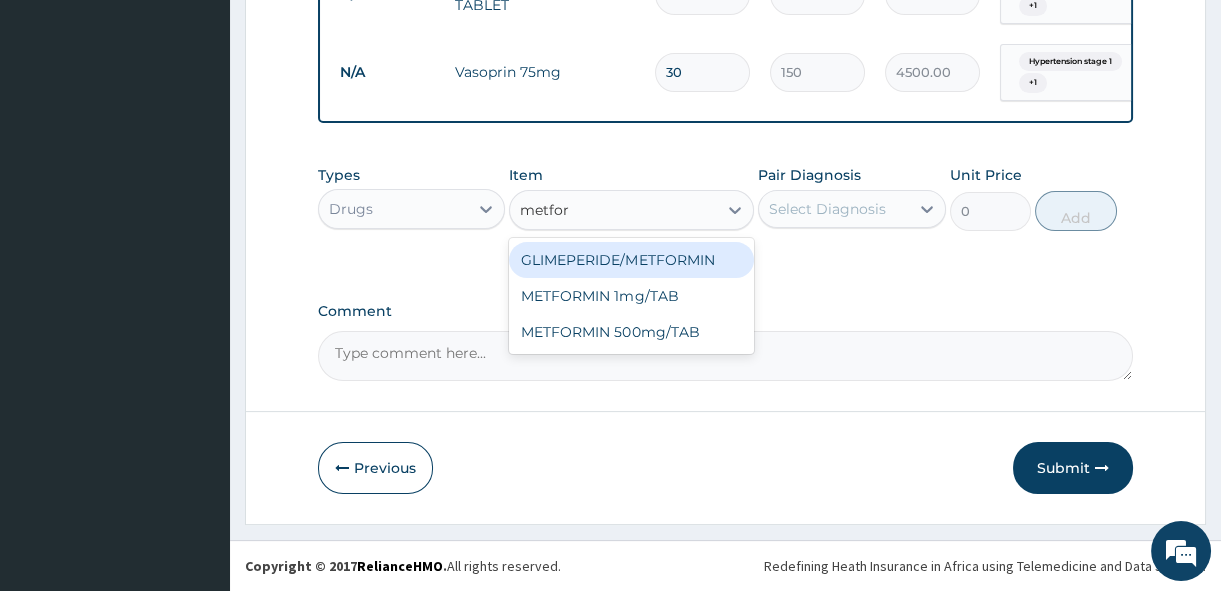 type on "metform" 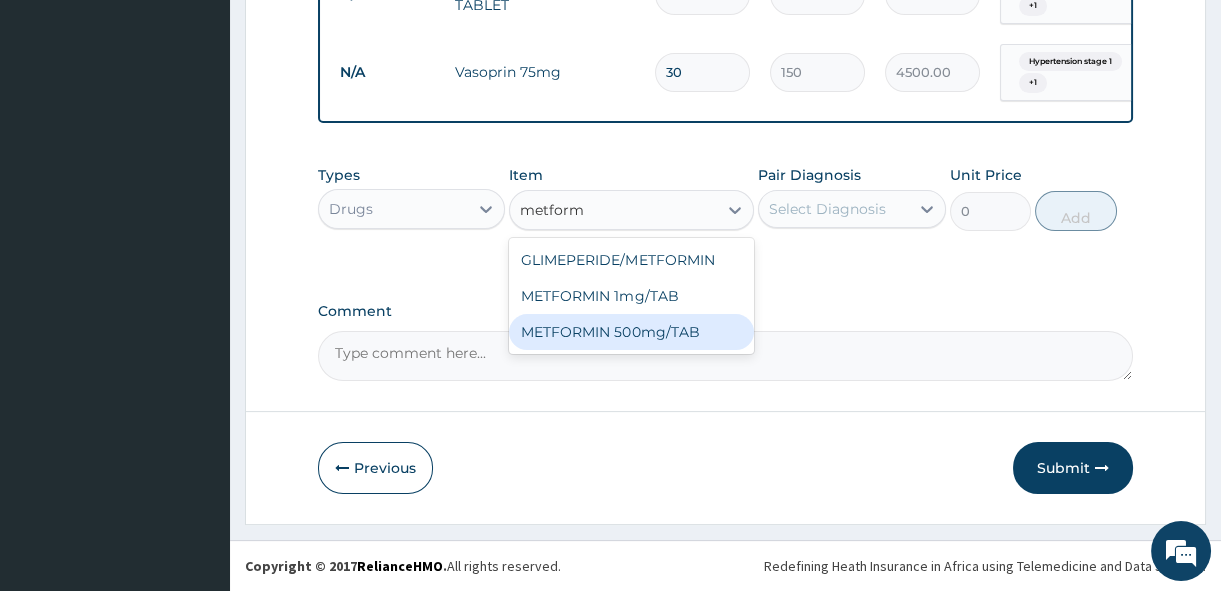 click on "METFORMIN 500mg/TAB" at bounding box center (631, 332) 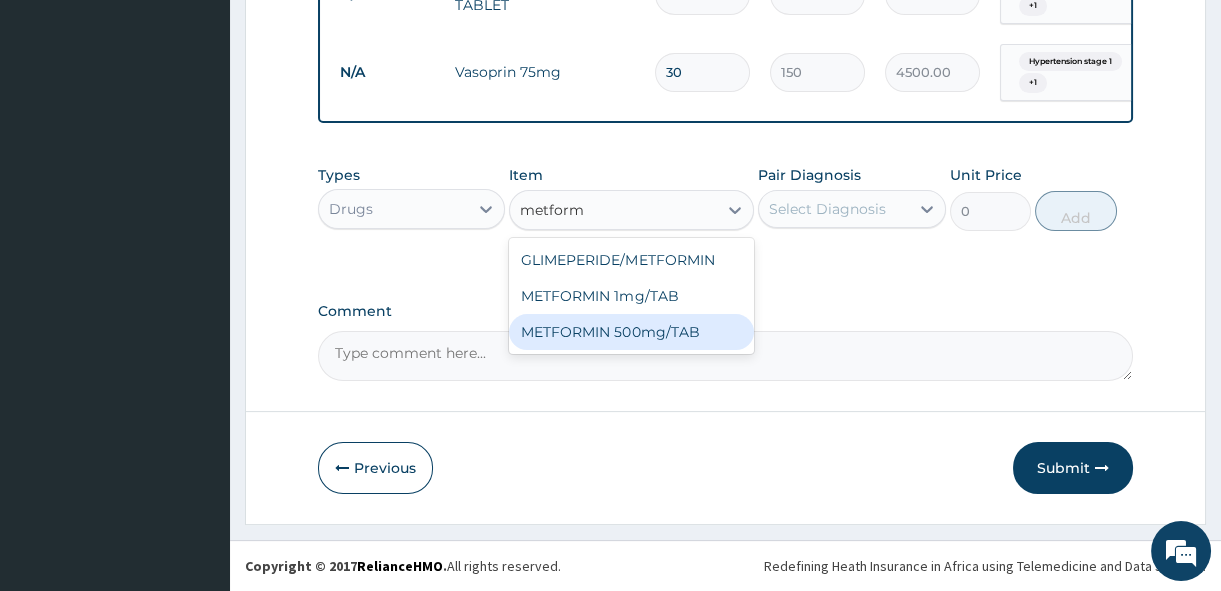 type 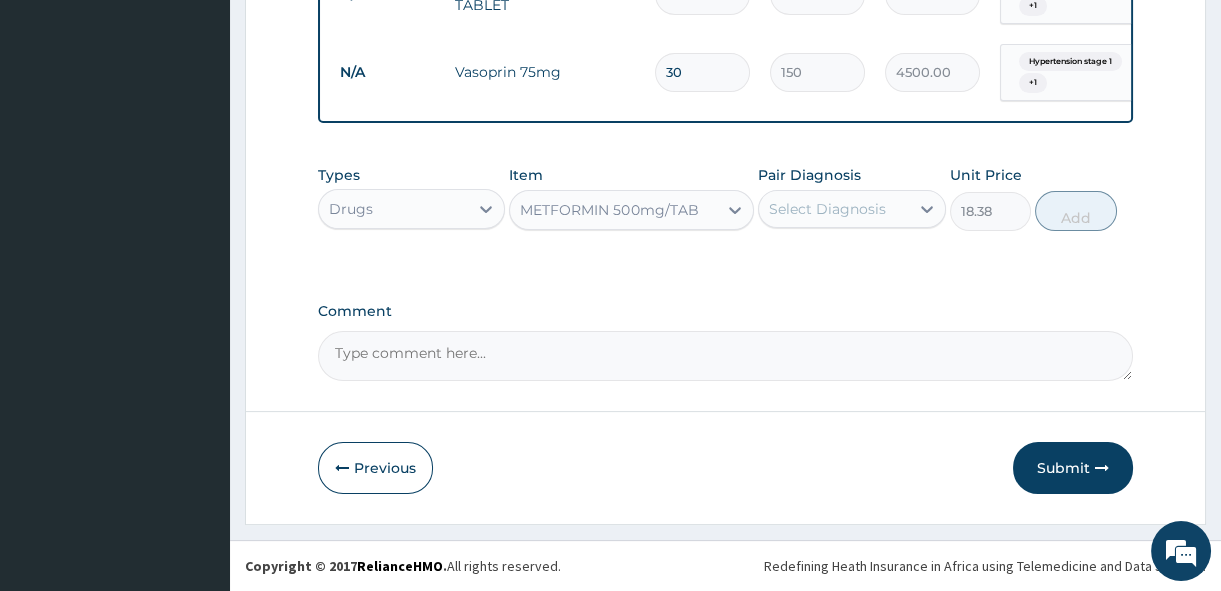 click on "Select Diagnosis" at bounding box center (827, 209) 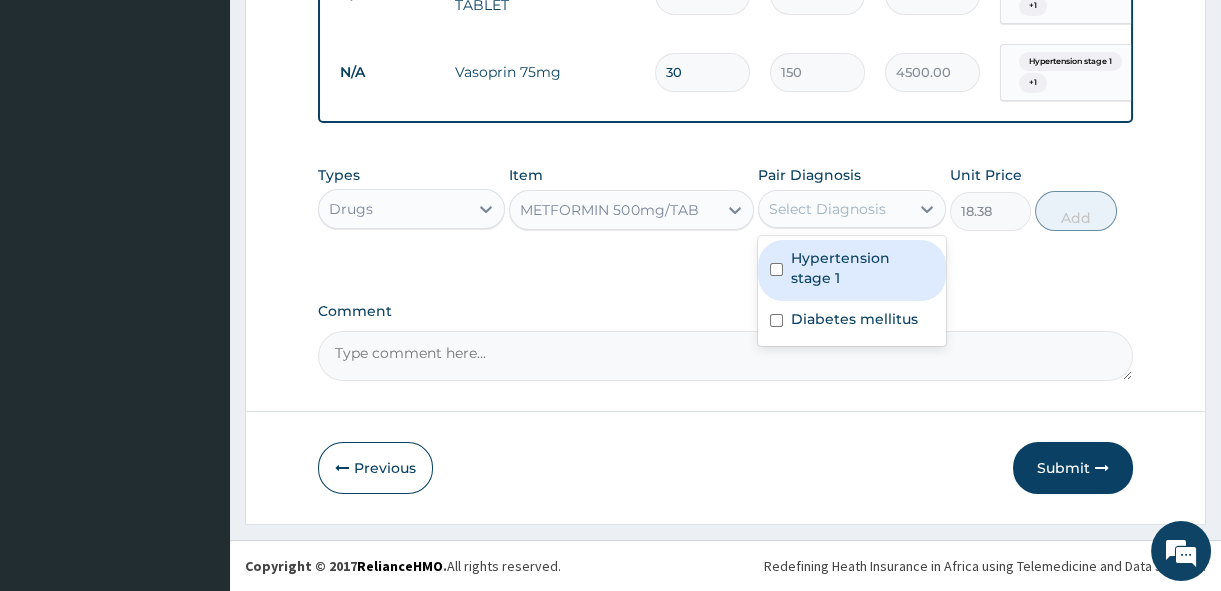drag, startPoint x: 830, startPoint y: 249, endPoint x: 830, endPoint y: 286, distance: 37 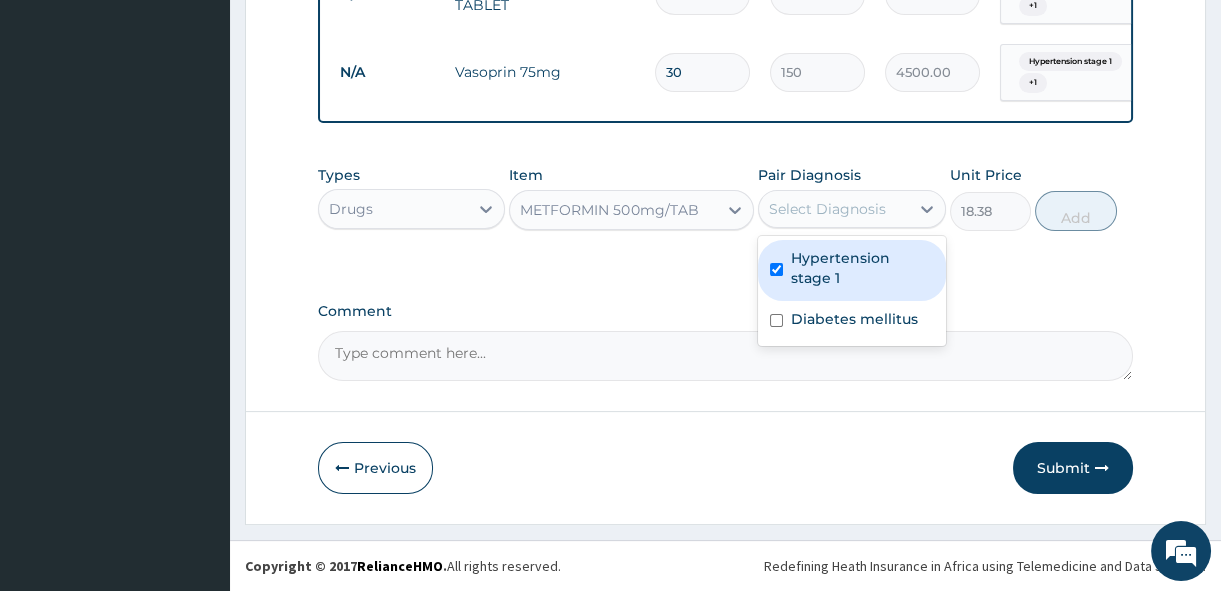checkbox on "true" 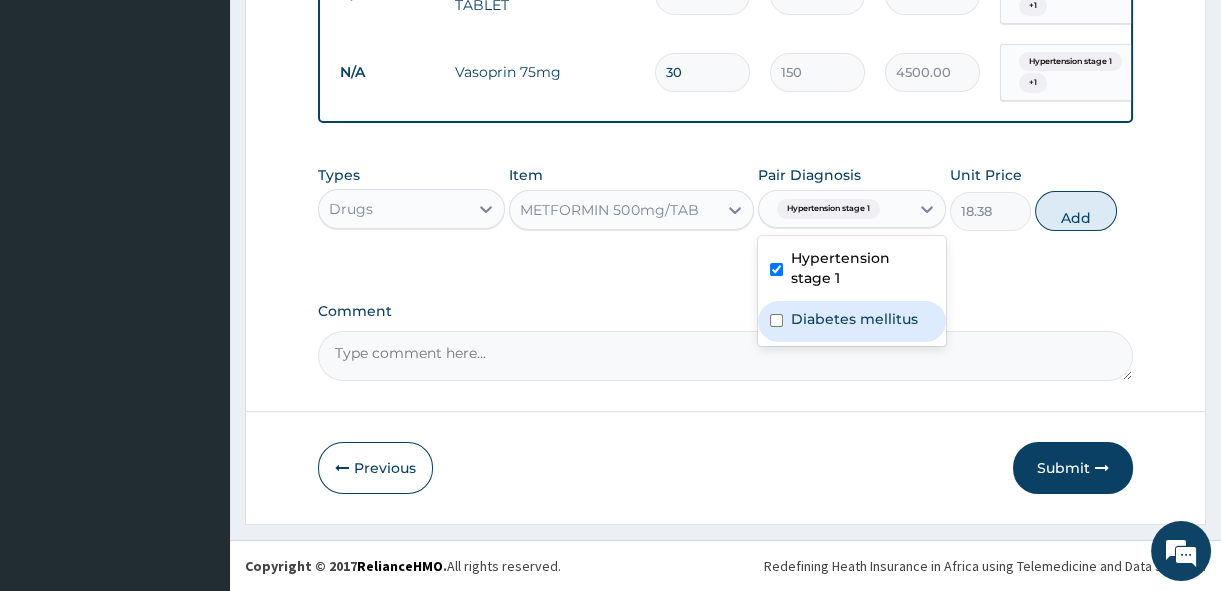 click on "Diabetes mellitus" at bounding box center (854, 319) 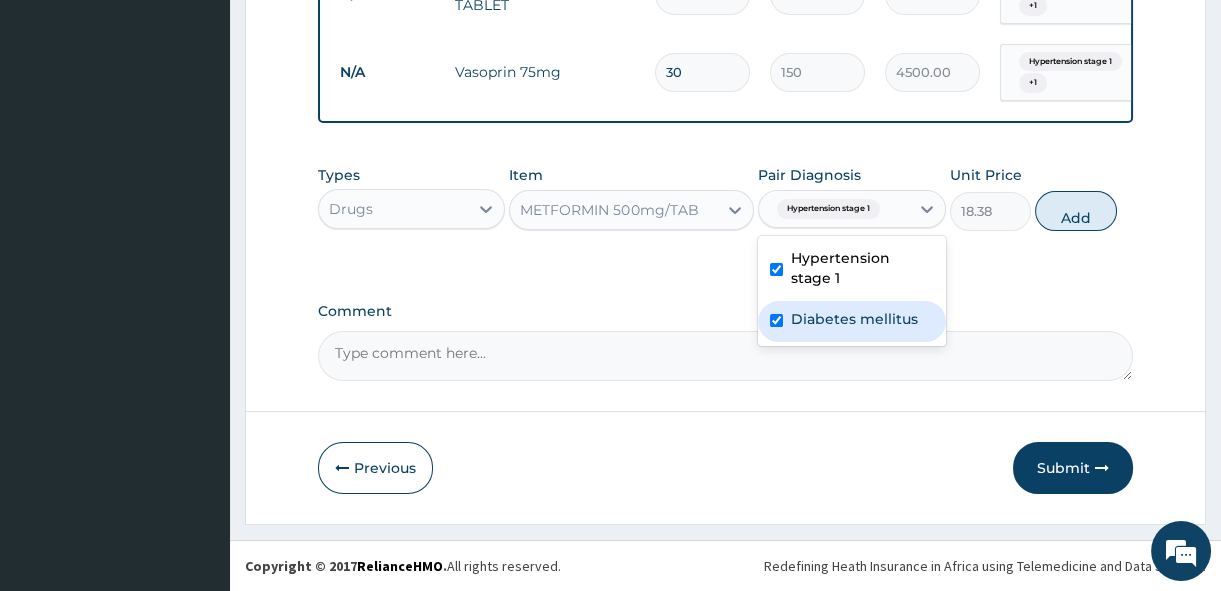 checkbox on "true" 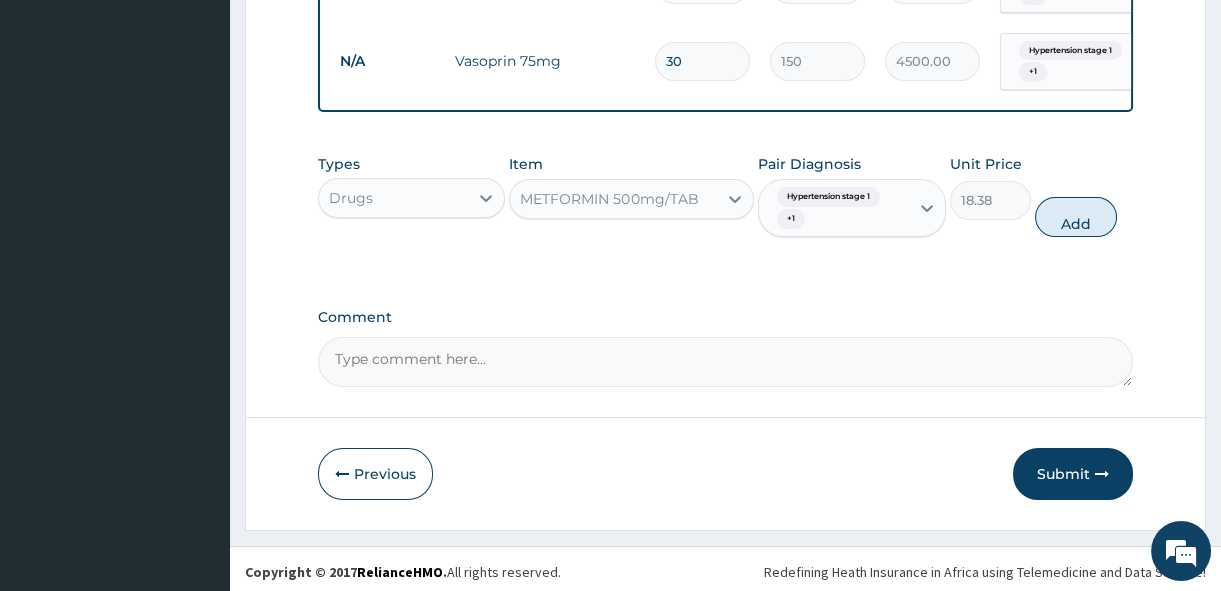 drag, startPoint x: 1063, startPoint y: 215, endPoint x: 1060, endPoint y: 227, distance: 12.369317 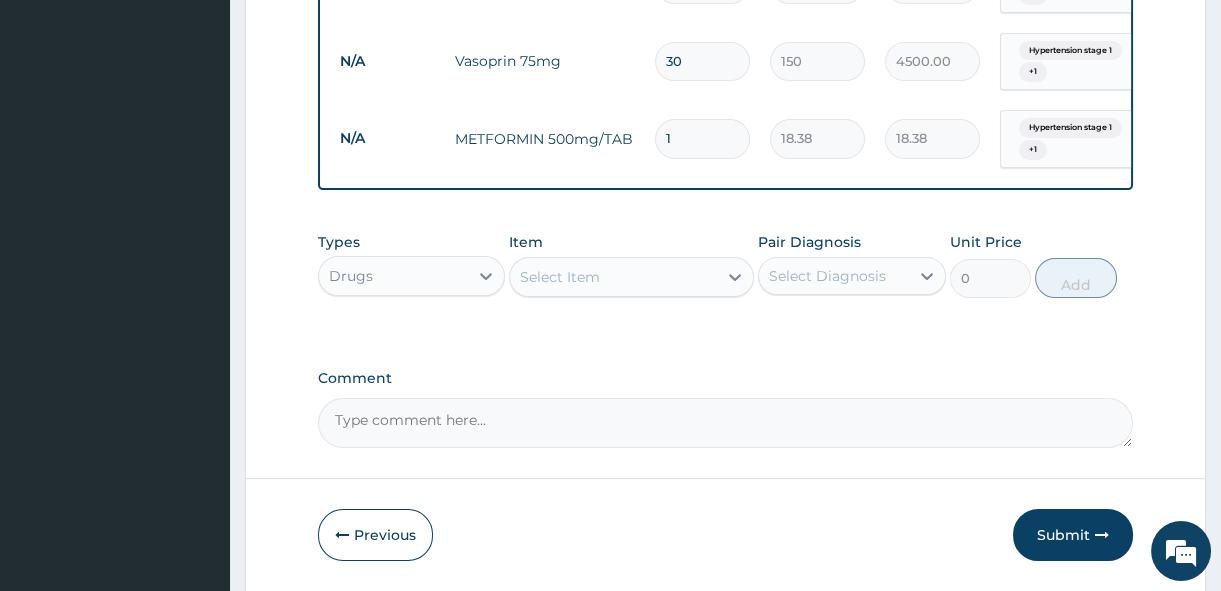 type 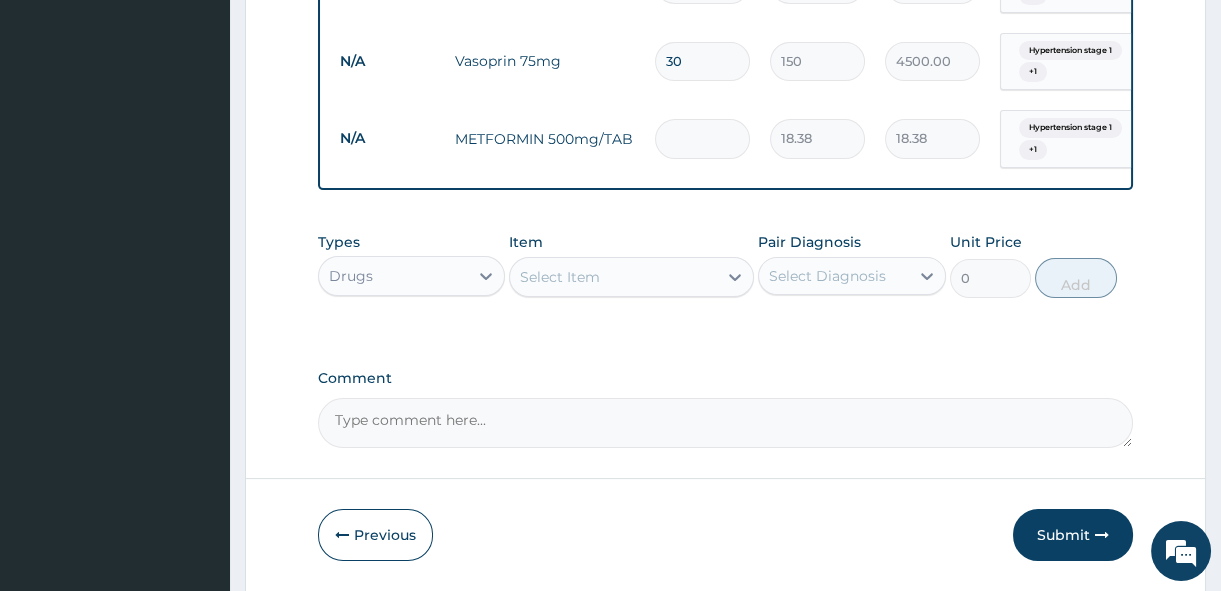 type on "0.00" 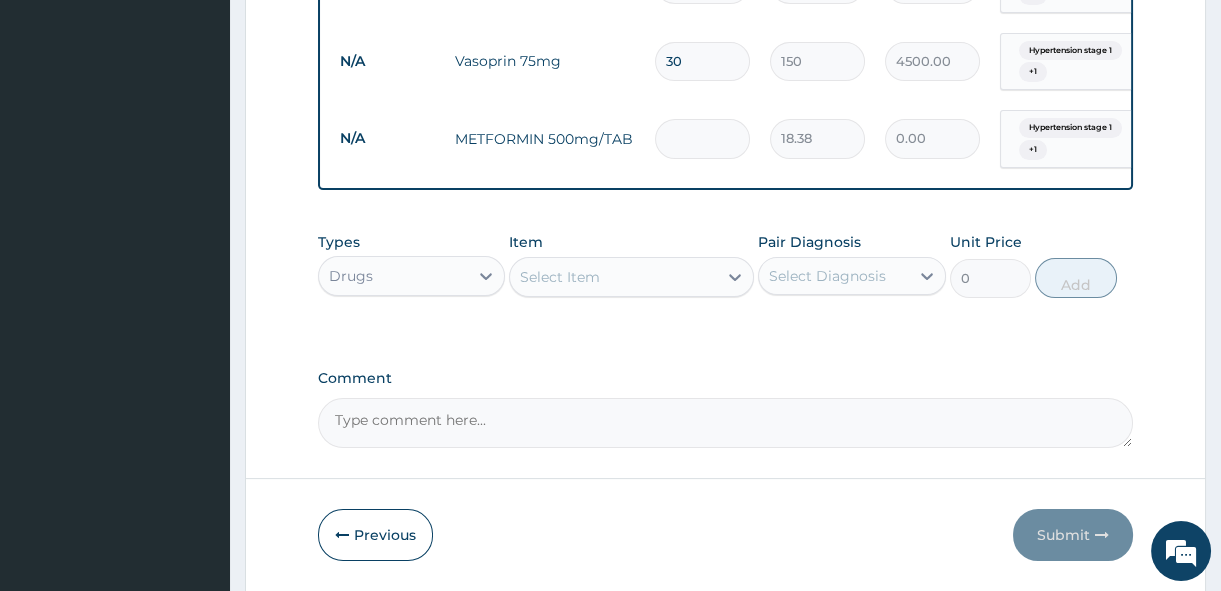 type on "3" 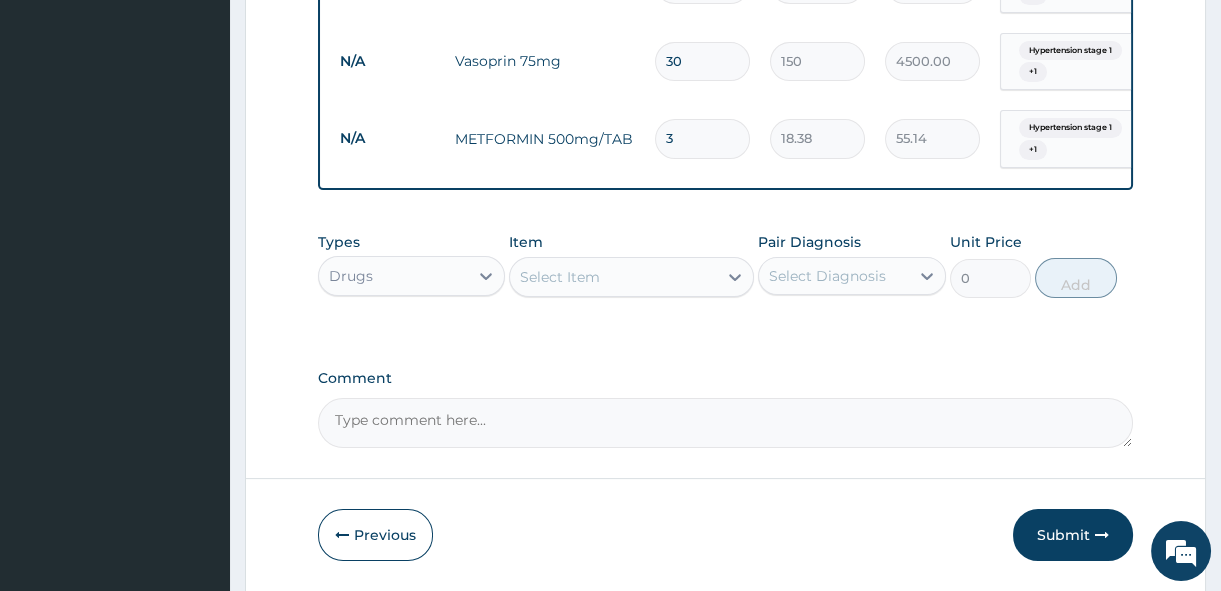 type on "30" 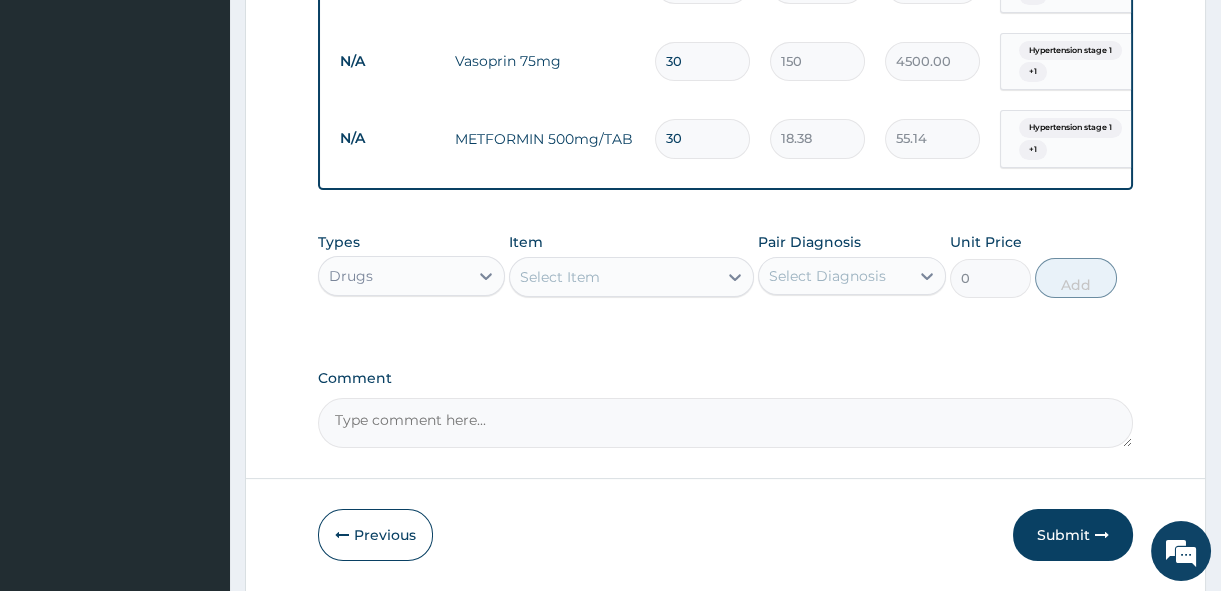 type on "551.40" 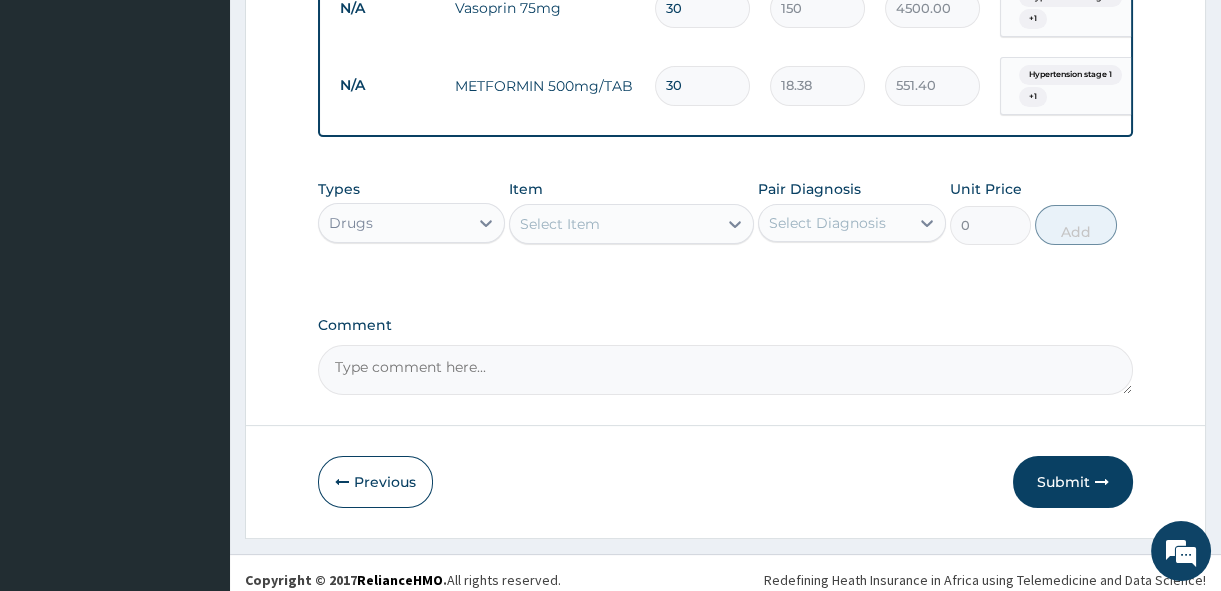 scroll, scrollTop: 1162, scrollLeft: 0, axis: vertical 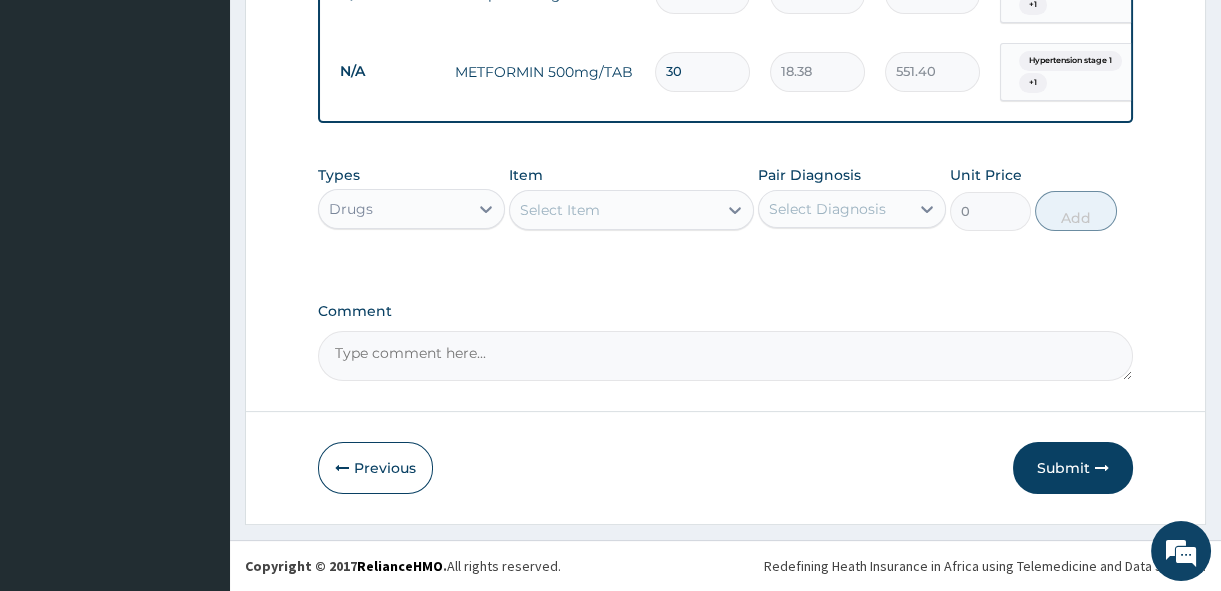 type on "30" 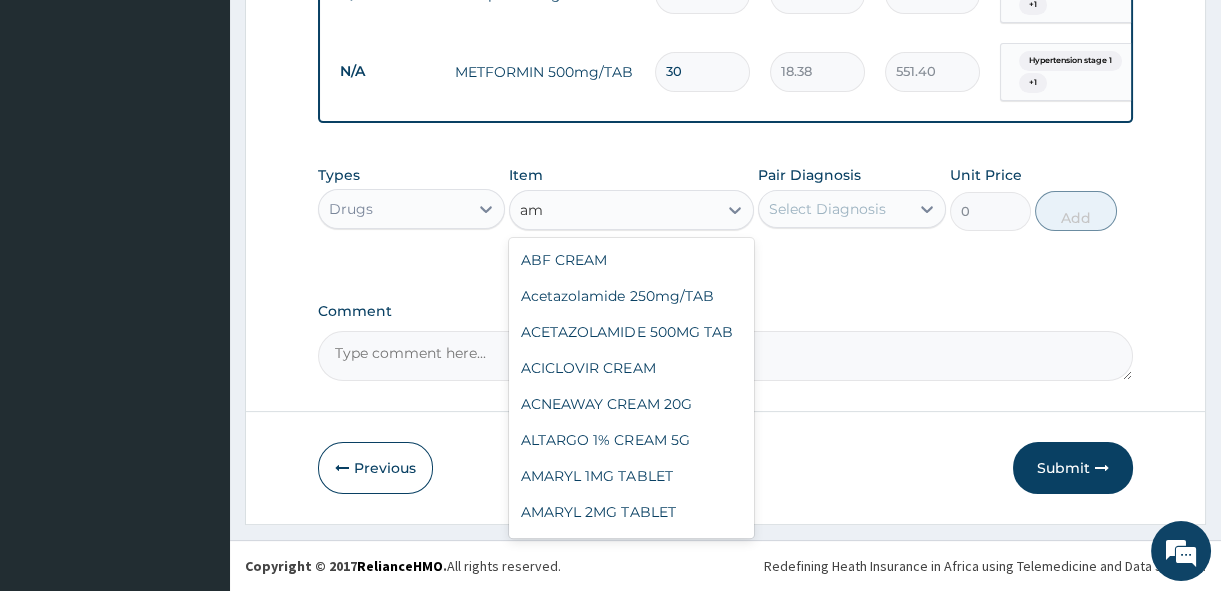 type on "a" 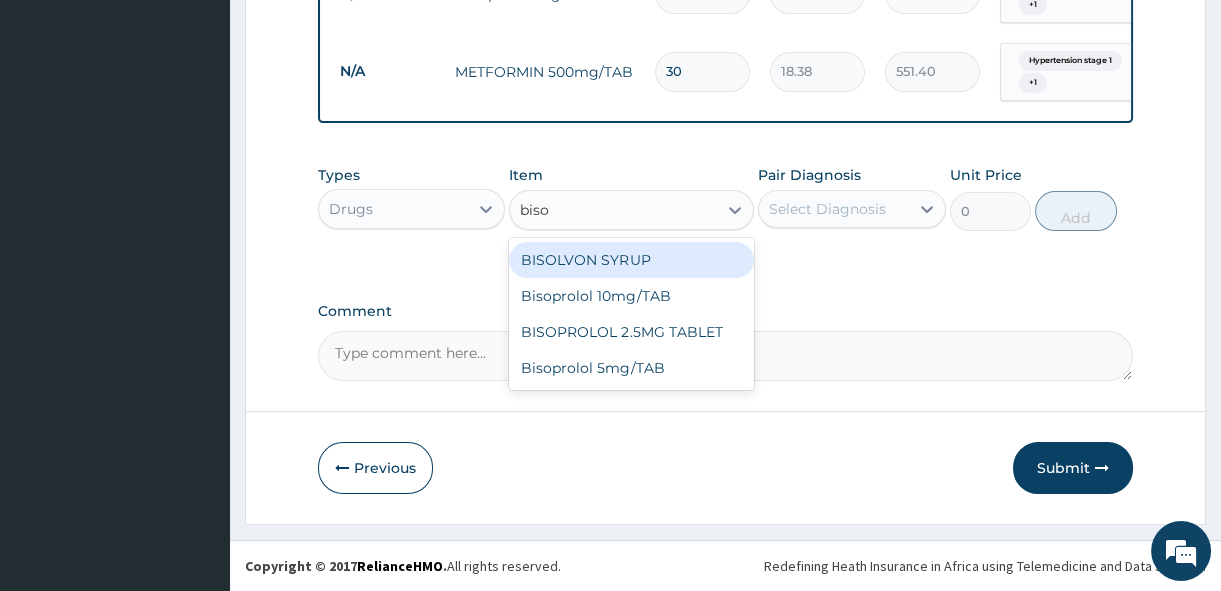 type on "bisop" 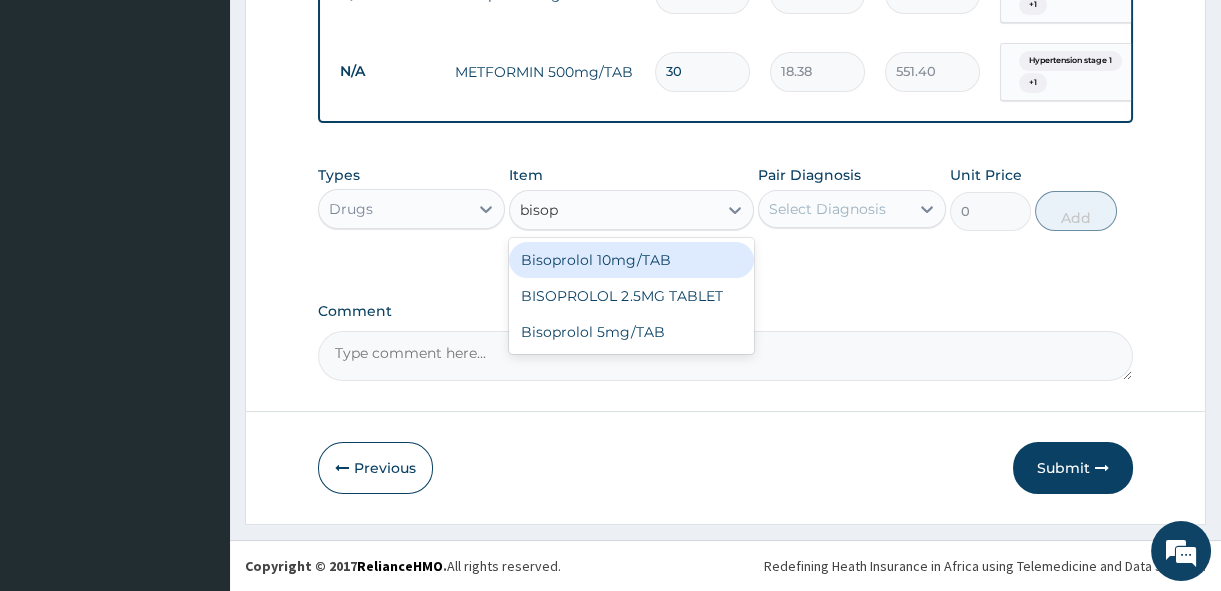 click on "Bisoprolol 10mg/TAB" at bounding box center [631, 260] 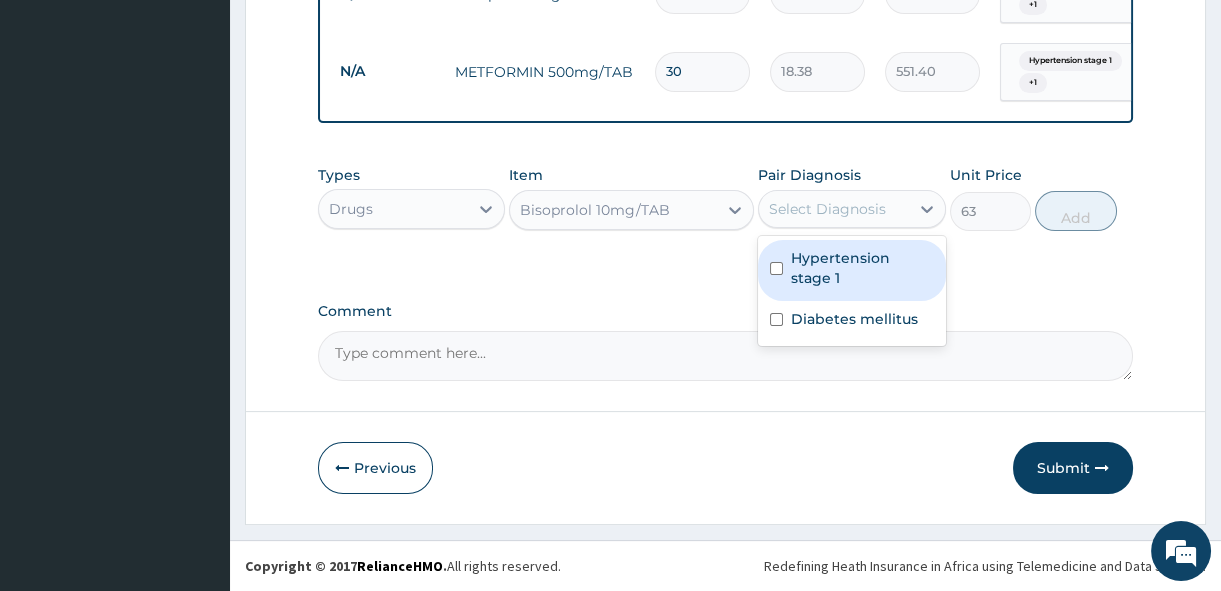click on "Select Diagnosis" at bounding box center (827, 209) 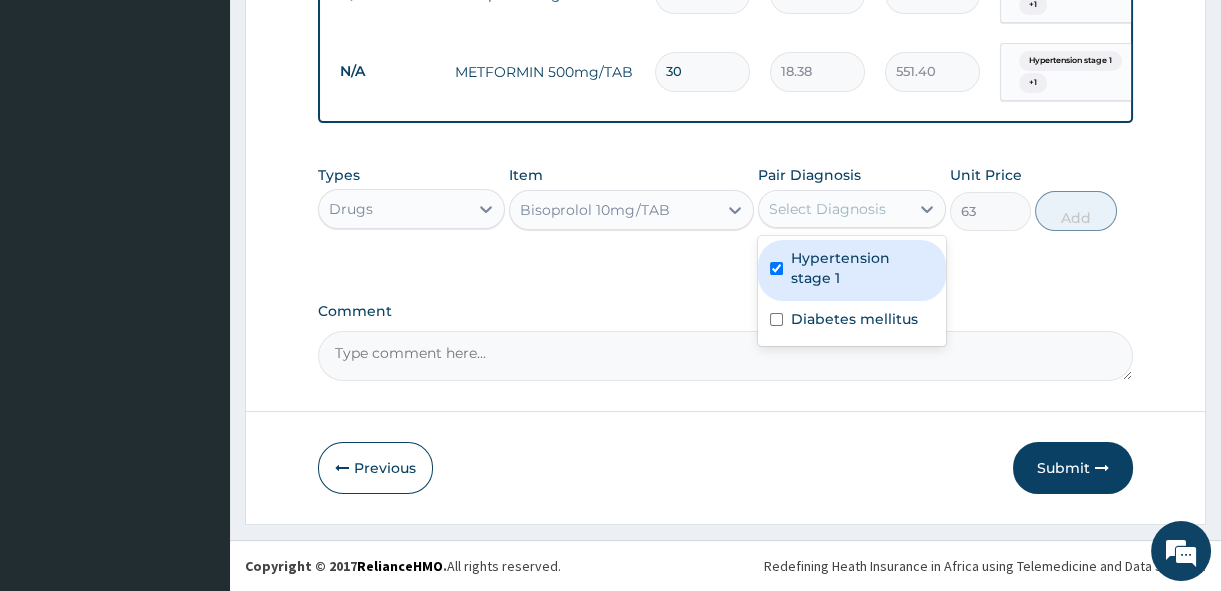 checkbox on "true" 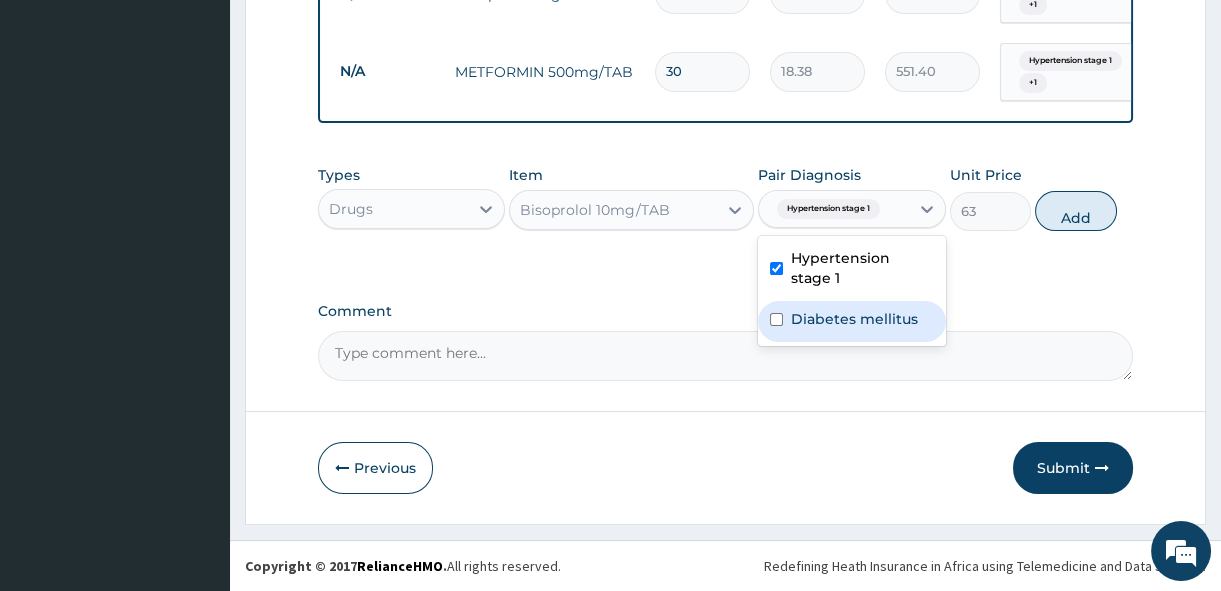 click on "Diabetes mellitus" at bounding box center (854, 319) 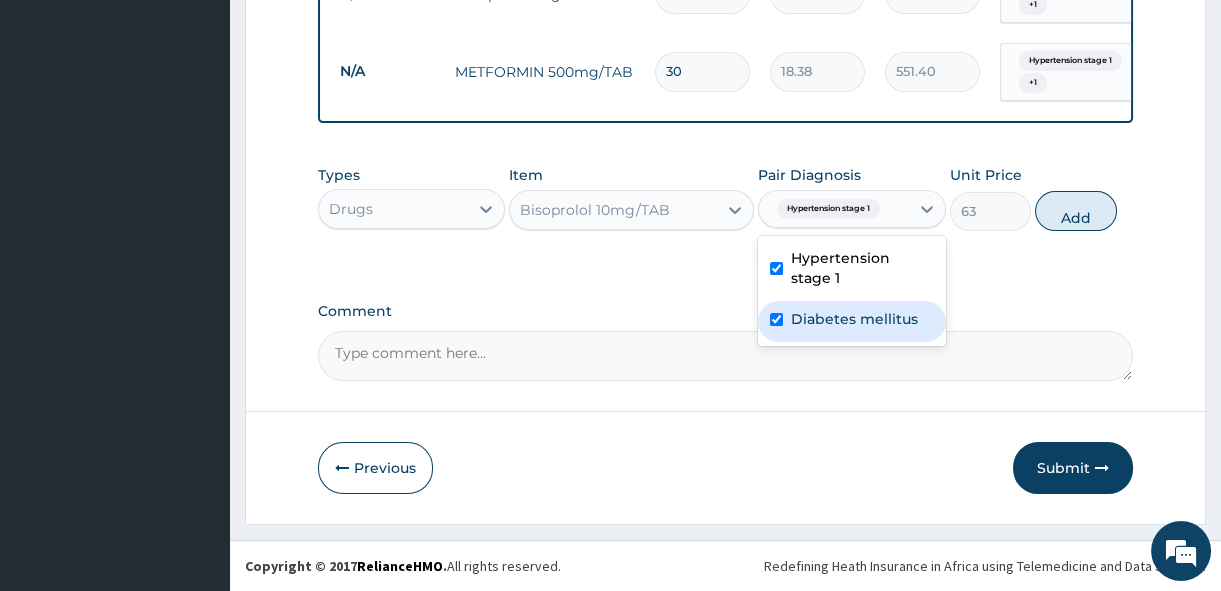 checkbox on "true" 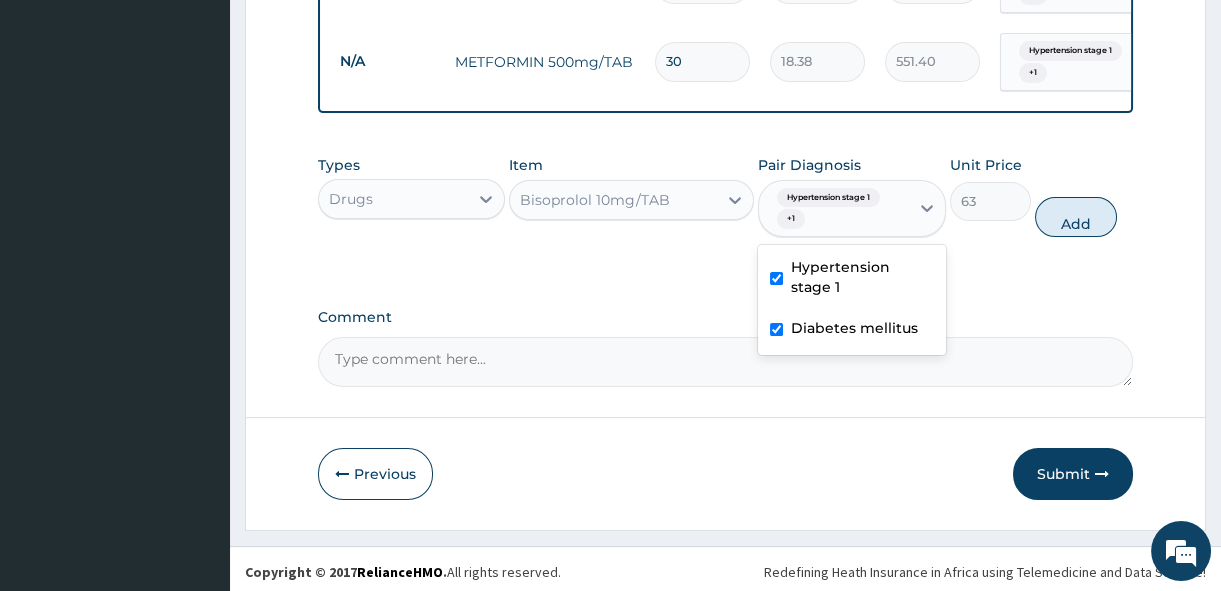 click on "Bisoprolol 10mg/TAB" at bounding box center [613, 200] 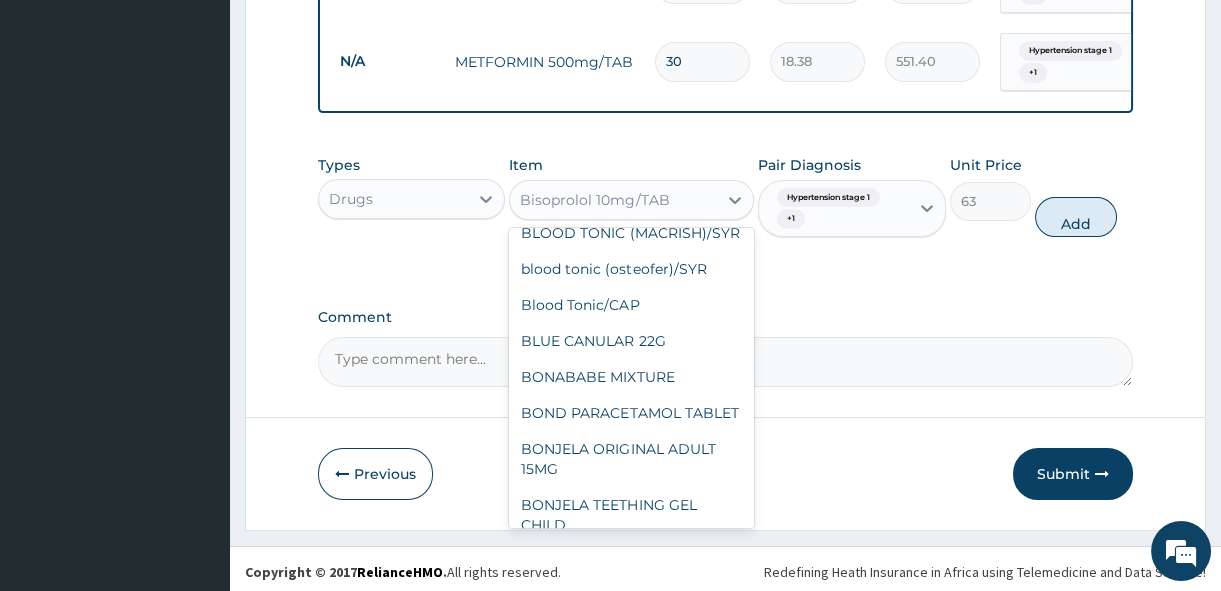 scroll, scrollTop: 11611, scrollLeft: 0, axis: vertical 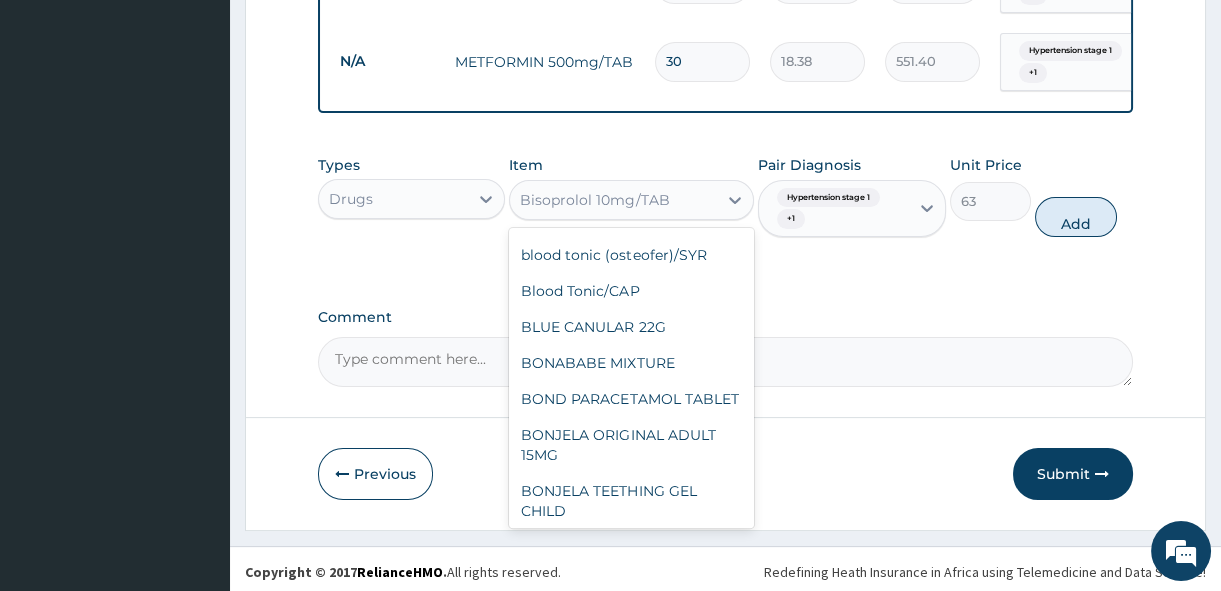 click on "Bisoprolol 5mg/TAB" at bounding box center (631, 111) 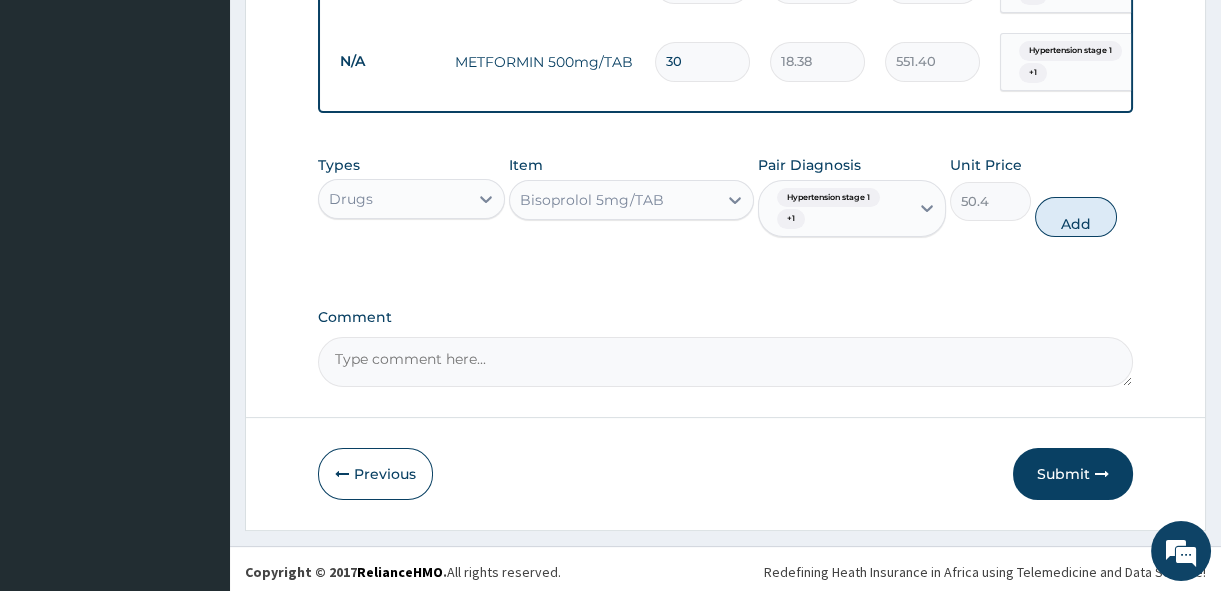 click on "Bisoprolol 5mg/TAB" at bounding box center [591, 200] 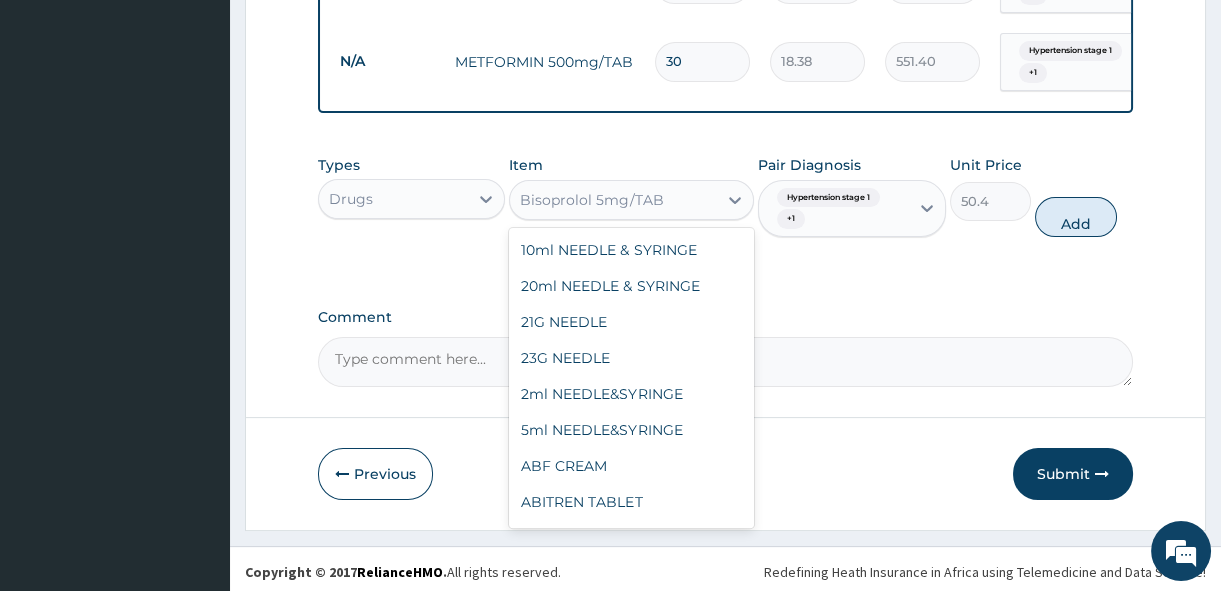 scroll, scrollTop: 11501, scrollLeft: 0, axis: vertical 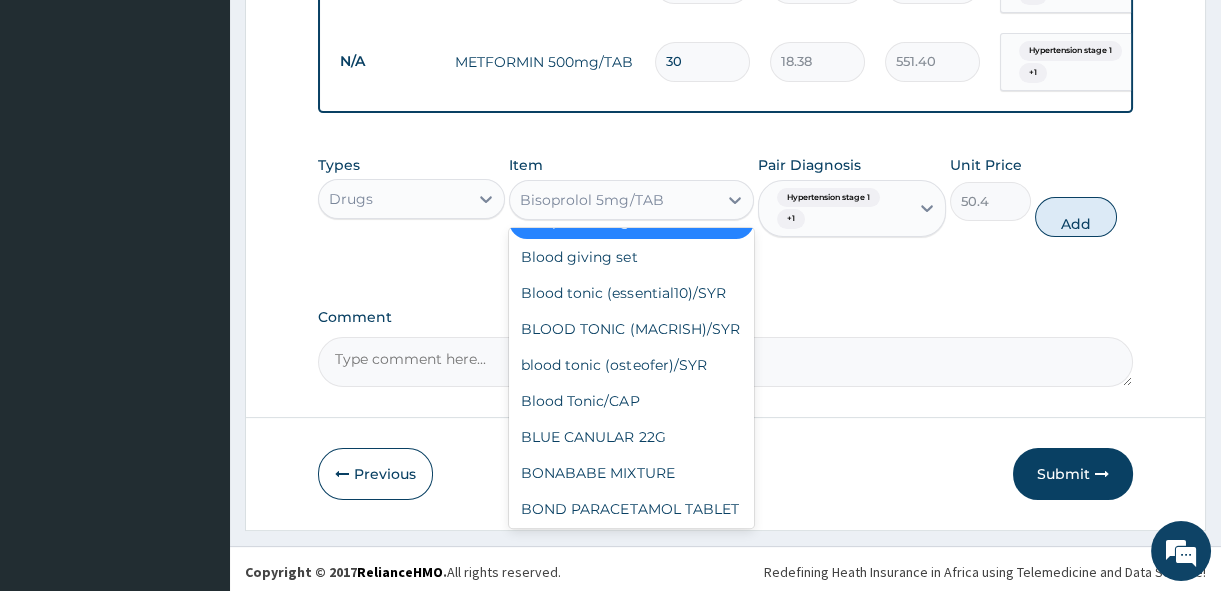 click on "BISOPROLOL 2.5MG TABLET" at bounding box center [631, 185] 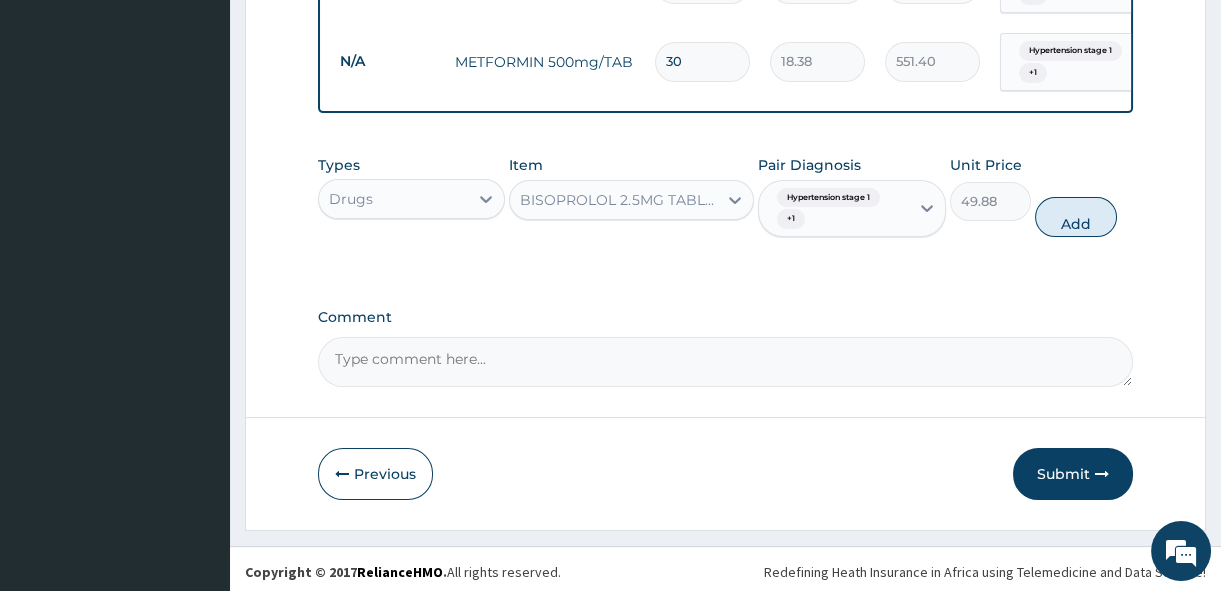 drag, startPoint x: 660, startPoint y: 211, endPoint x: 652, endPoint y: 233, distance: 23.409399 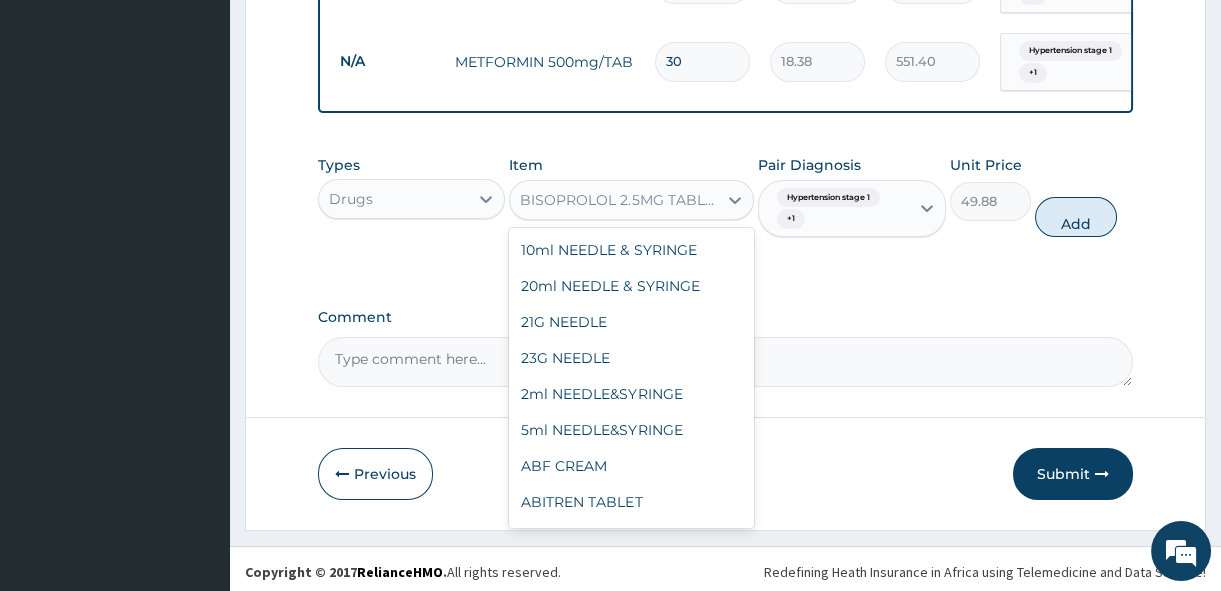 scroll, scrollTop: 11466, scrollLeft: 0, axis: vertical 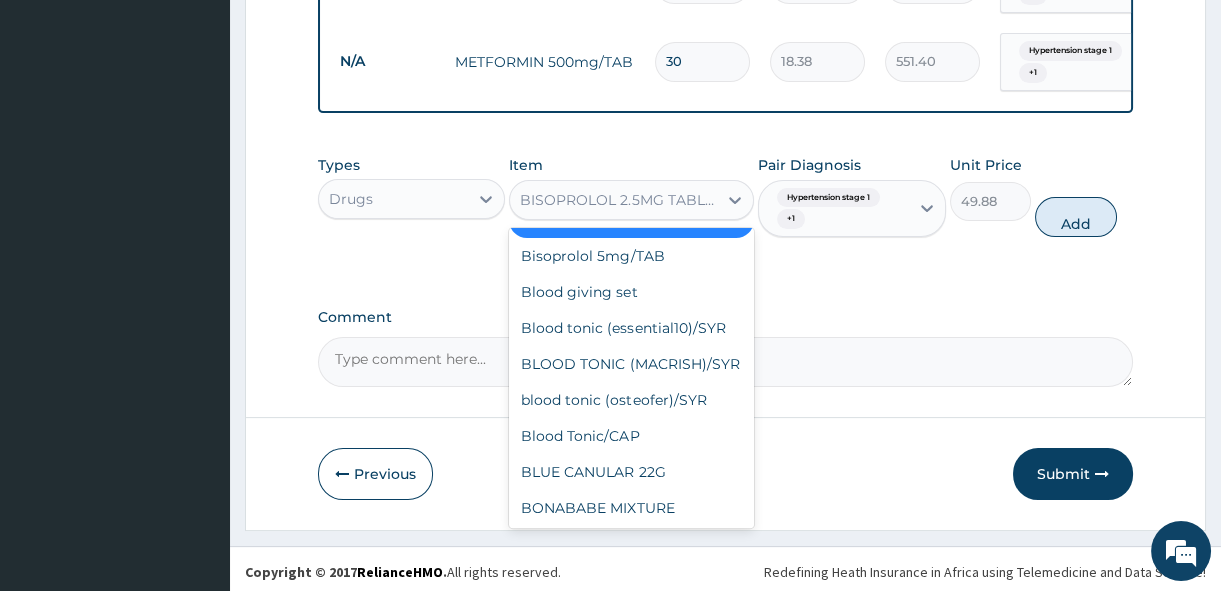 click on "Bisoprolol 10mg/TAB" at bounding box center [631, 184] 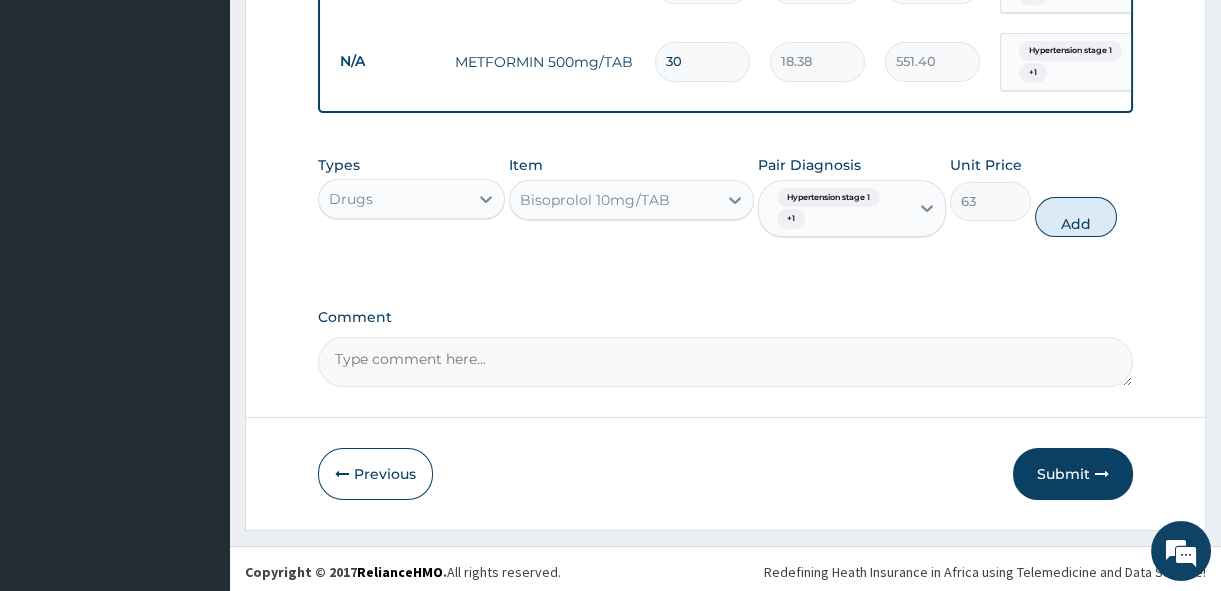 click on "Hypertension stage 1" at bounding box center (828, 198) 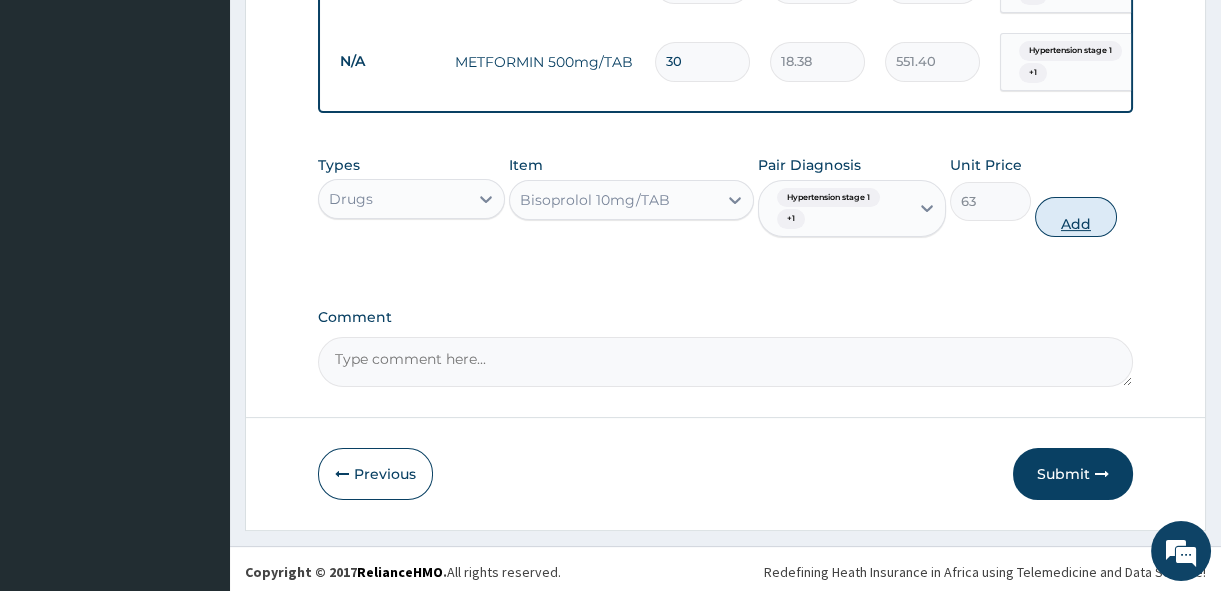 click on "Add" at bounding box center (1076, 217) 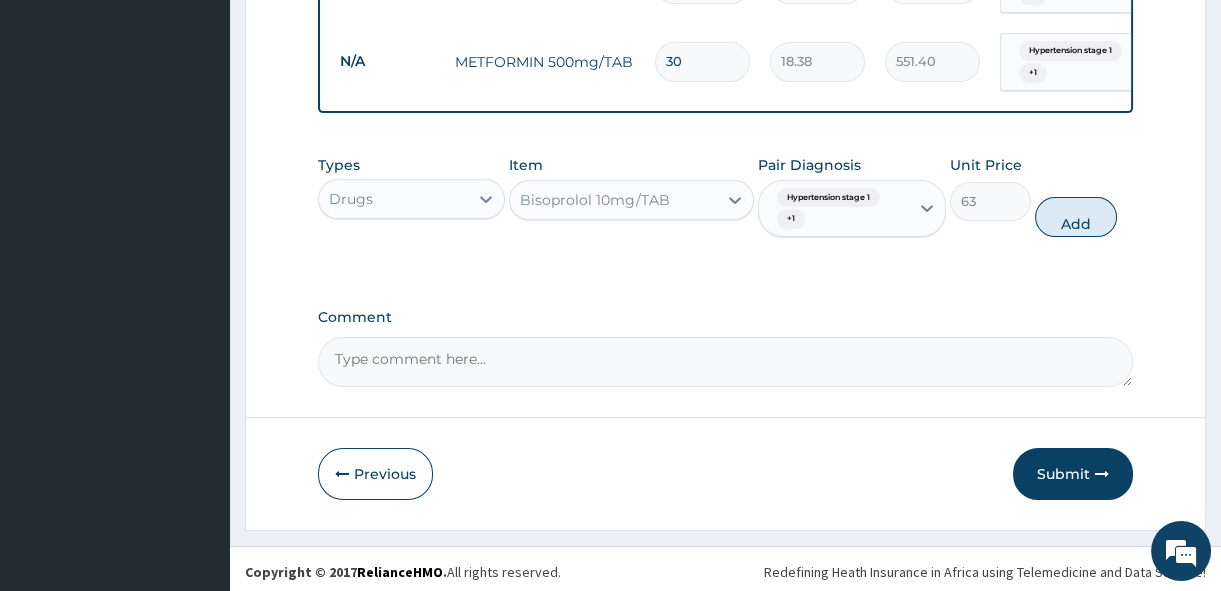 type on "0" 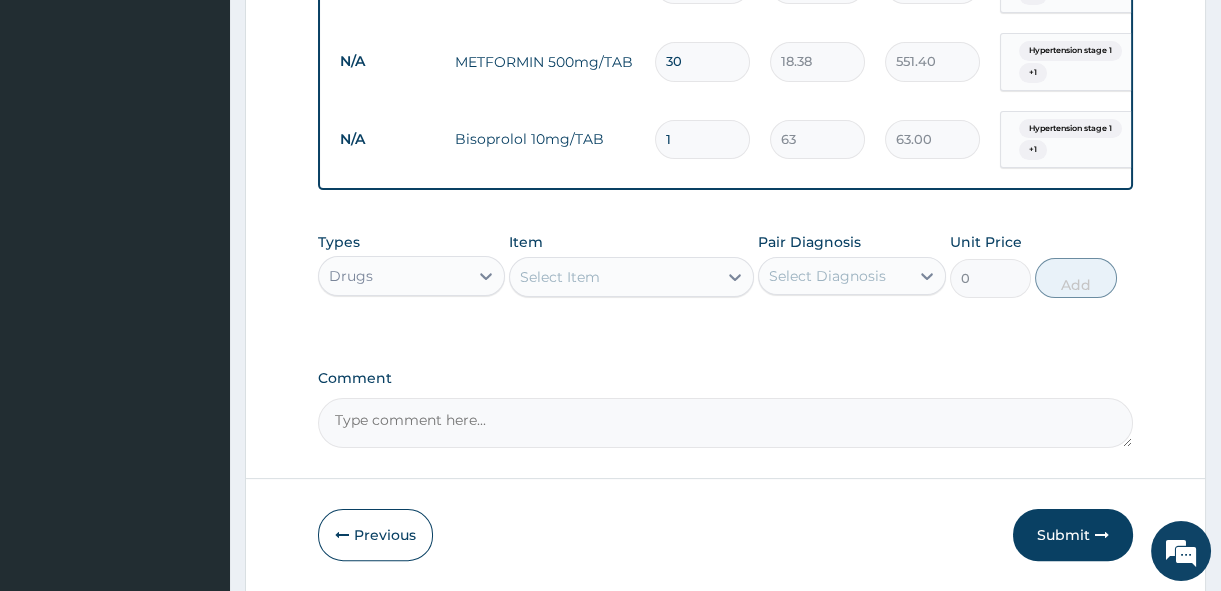 type 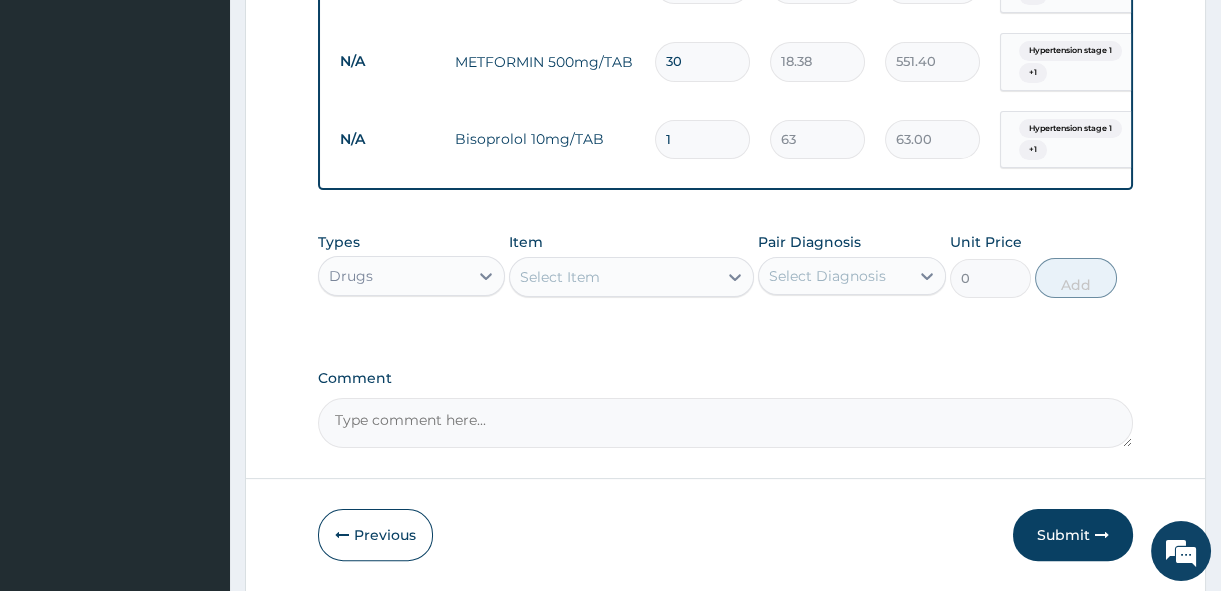 type on "0.00" 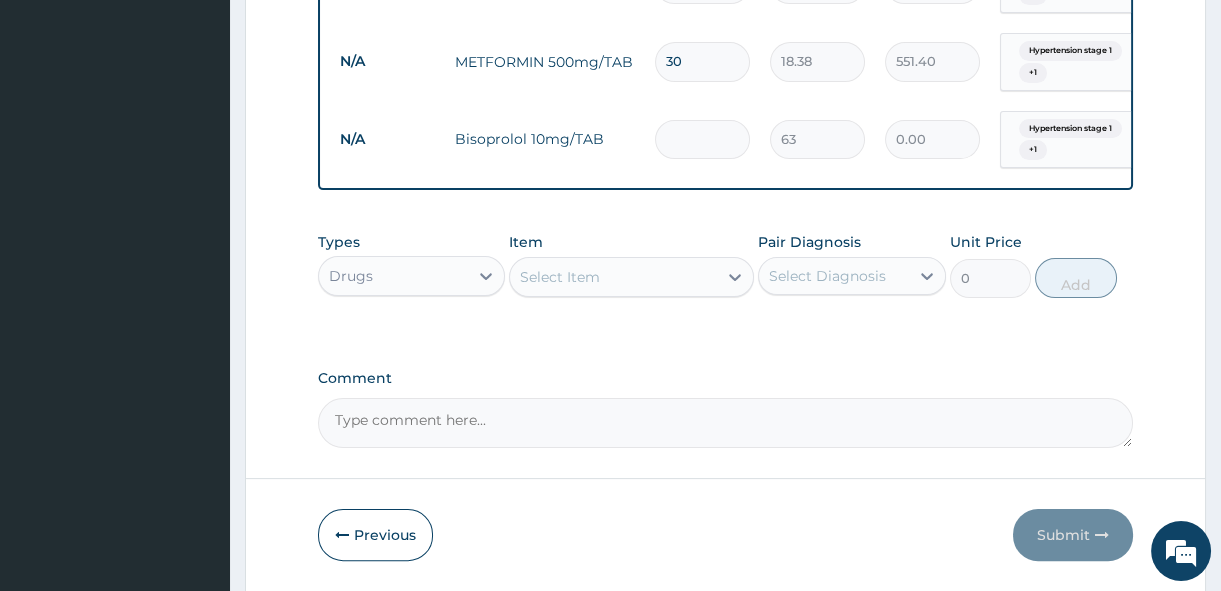 type on "3" 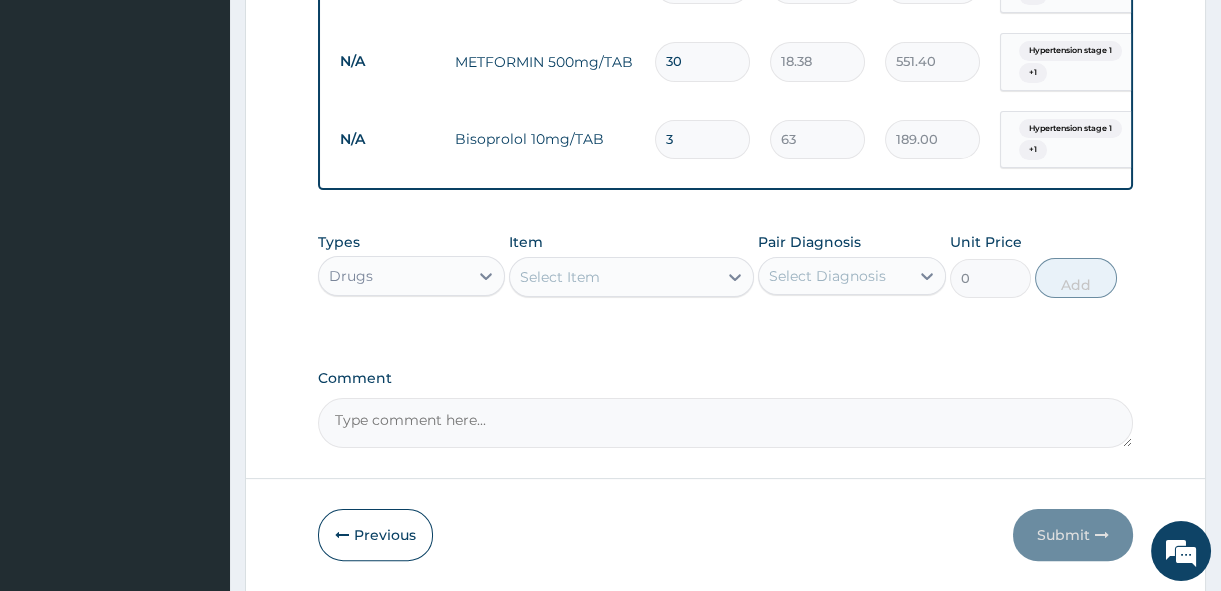 type on "30" 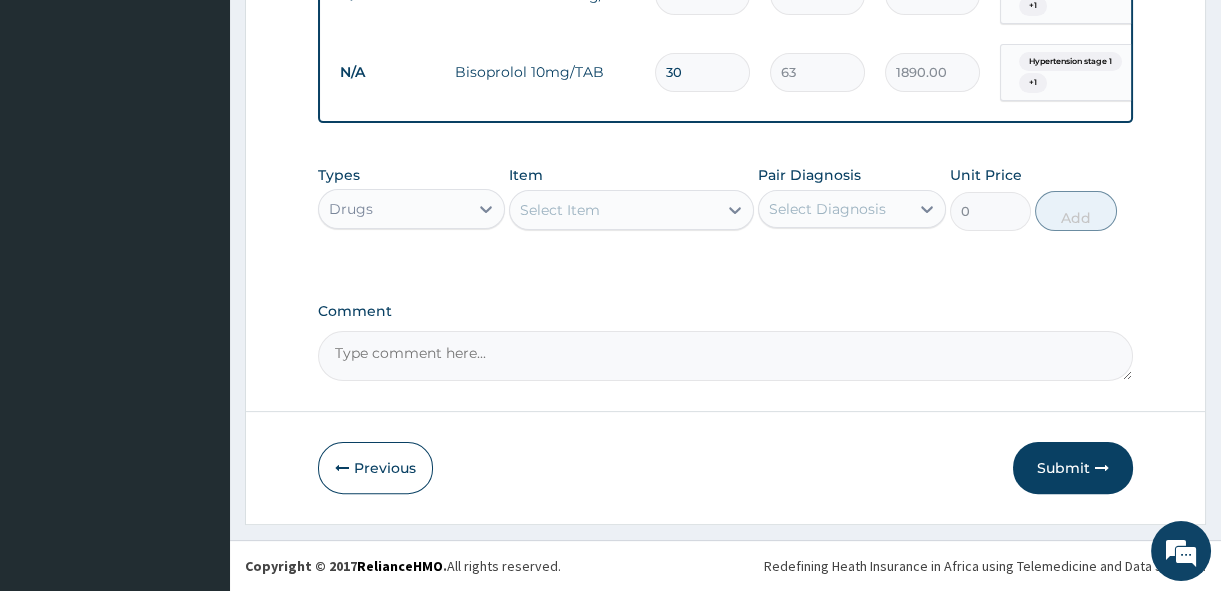 scroll, scrollTop: 1240, scrollLeft: 0, axis: vertical 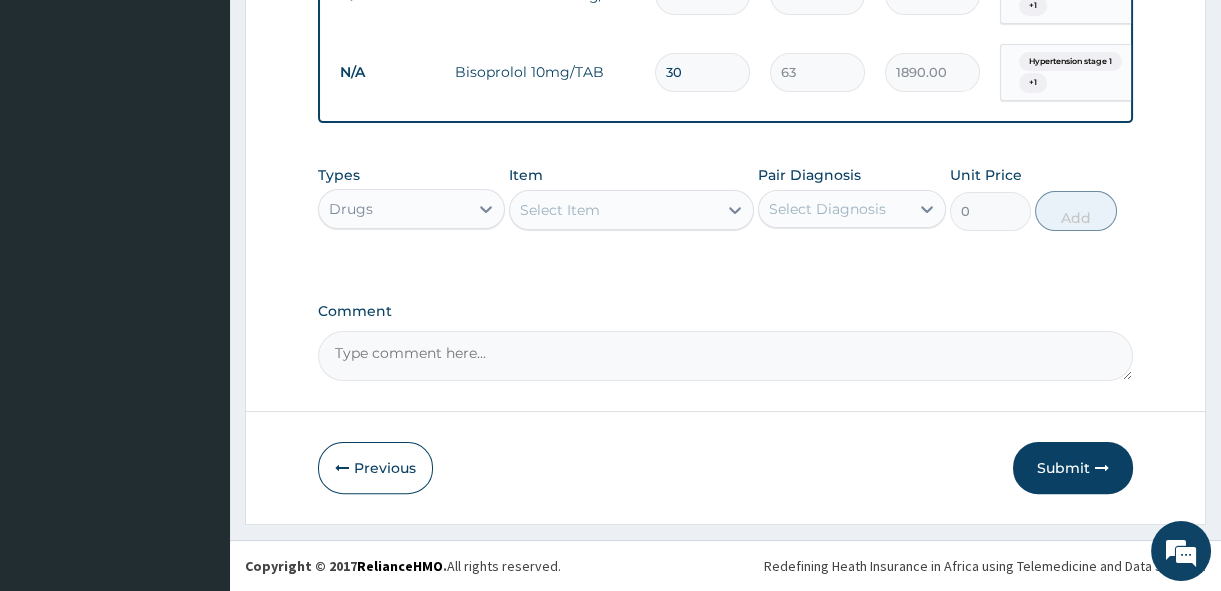 type on "30" 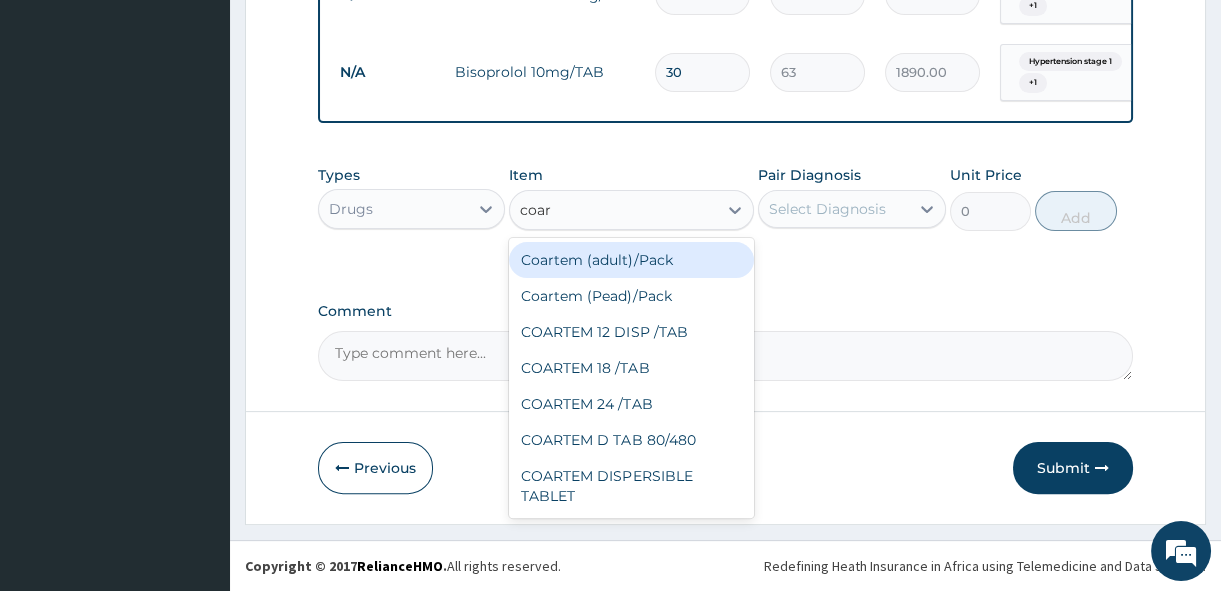 type on "coart" 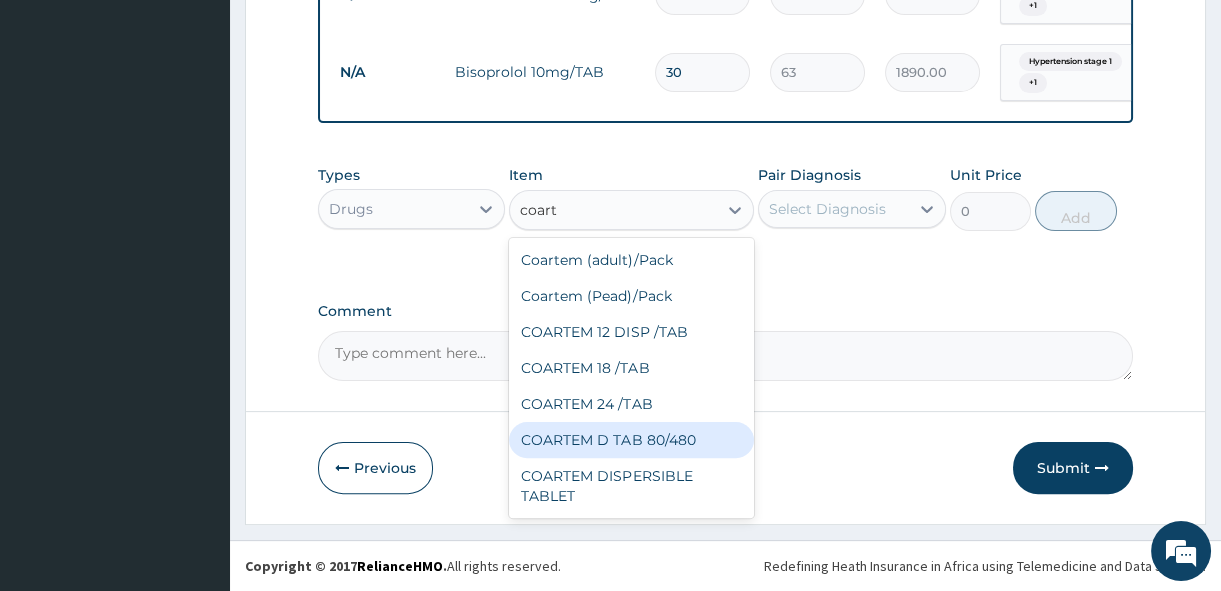 click on "COARTEM D TAB 80/480" at bounding box center [631, 440] 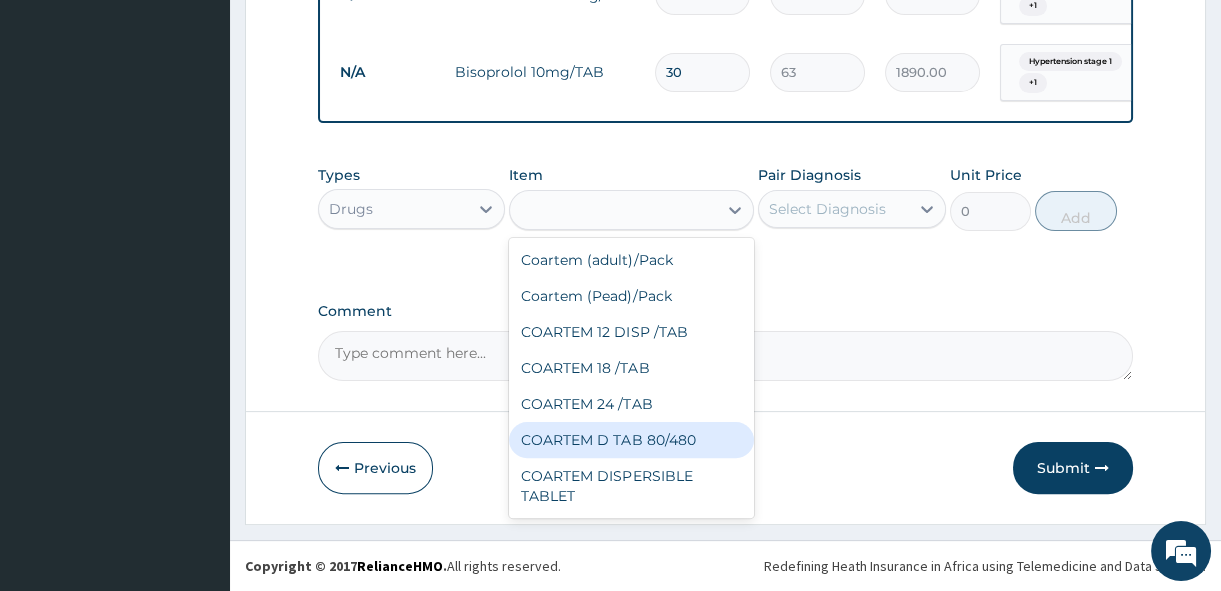 type on "866.25" 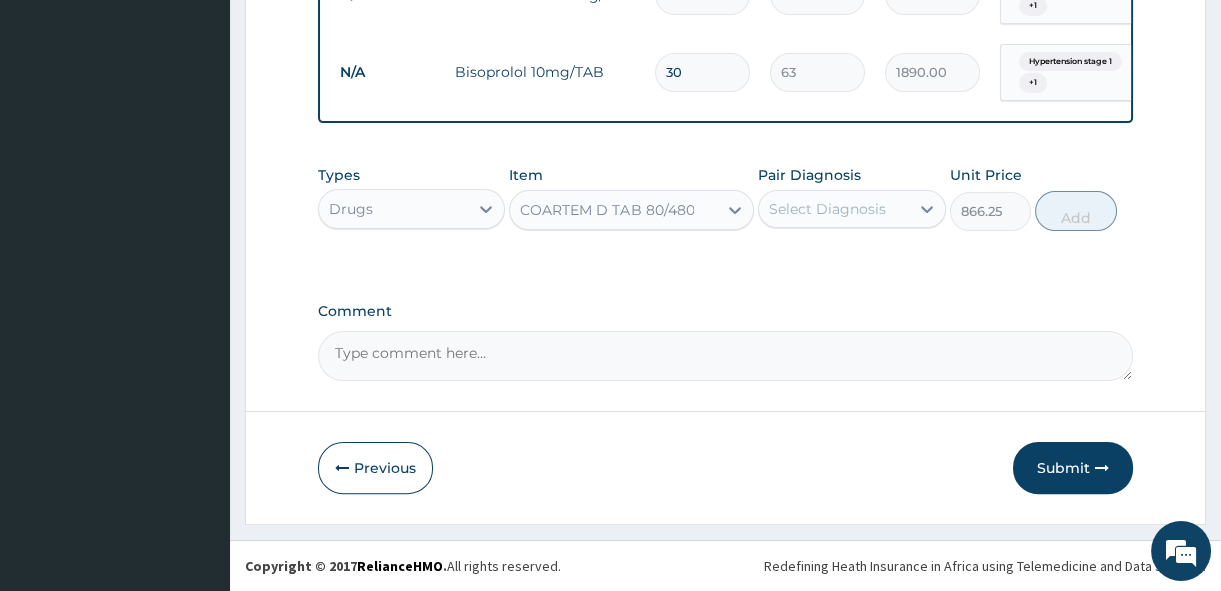 click on "Select Diagnosis" at bounding box center [833, 209] 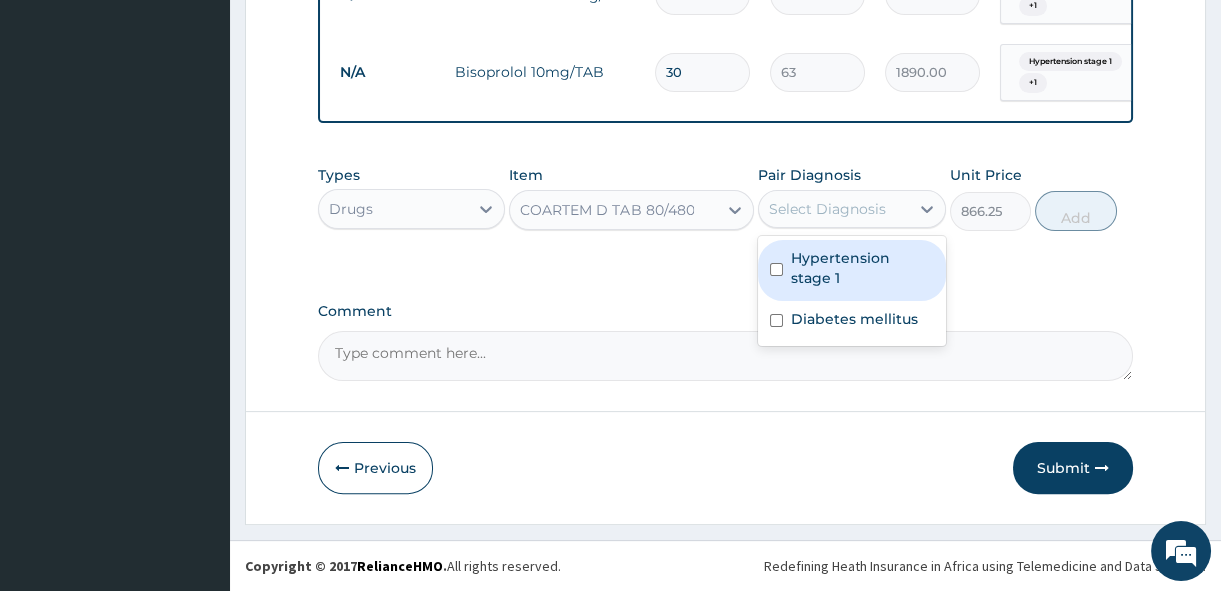 drag, startPoint x: 827, startPoint y: 266, endPoint x: 820, endPoint y: 296, distance: 30.805843 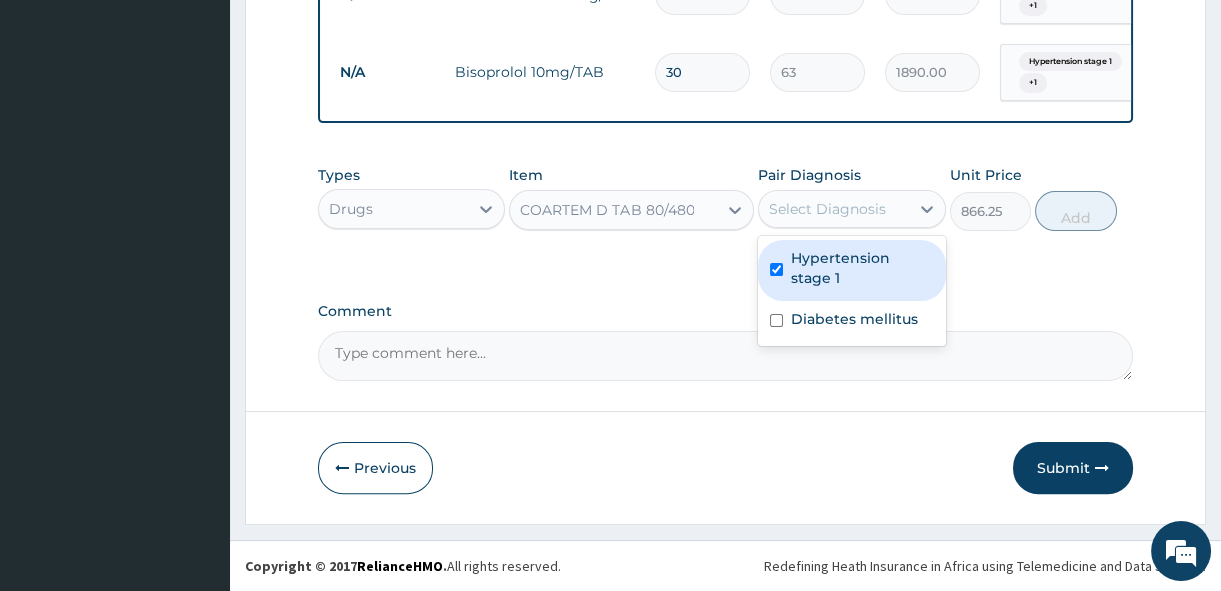 checkbox on "true" 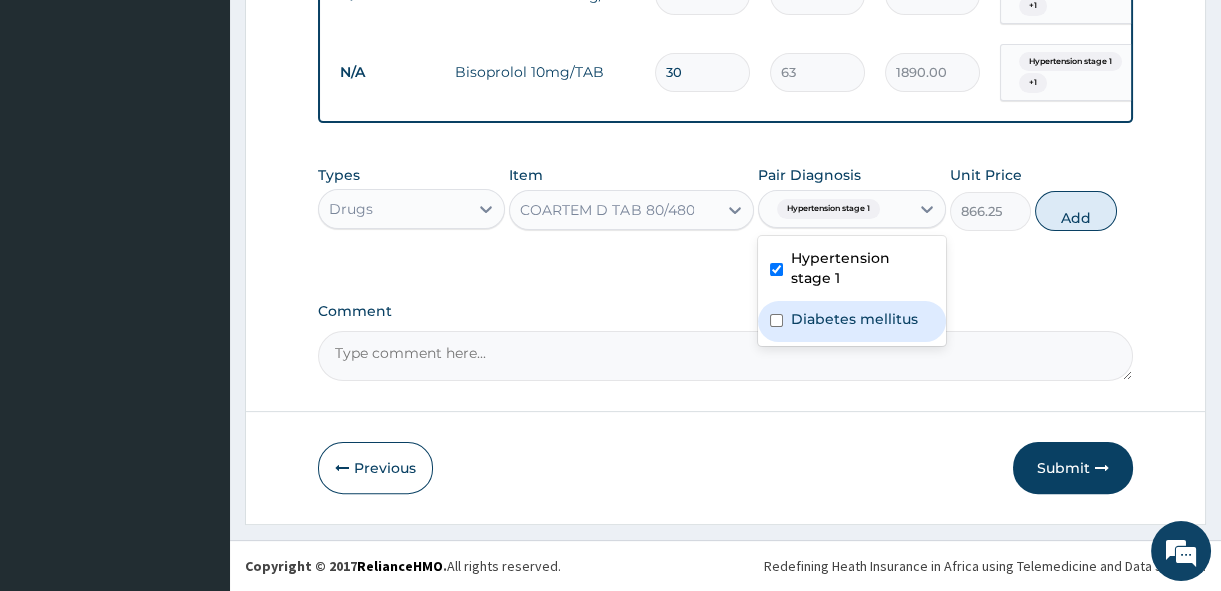 click on "Diabetes mellitus" at bounding box center (854, 319) 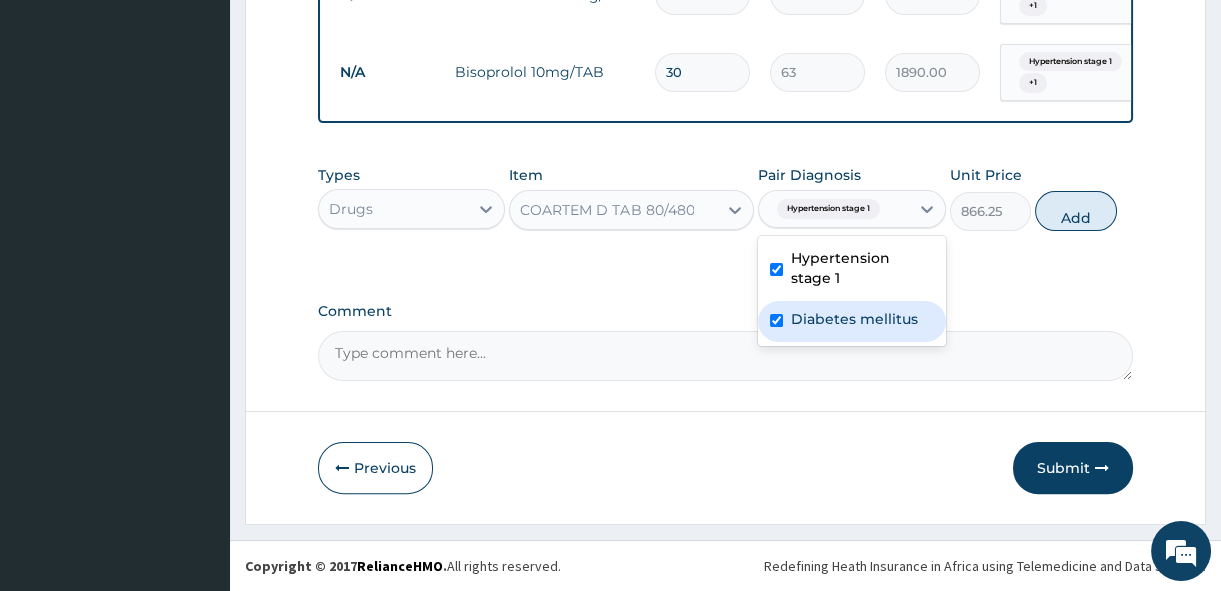 checkbox on "true" 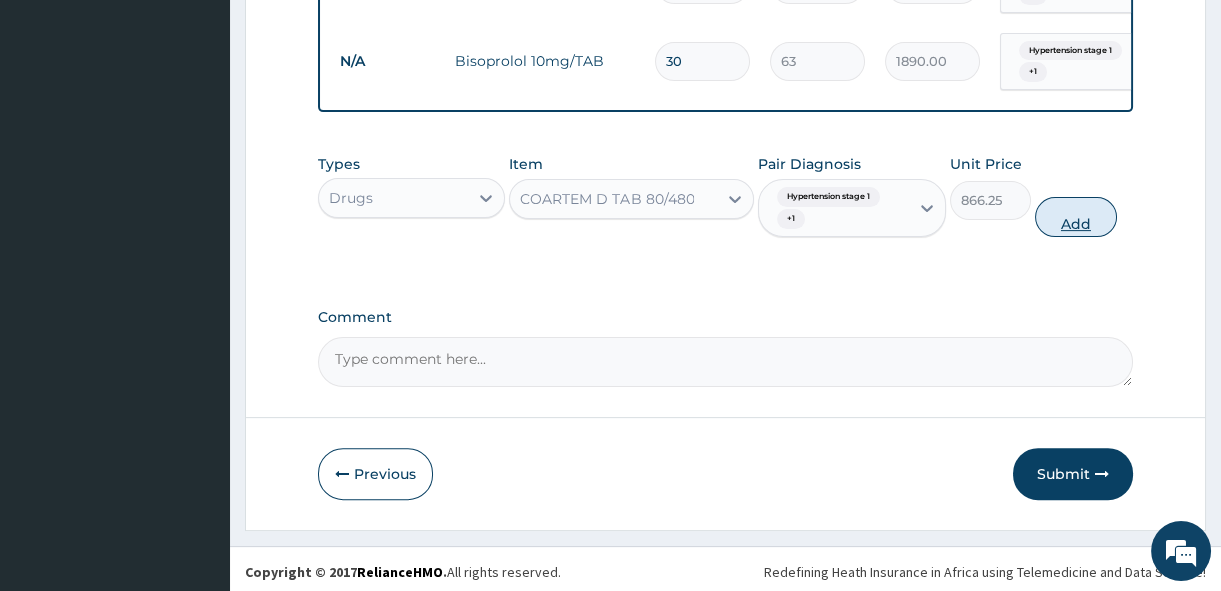 click on "Add" at bounding box center (1076, 217) 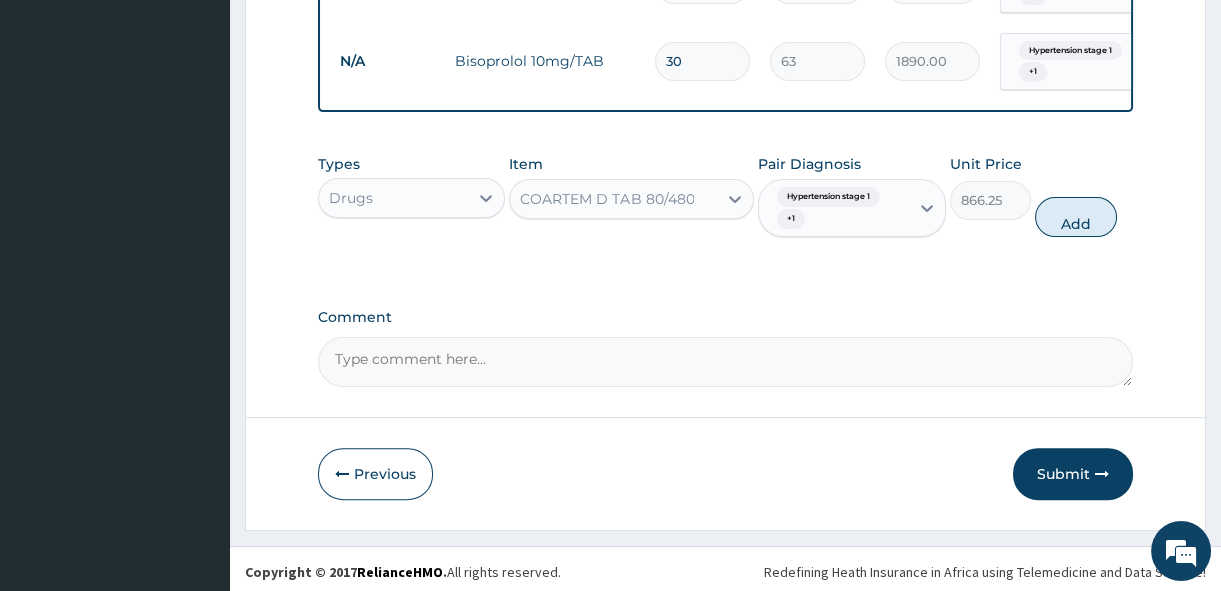 type on "0" 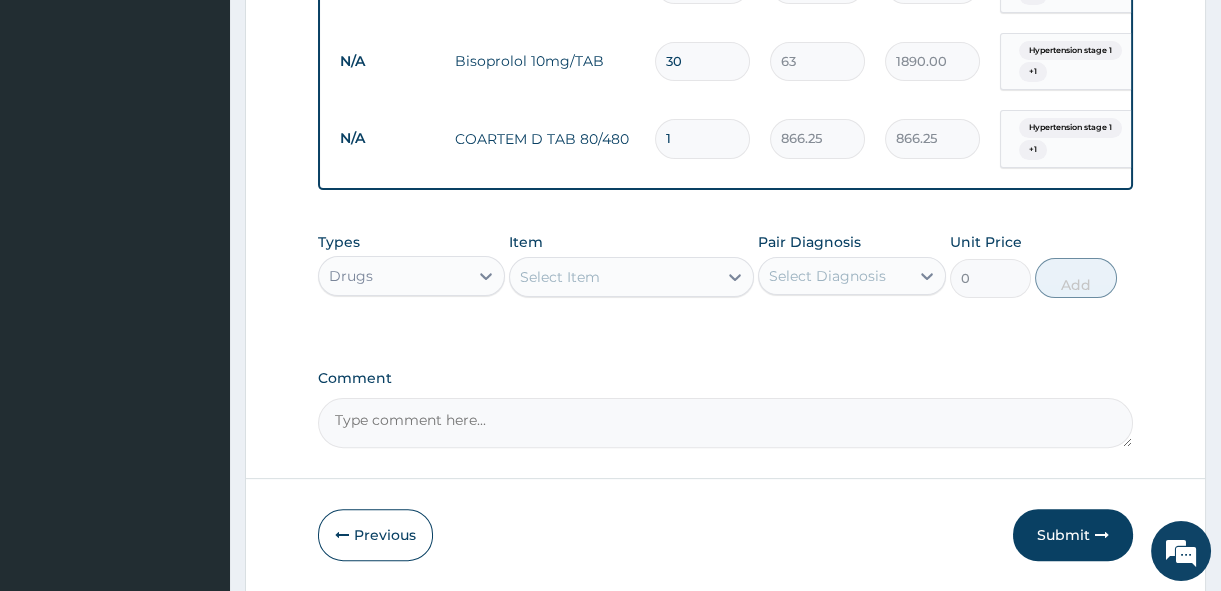 type 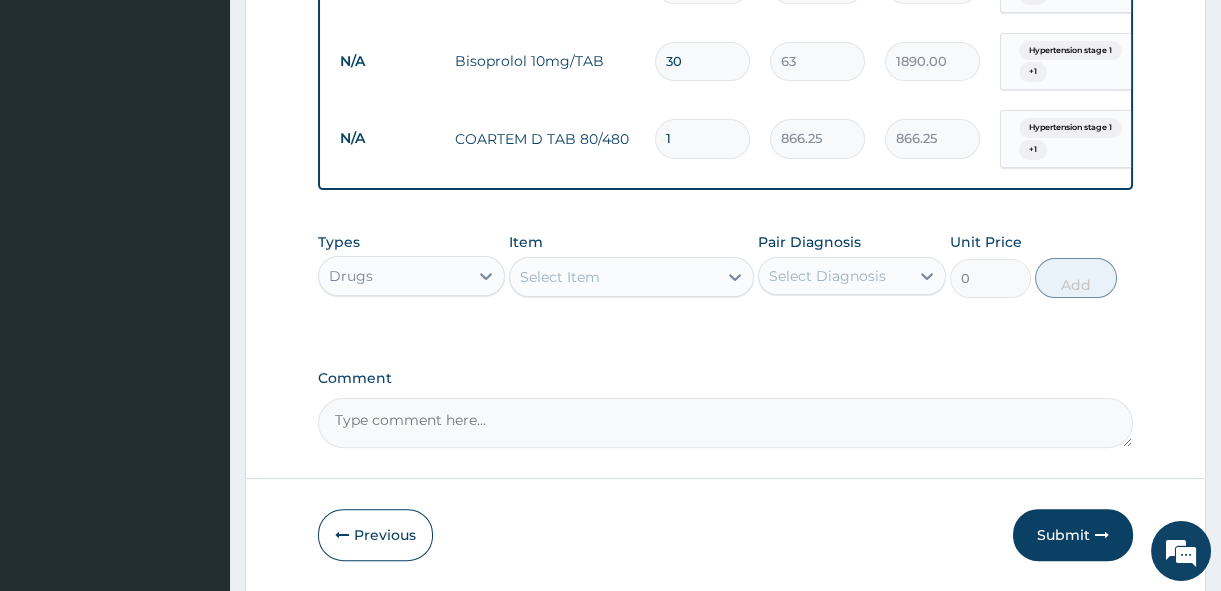 type on "0.00" 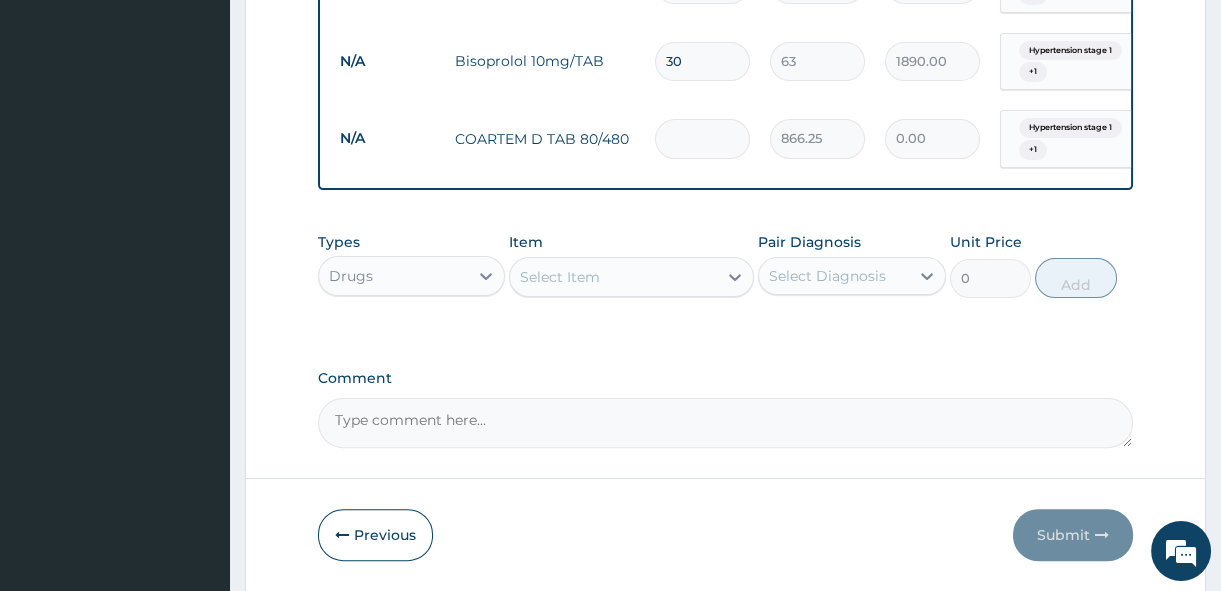 type on "6" 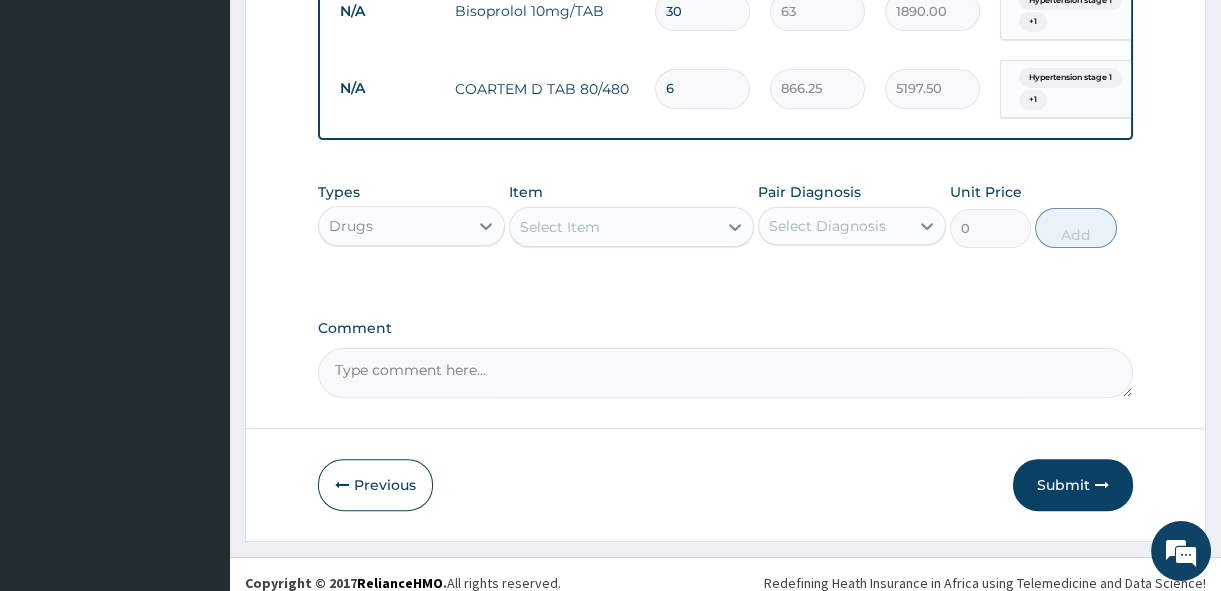 scroll, scrollTop: 1317, scrollLeft: 0, axis: vertical 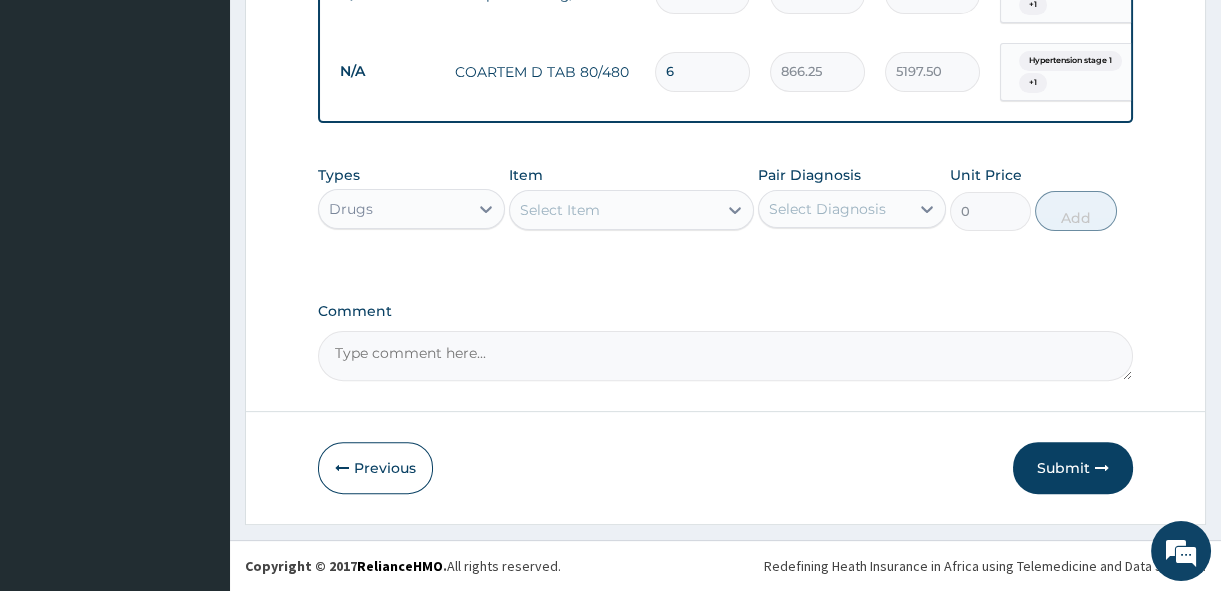 type on "6" 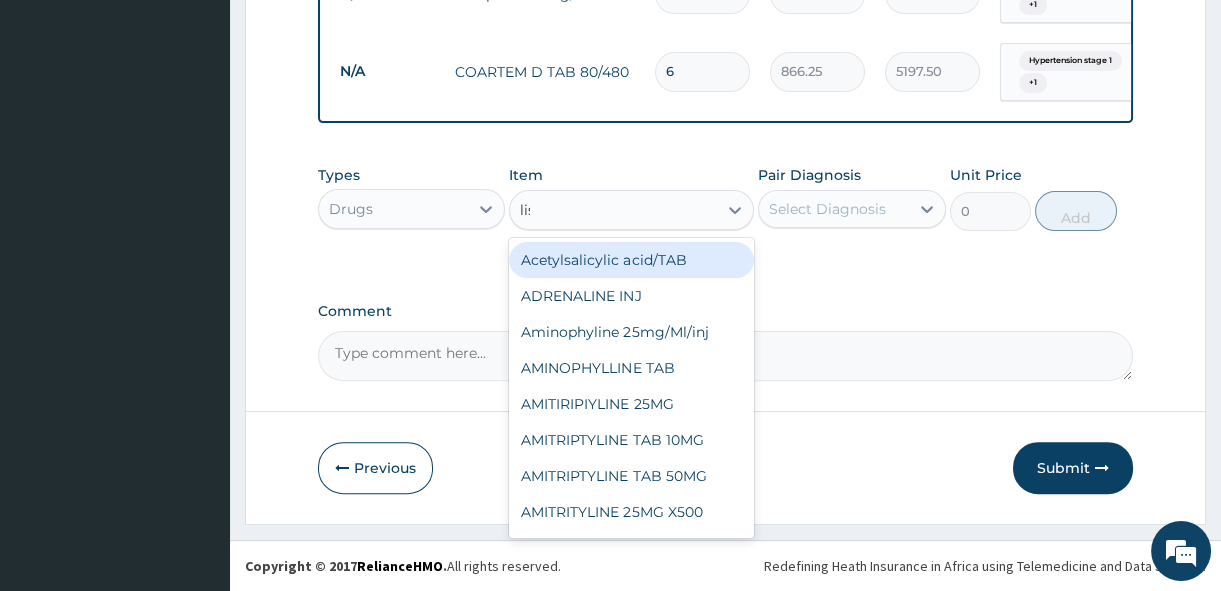 type on "lisi" 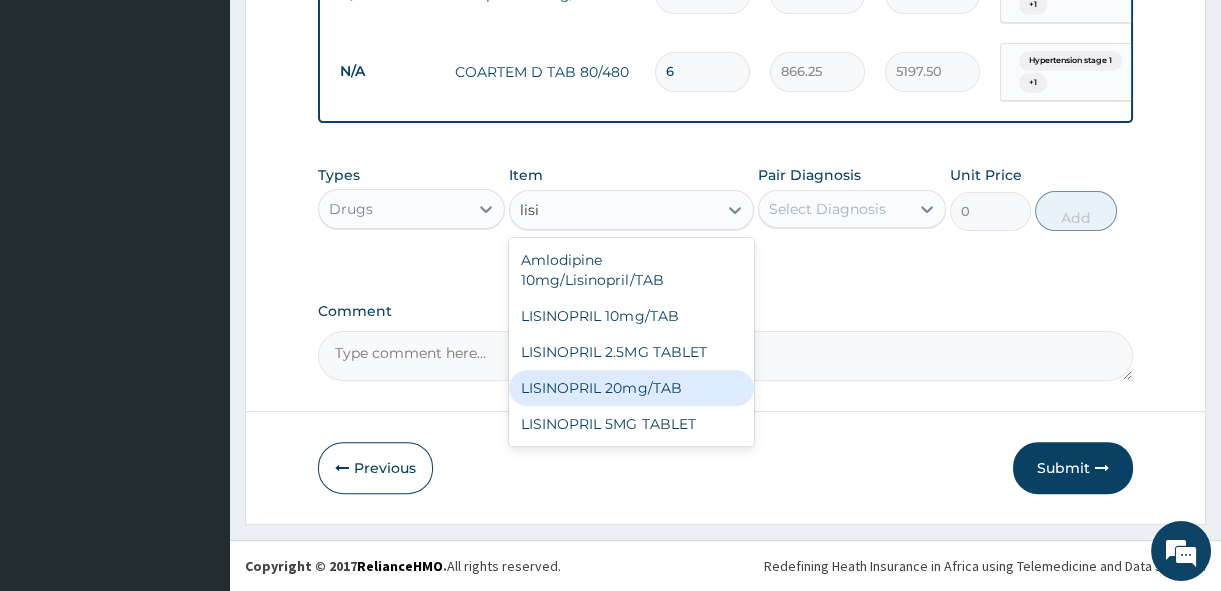 click on "LISINOPRIL 20mg/TAB" at bounding box center (631, 388) 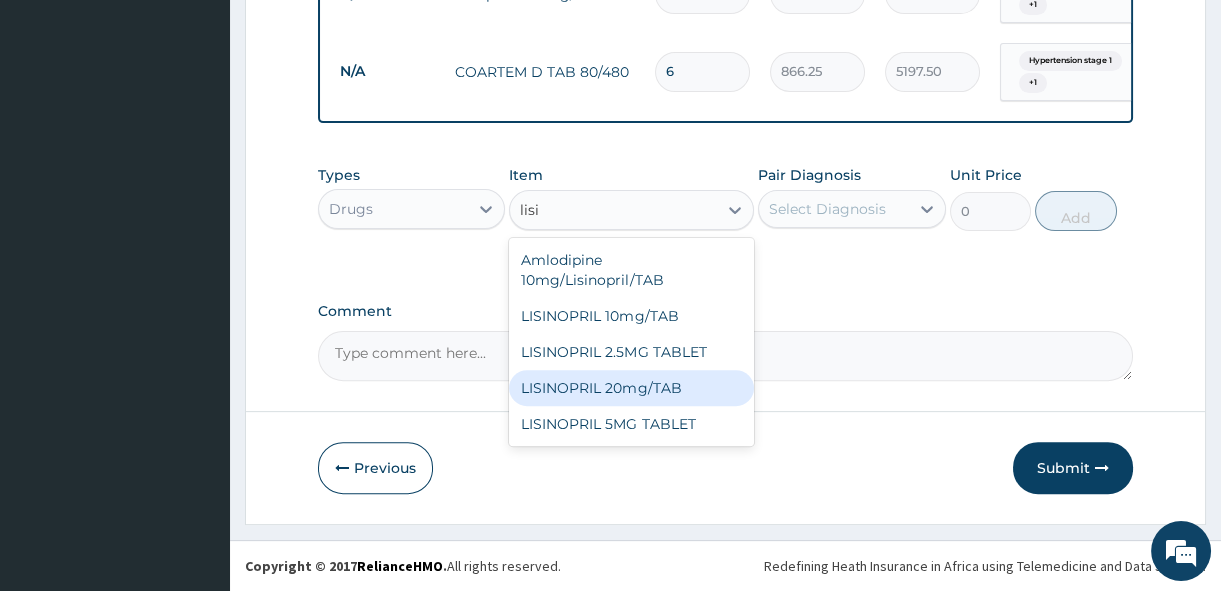 type 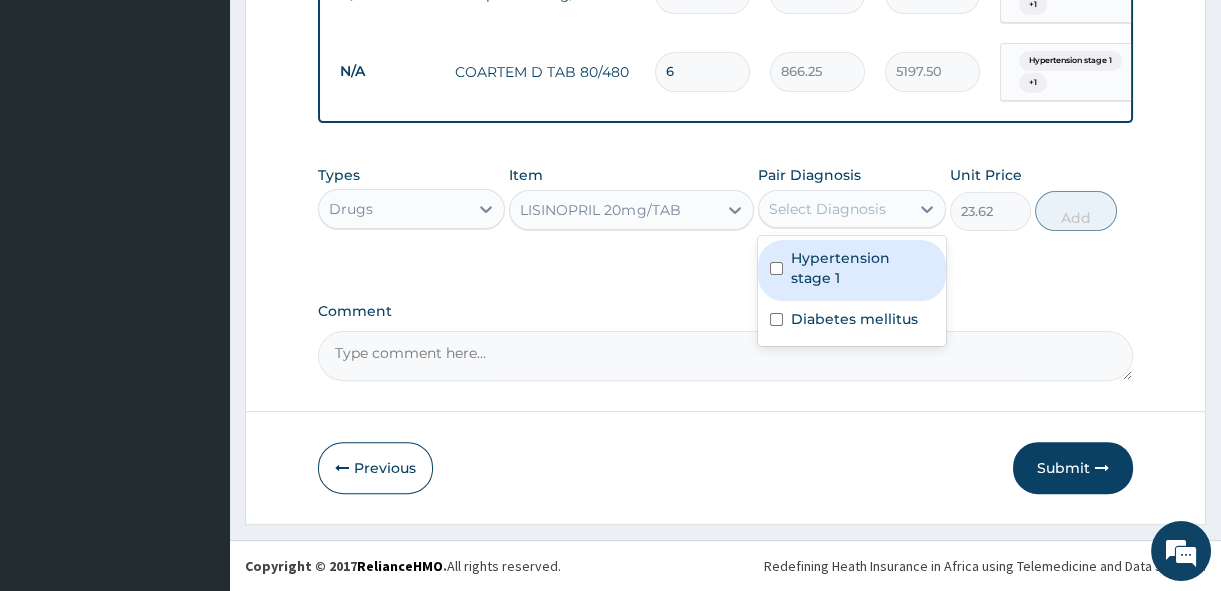 click on "Select Diagnosis" at bounding box center [827, 209] 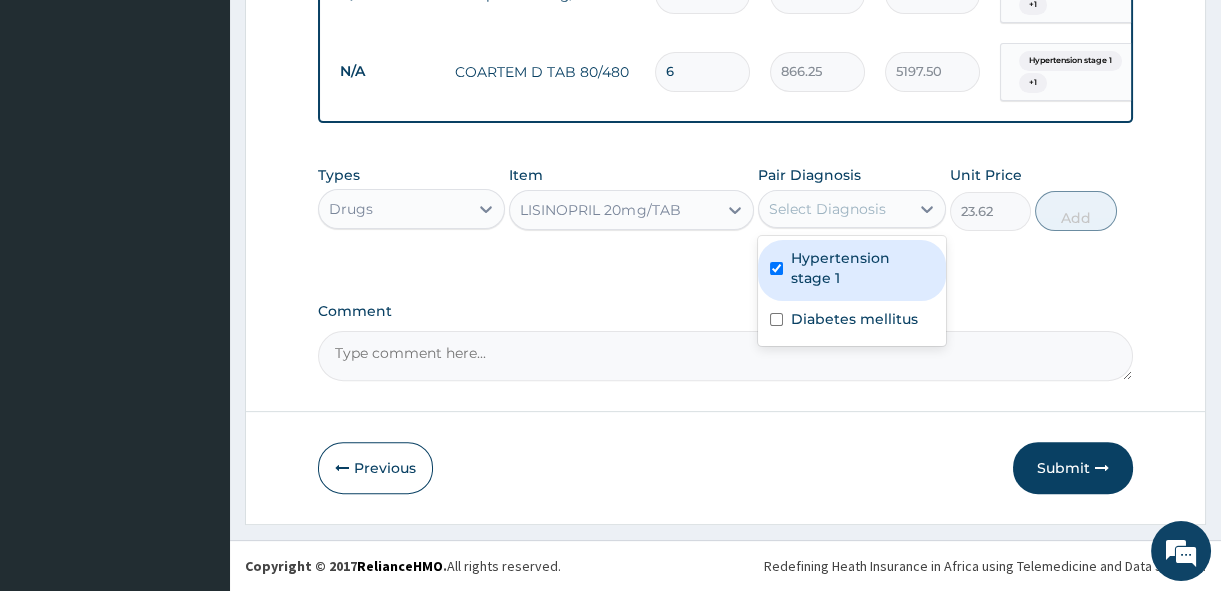 checkbox on "true" 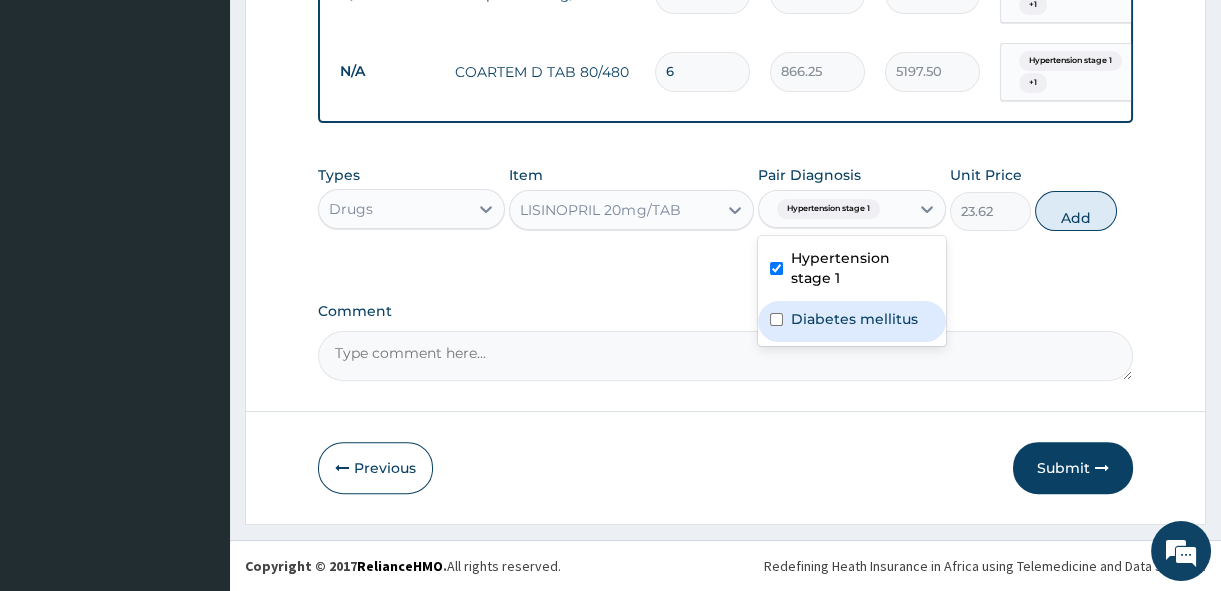 click on "Diabetes mellitus" at bounding box center [854, 319] 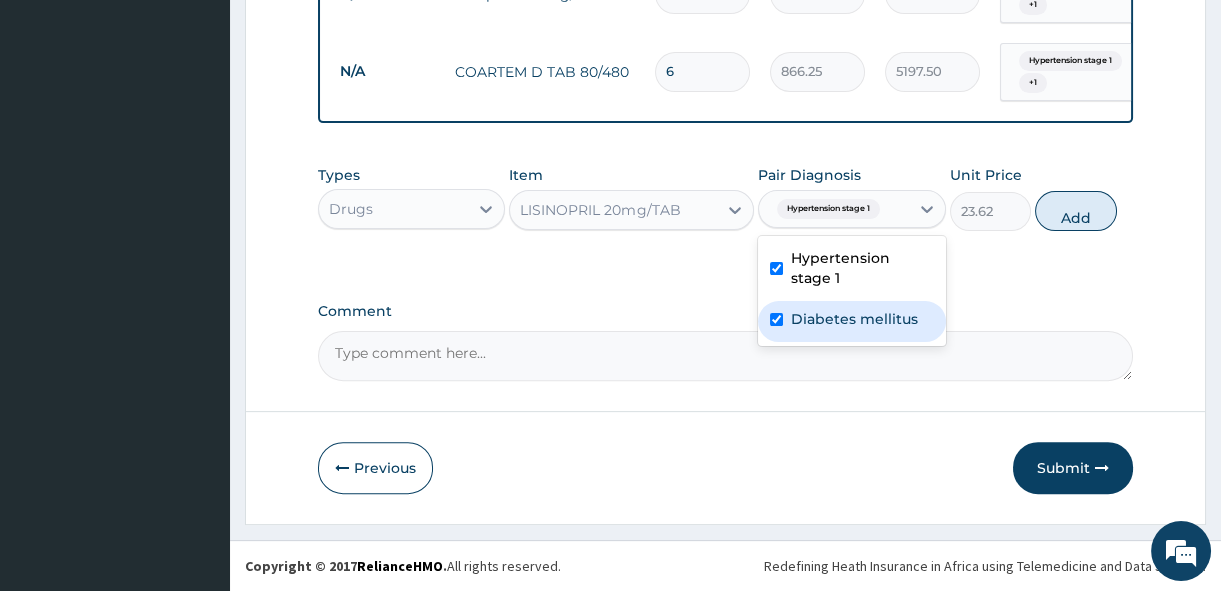 checkbox on "true" 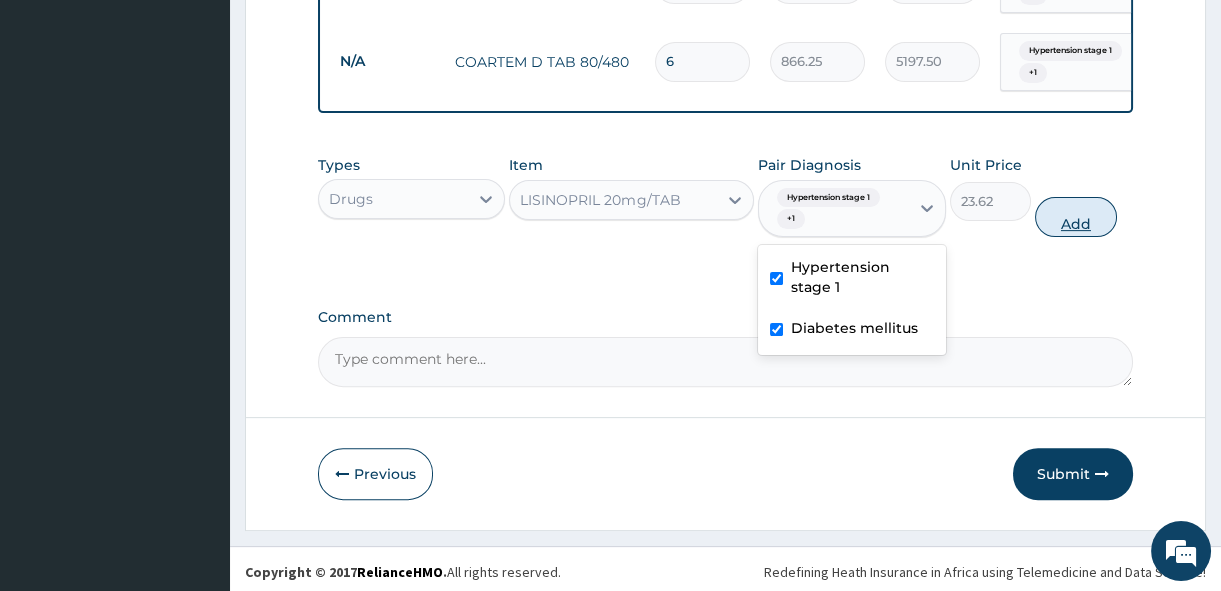 click on "Add" at bounding box center (1076, 217) 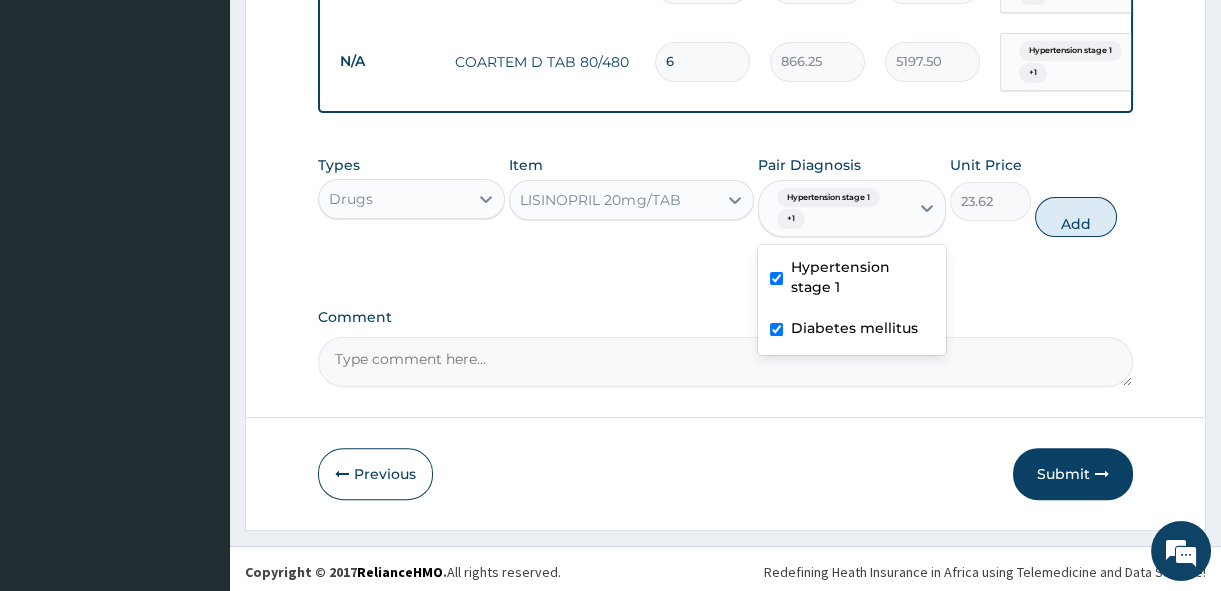 type on "0" 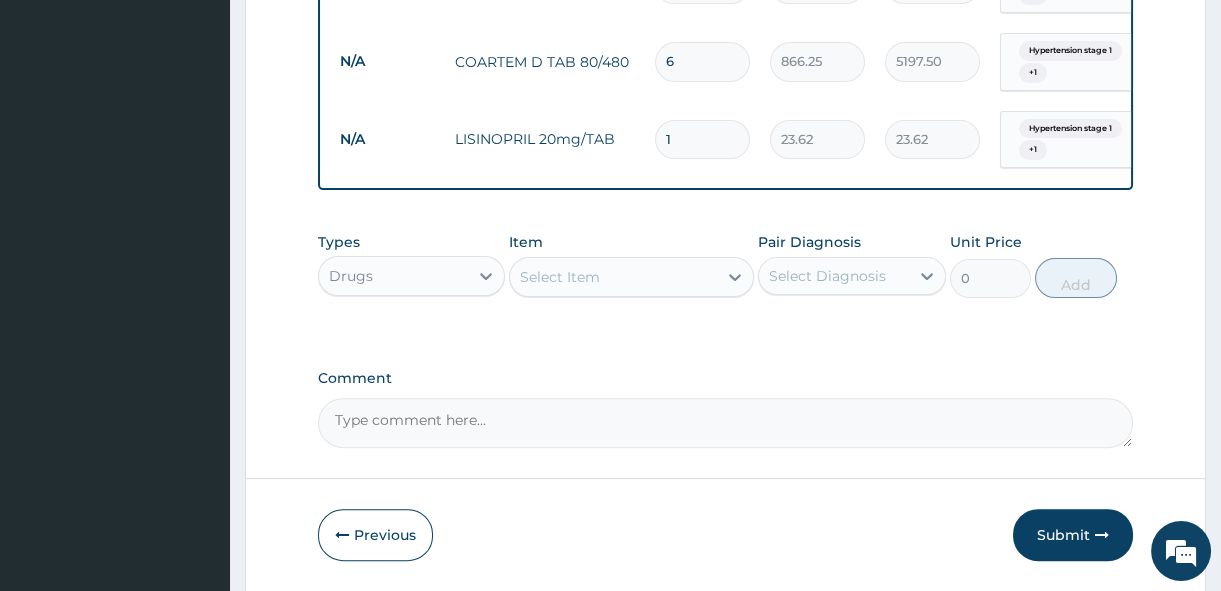 type 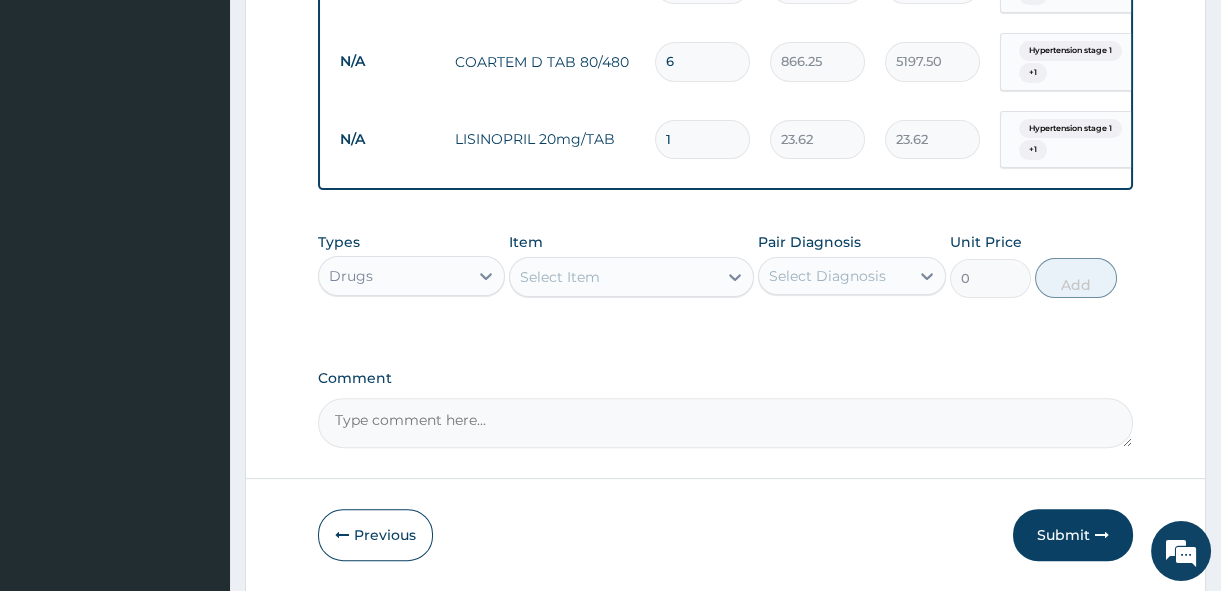 type on "0.00" 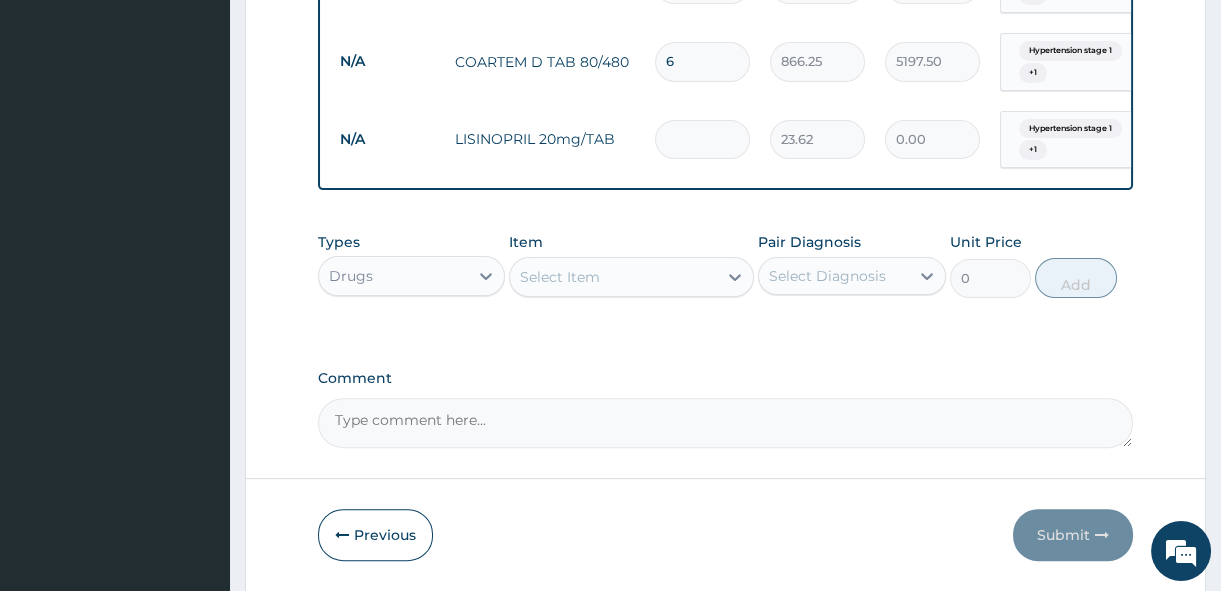 type on "3" 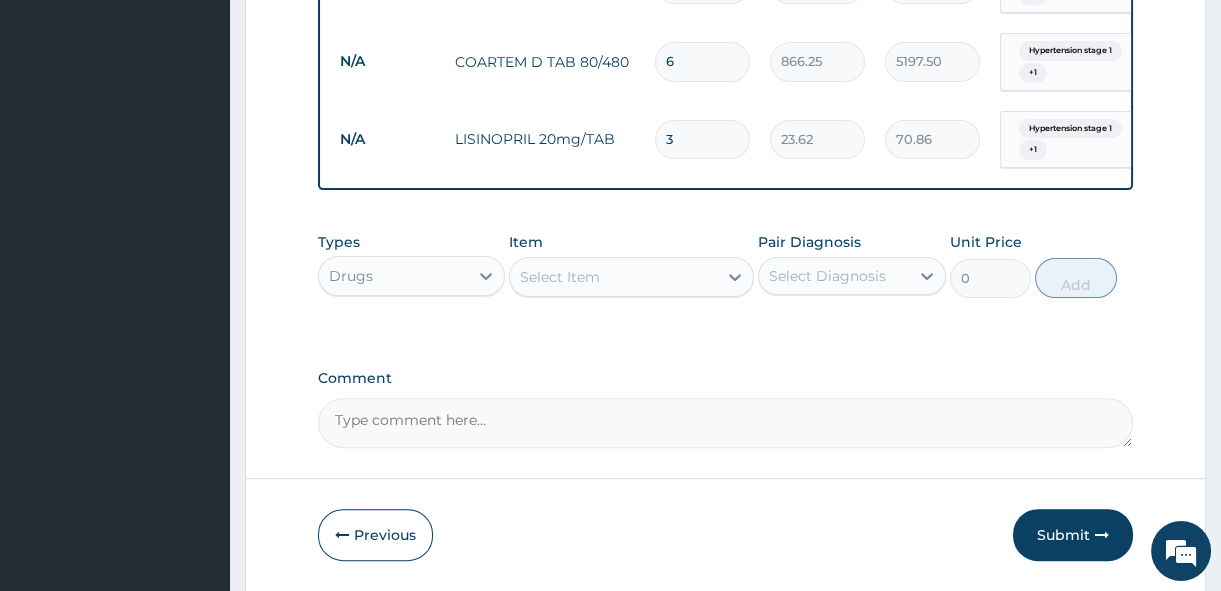 type on "30" 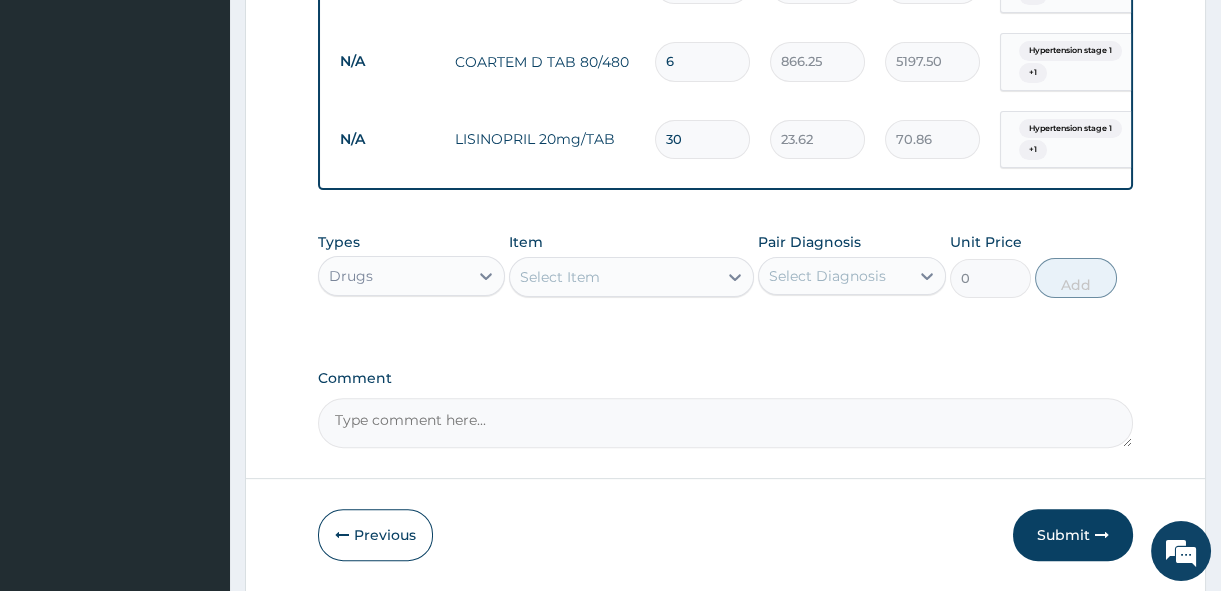 type on "708.60" 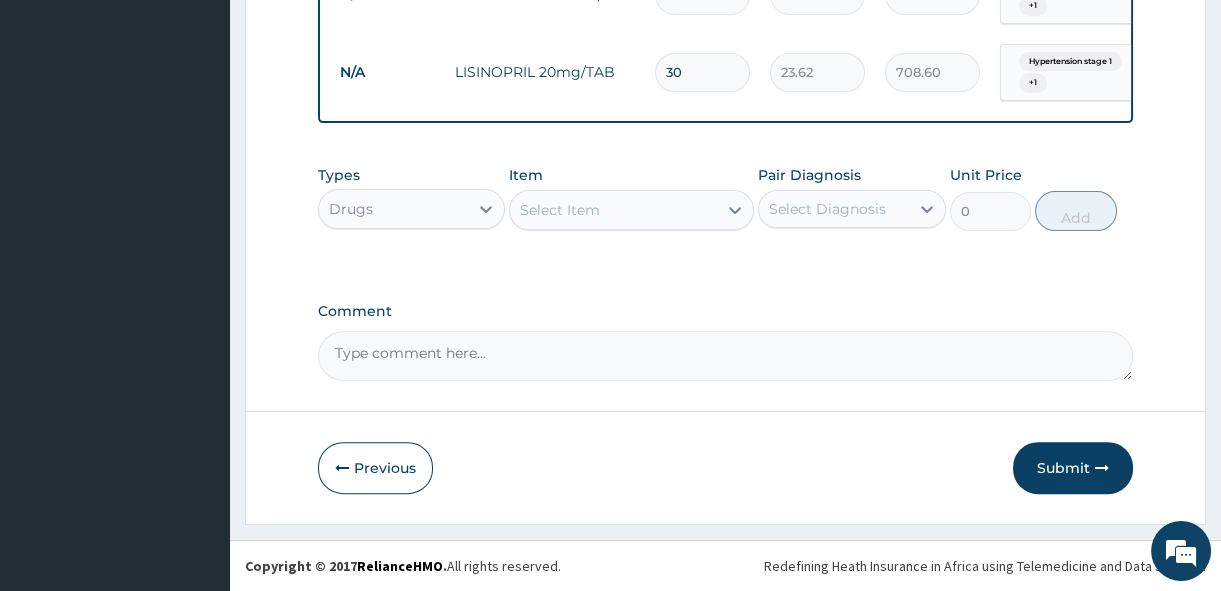 scroll, scrollTop: 1394, scrollLeft: 0, axis: vertical 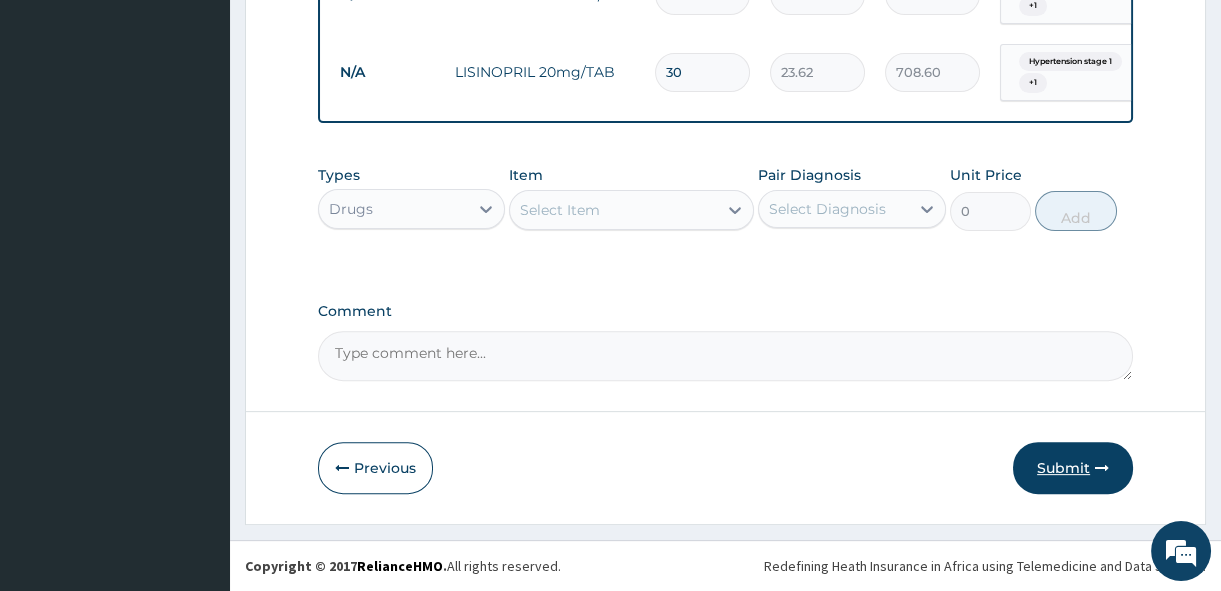 type on "30" 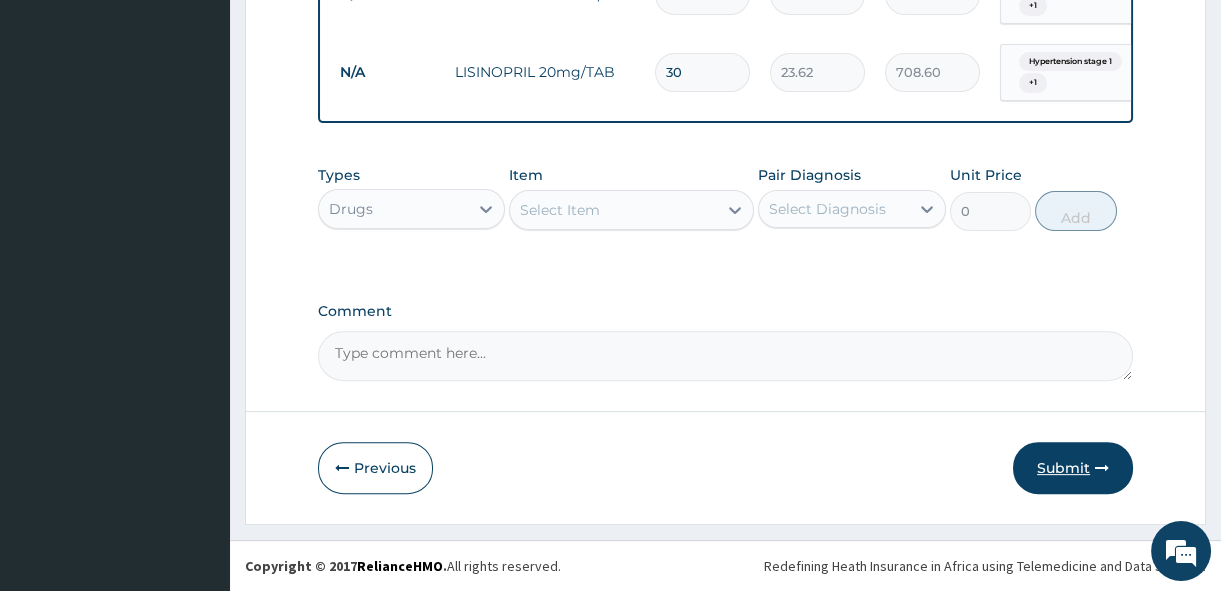 click on "Submit" at bounding box center (1073, 468) 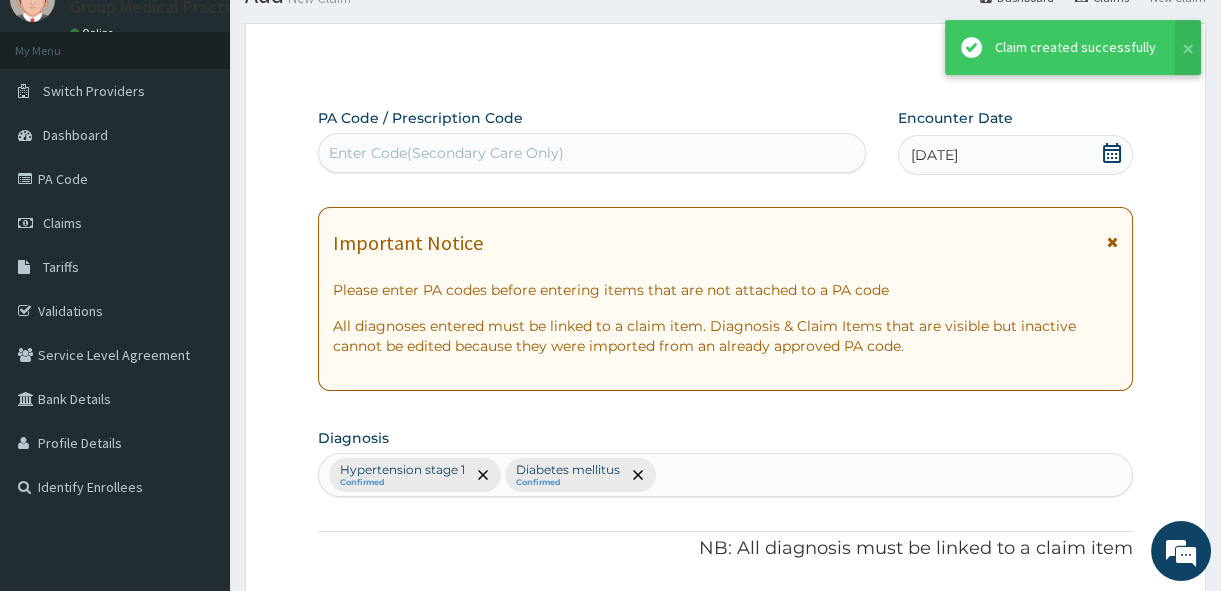 scroll, scrollTop: 1394, scrollLeft: 0, axis: vertical 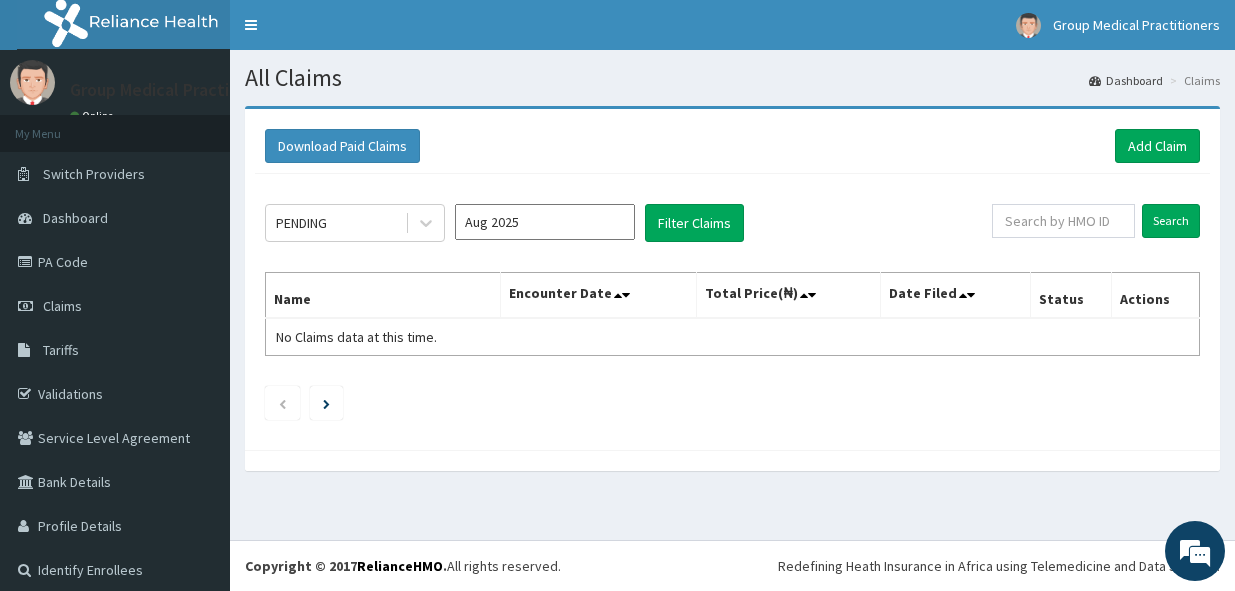 click on "Add Claim" at bounding box center [1157, 146] 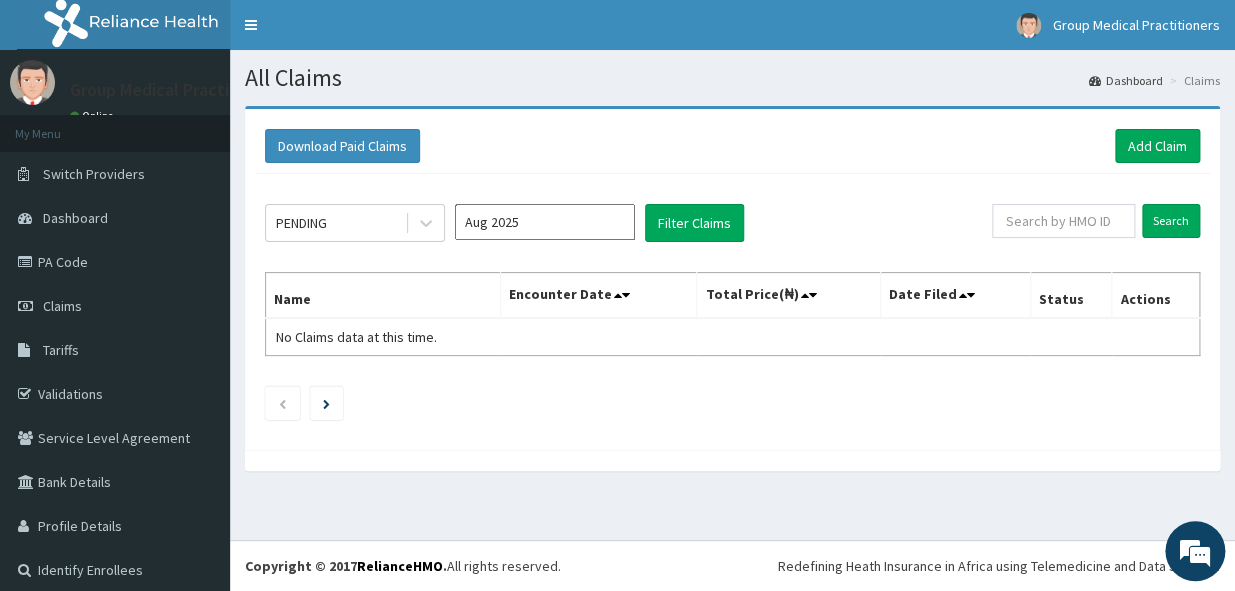 scroll, scrollTop: 0, scrollLeft: 0, axis: both 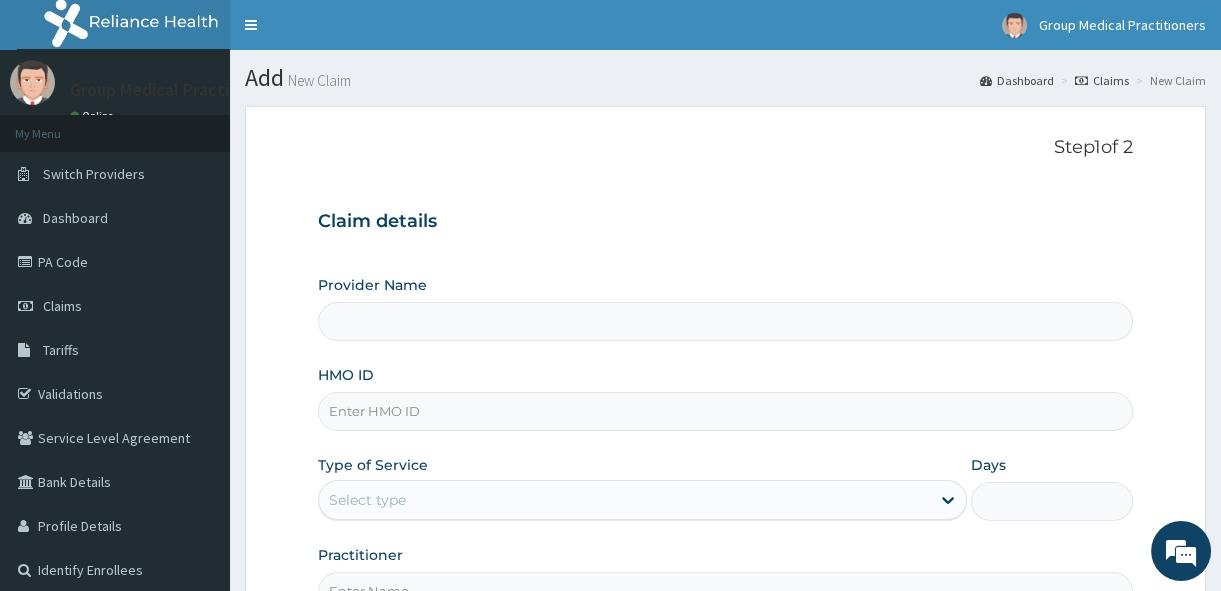type on "Group Medical practitioners ltd Hospital" 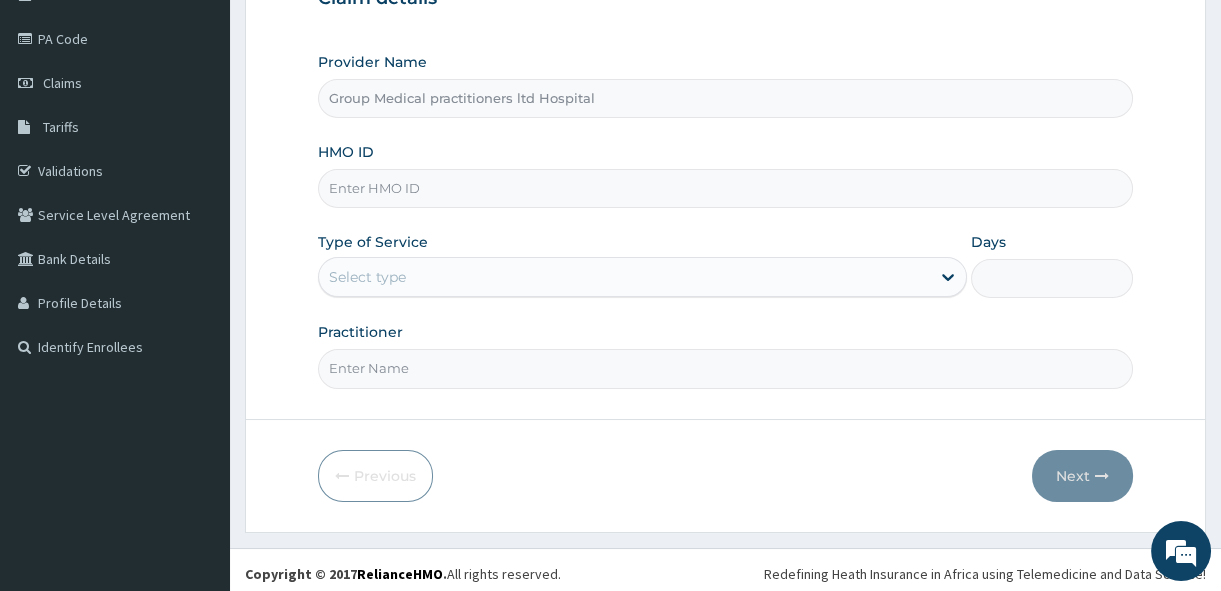 scroll, scrollTop: 229, scrollLeft: 0, axis: vertical 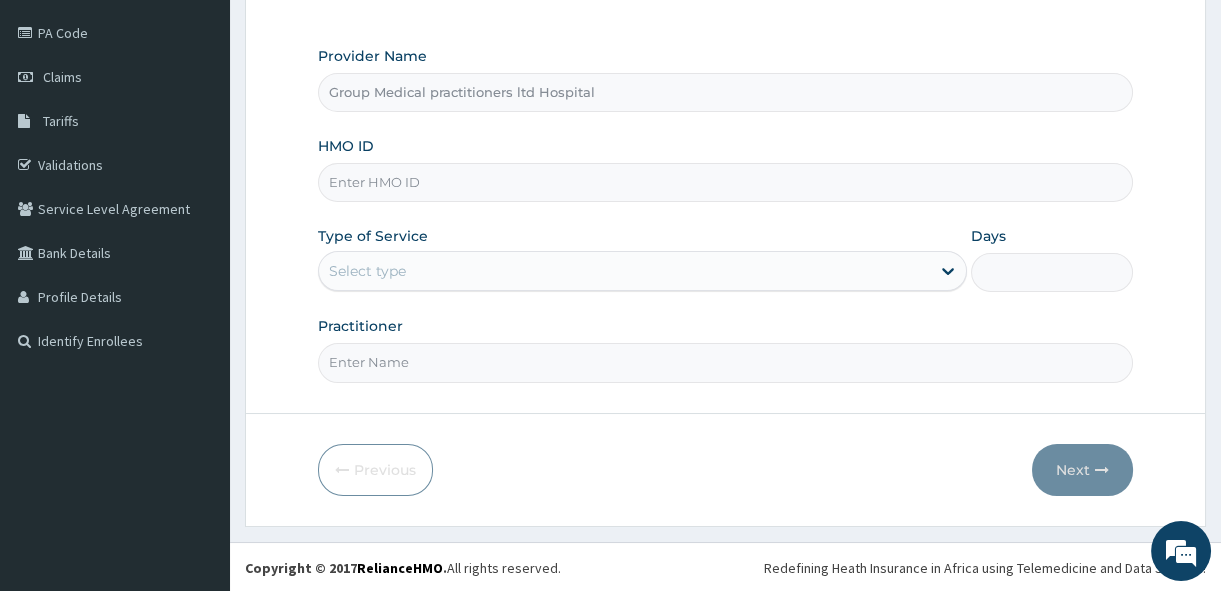 click on "HMO ID" at bounding box center [725, 182] 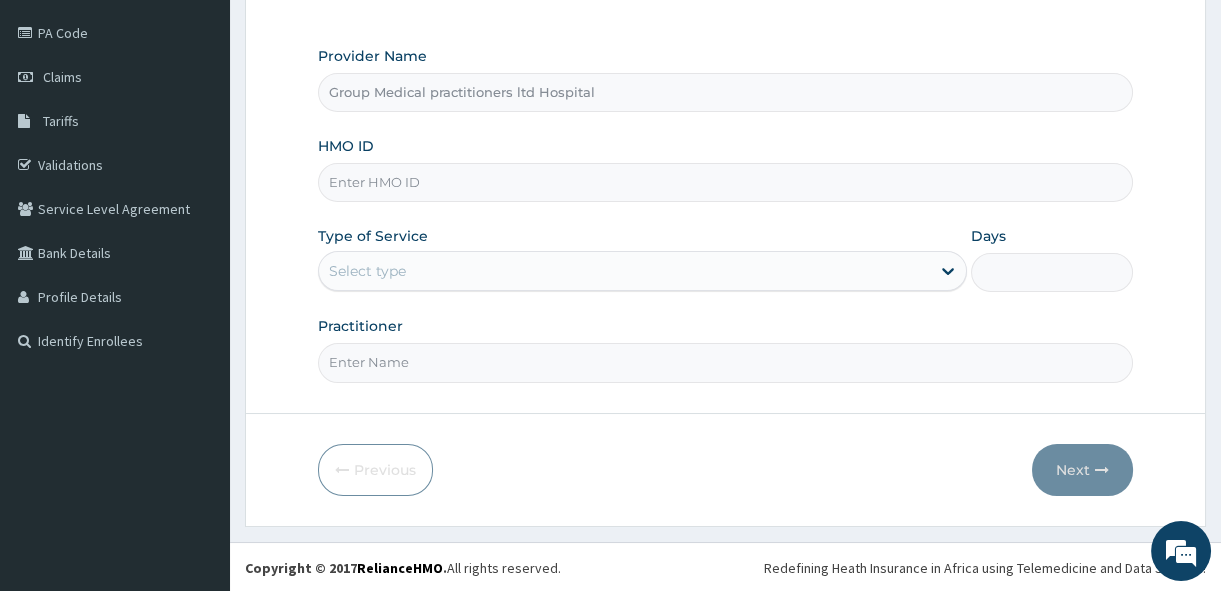 scroll, scrollTop: 0, scrollLeft: 0, axis: both 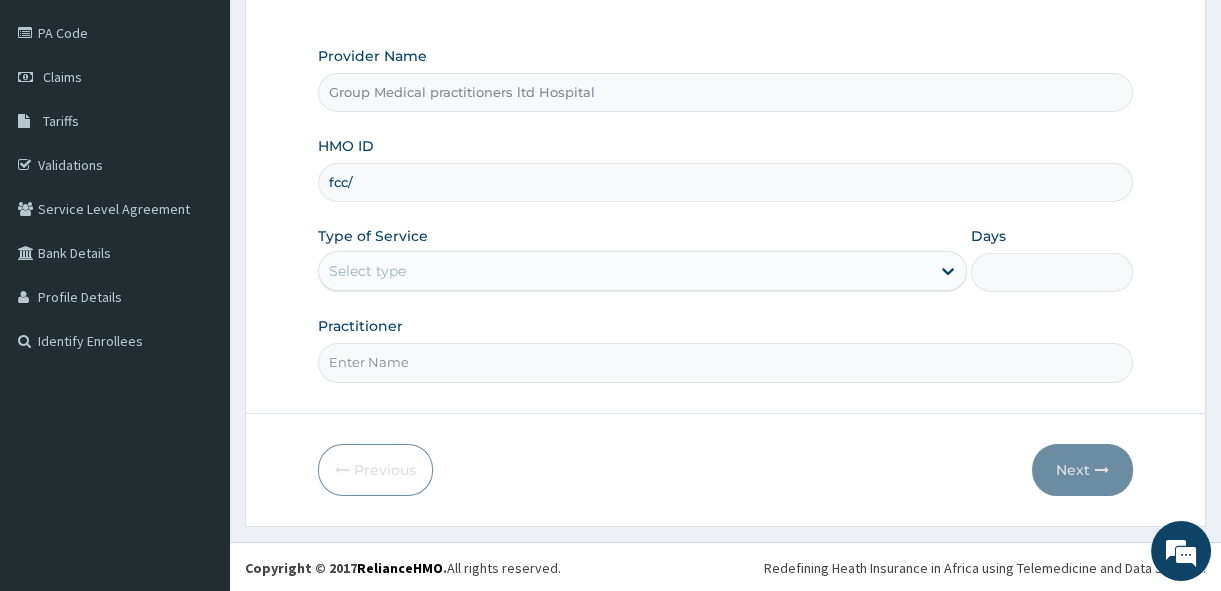 type on "fcc/" 